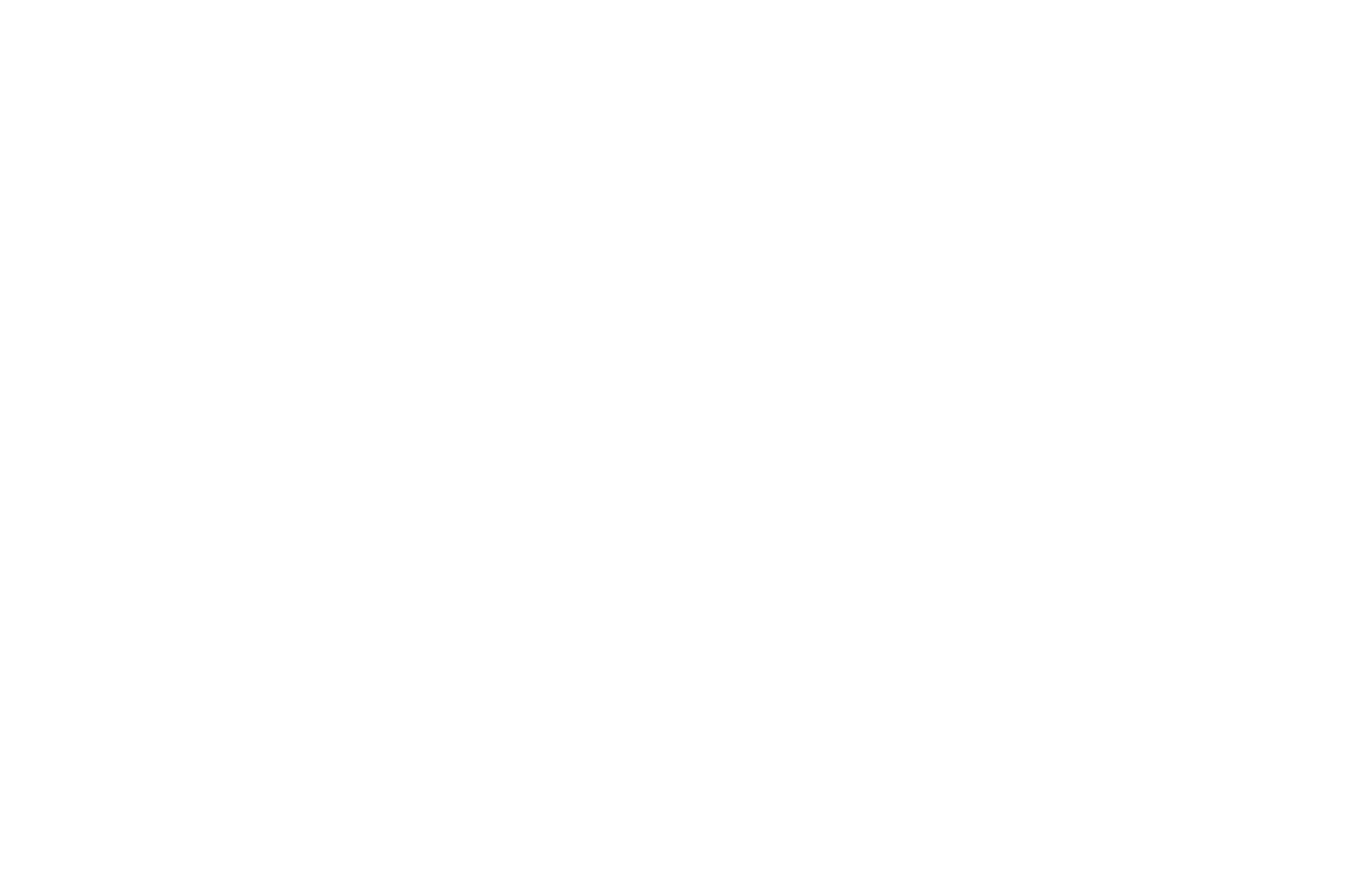scroll, scrollTop: 0, scrollLeft: 0, axis: both 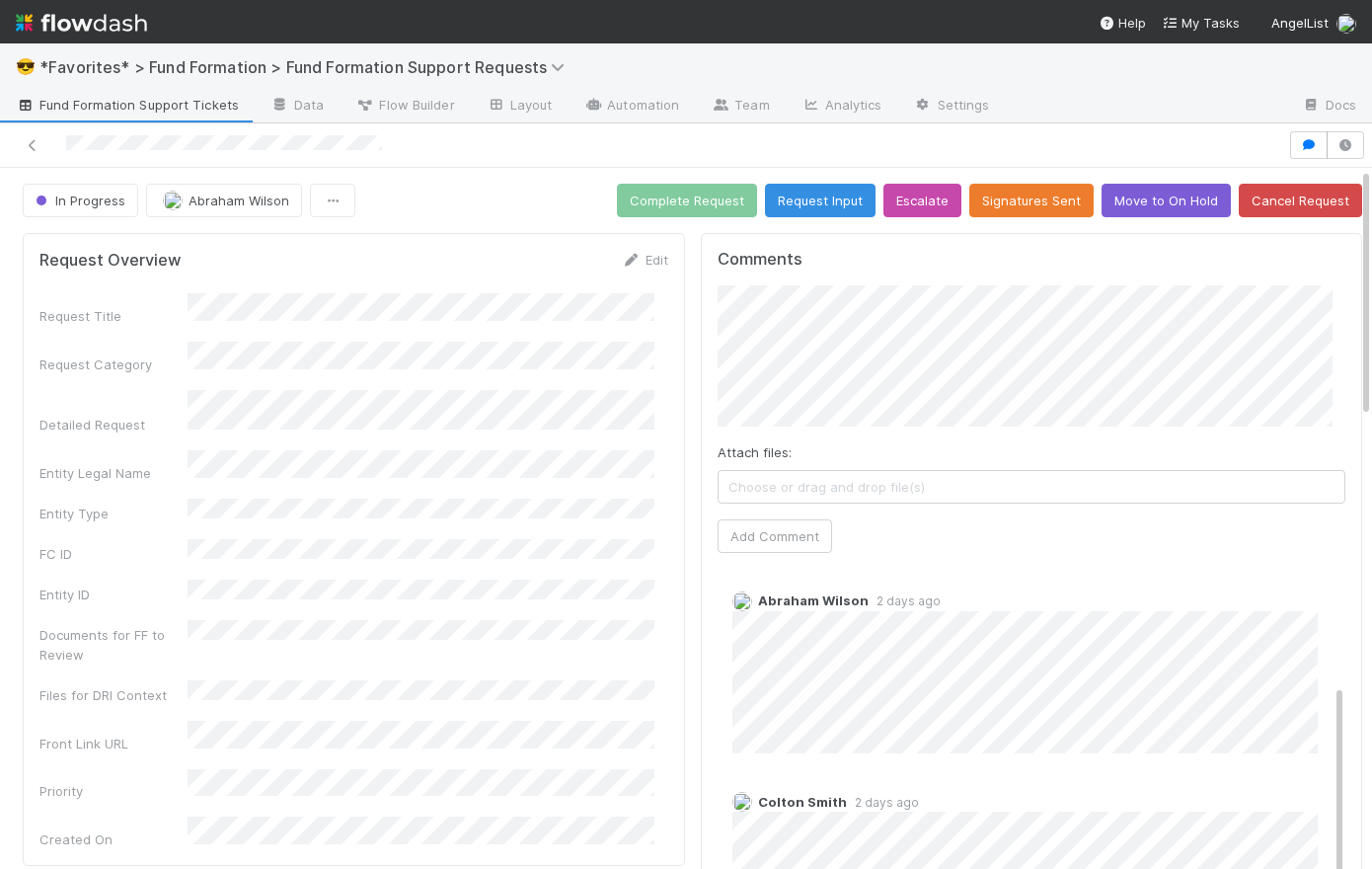 click at bounding box center [644, 145] 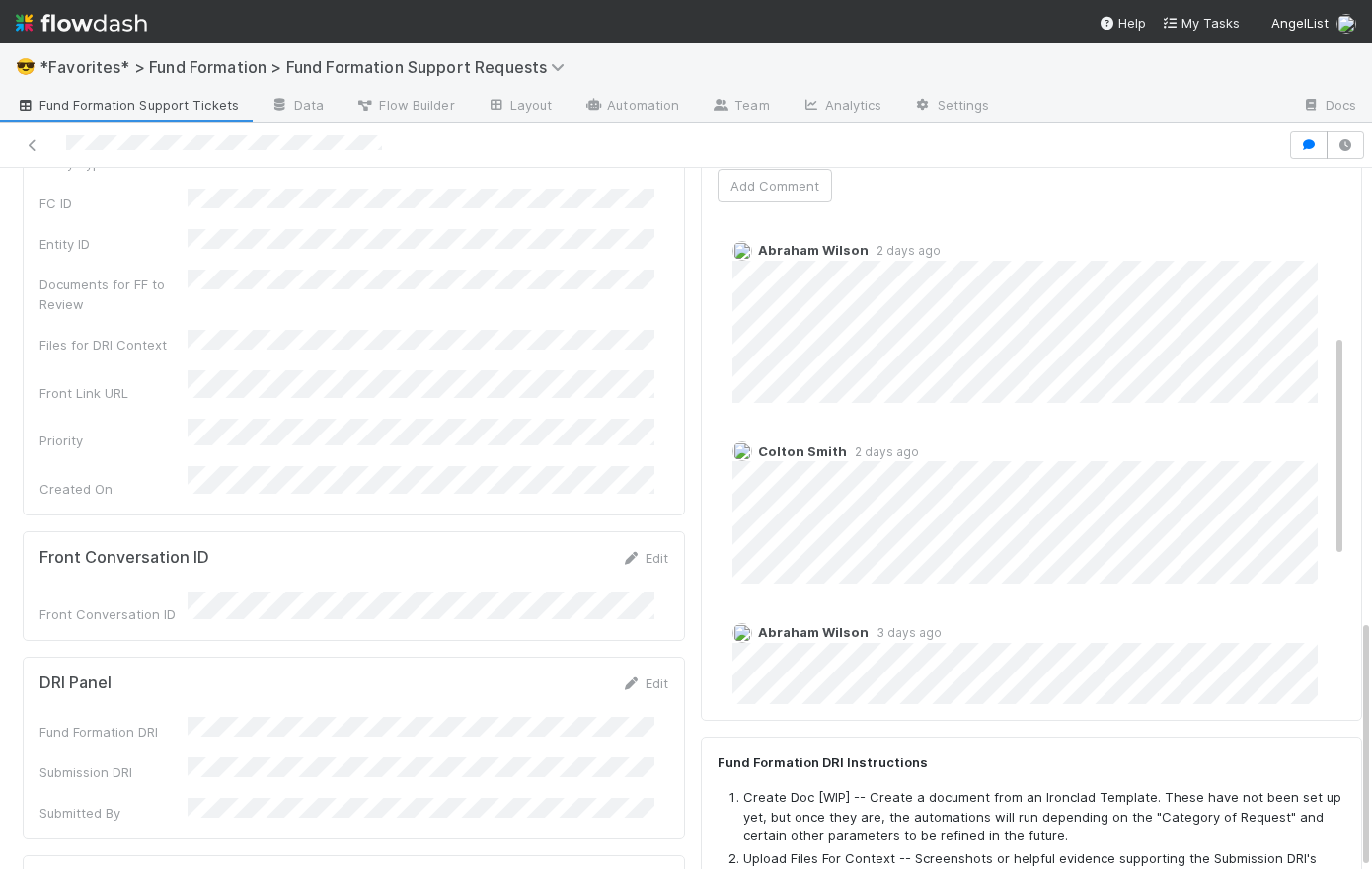 scroll, scrollTop: 200, scrollLeft: 0, axis: vertical 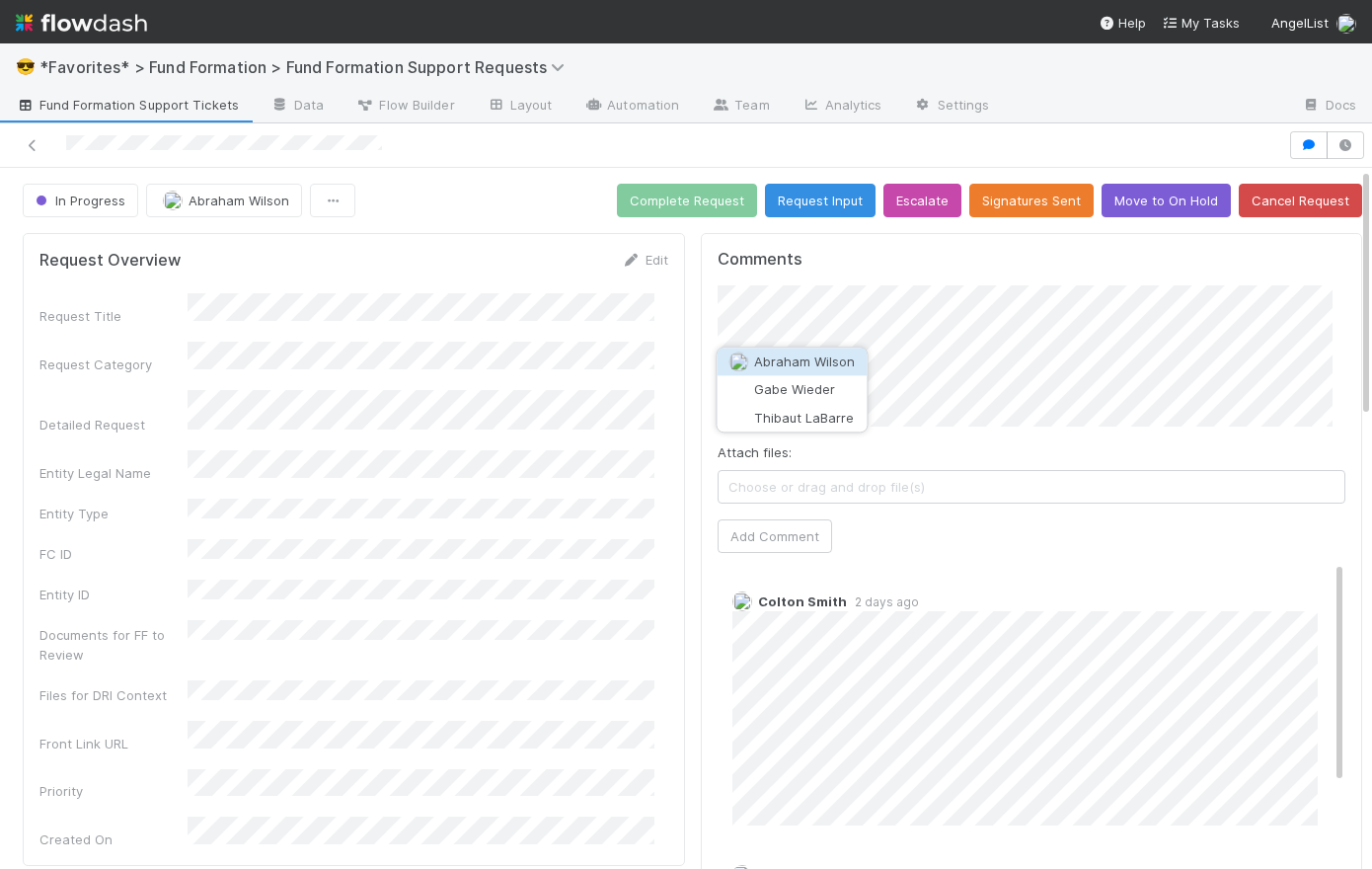 click on "Abraham Wilson" at bounding box center (792, 361) 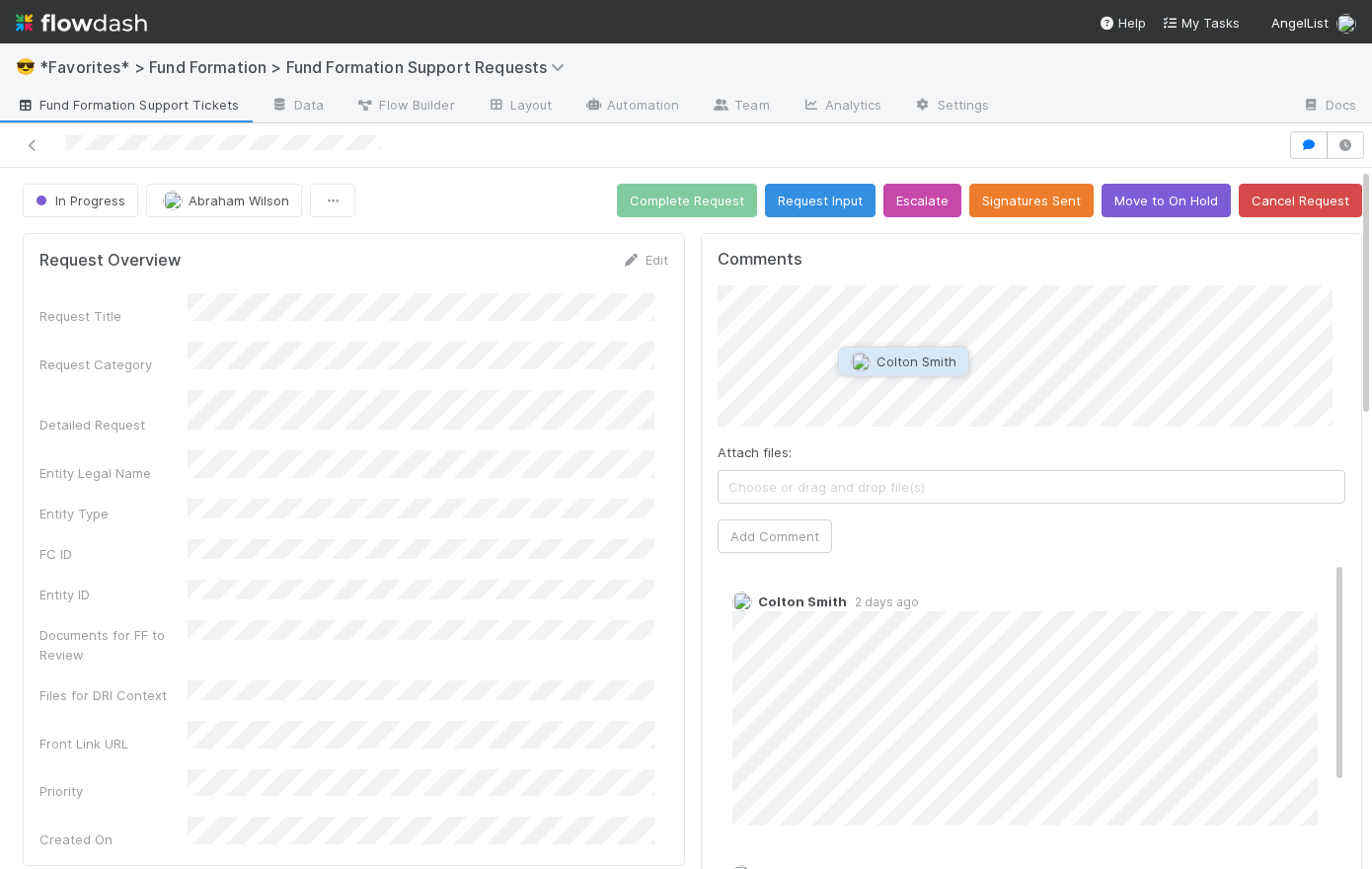 click on "Colton Smith" at bounding box center (916, 361) 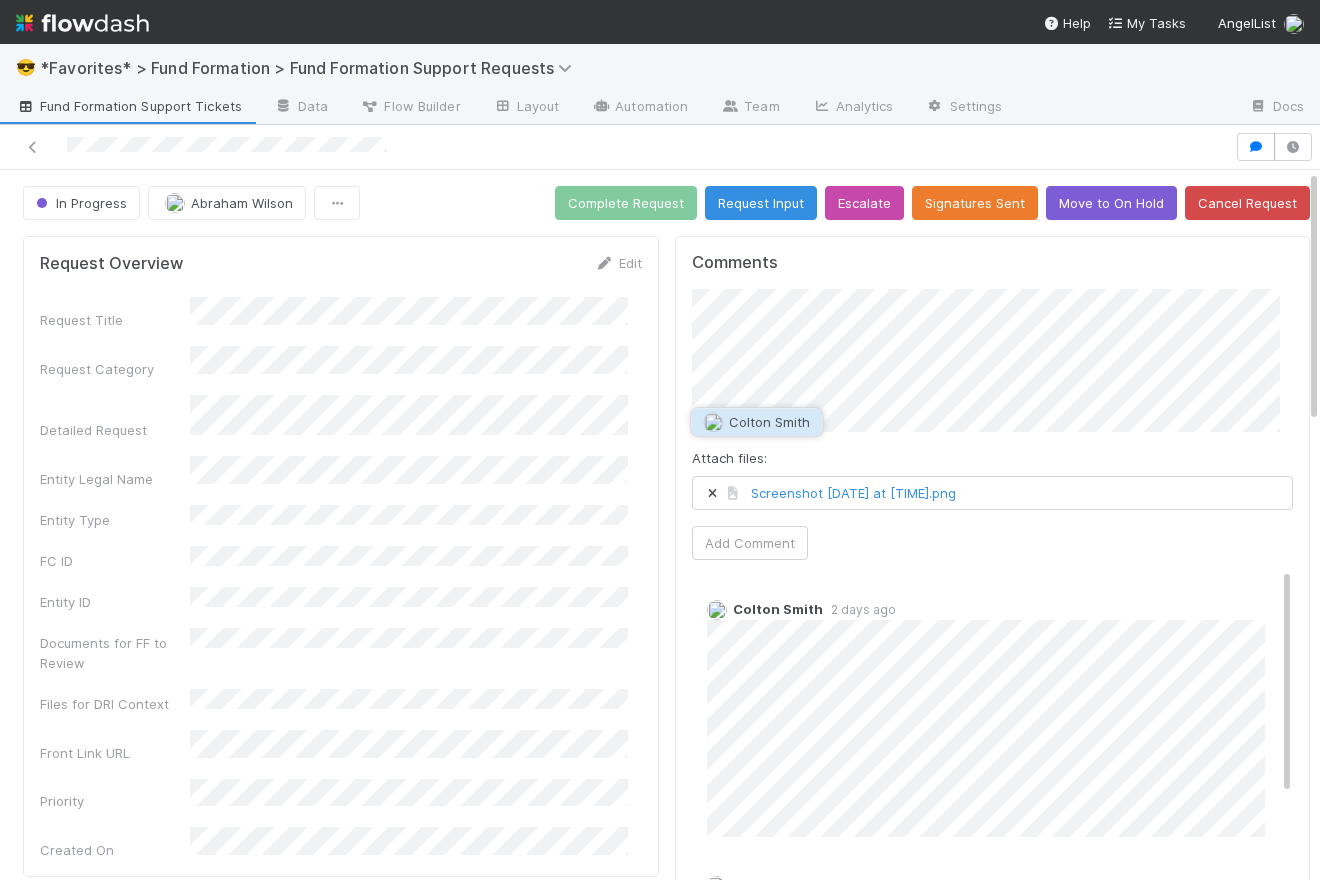 click on "Colton Smith" at bounding box center [769, 422] 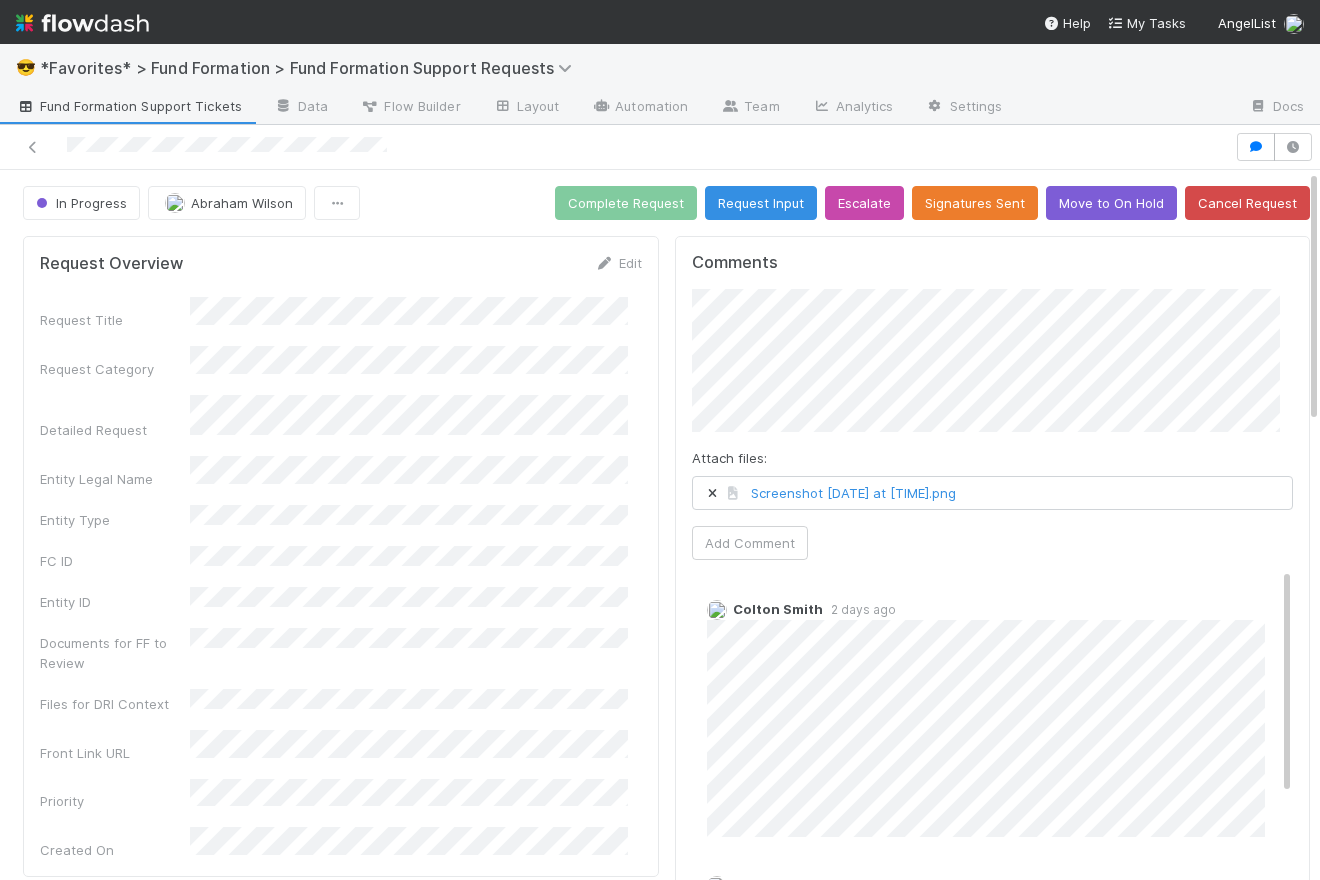 click on "Comments Attach files: Screenshot 2025-08-07 at 8.14.31 PM.png Add Comment Colton Smith 2 days ago   Abraham Wilson 2 days ago   Colton Smith 2 days ago   Abraham Wilson 3 days ago   Abraham Wilson 3 days ago" at bounding box center (993, 660) 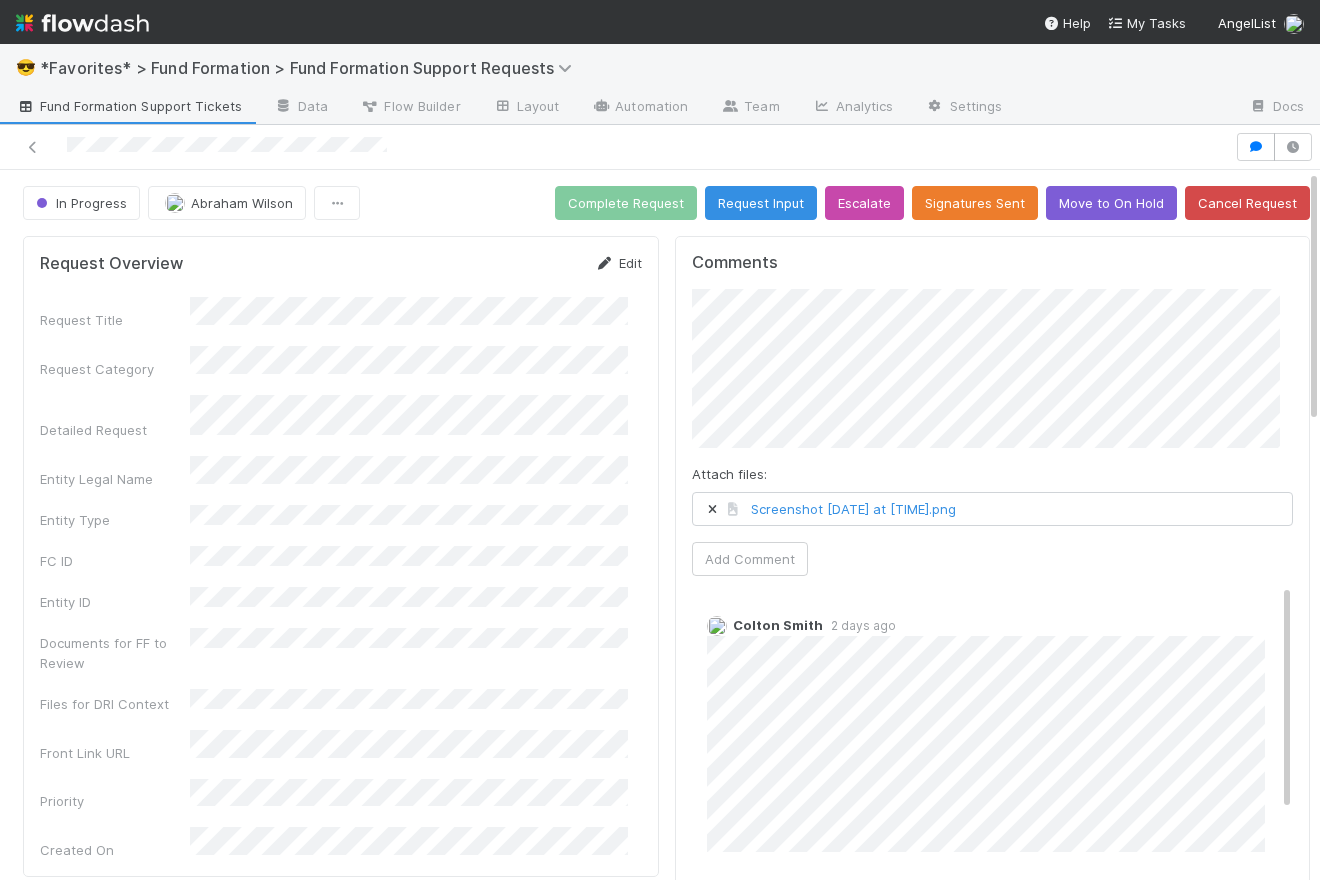 click on "Edit" at bounding box center (618, 263) 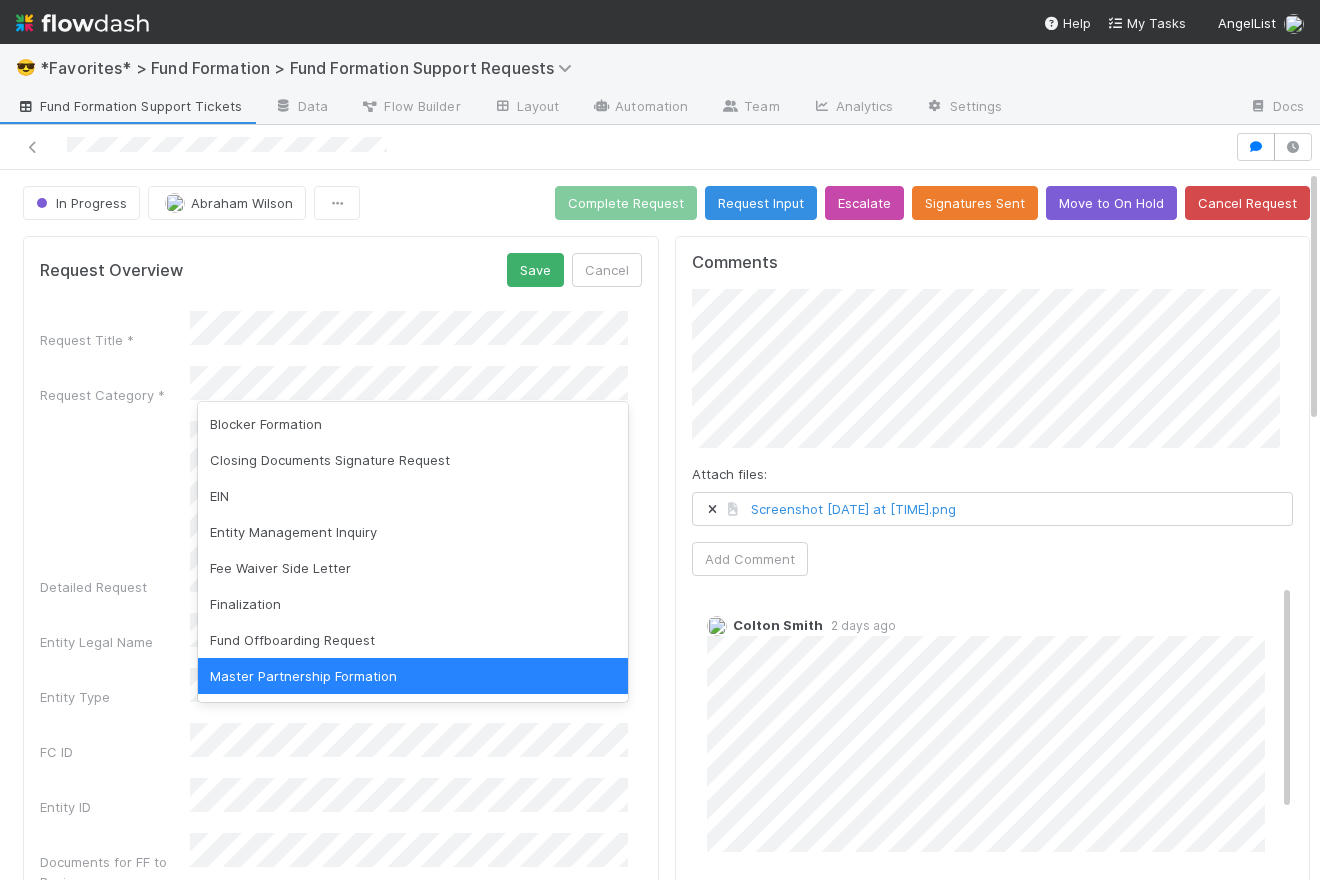 scroll, scrollTop: 4, scrollLeft: 0, axis: vertical 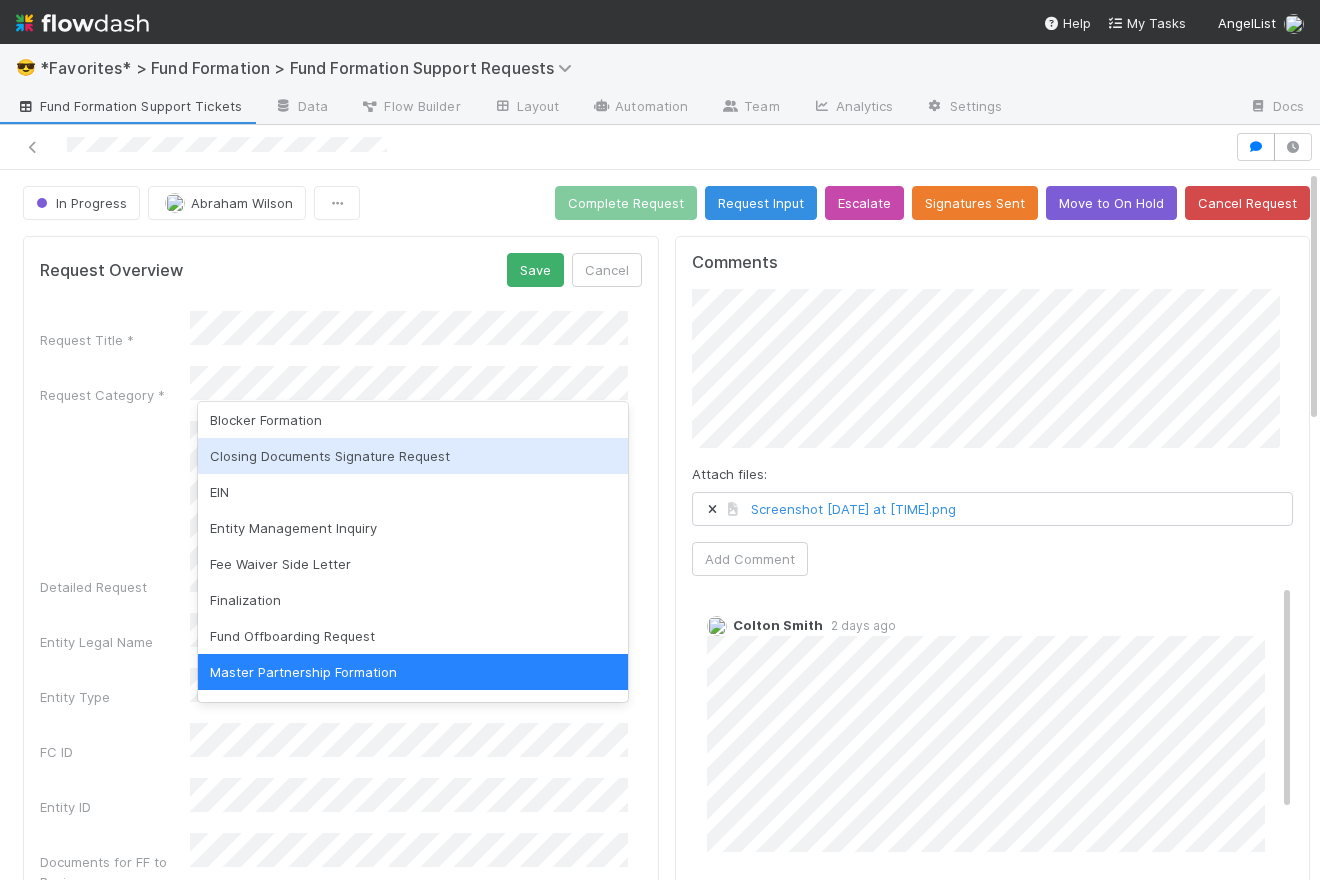 click on "Closing Documents Signature Request" at bounding box center (413, 456) 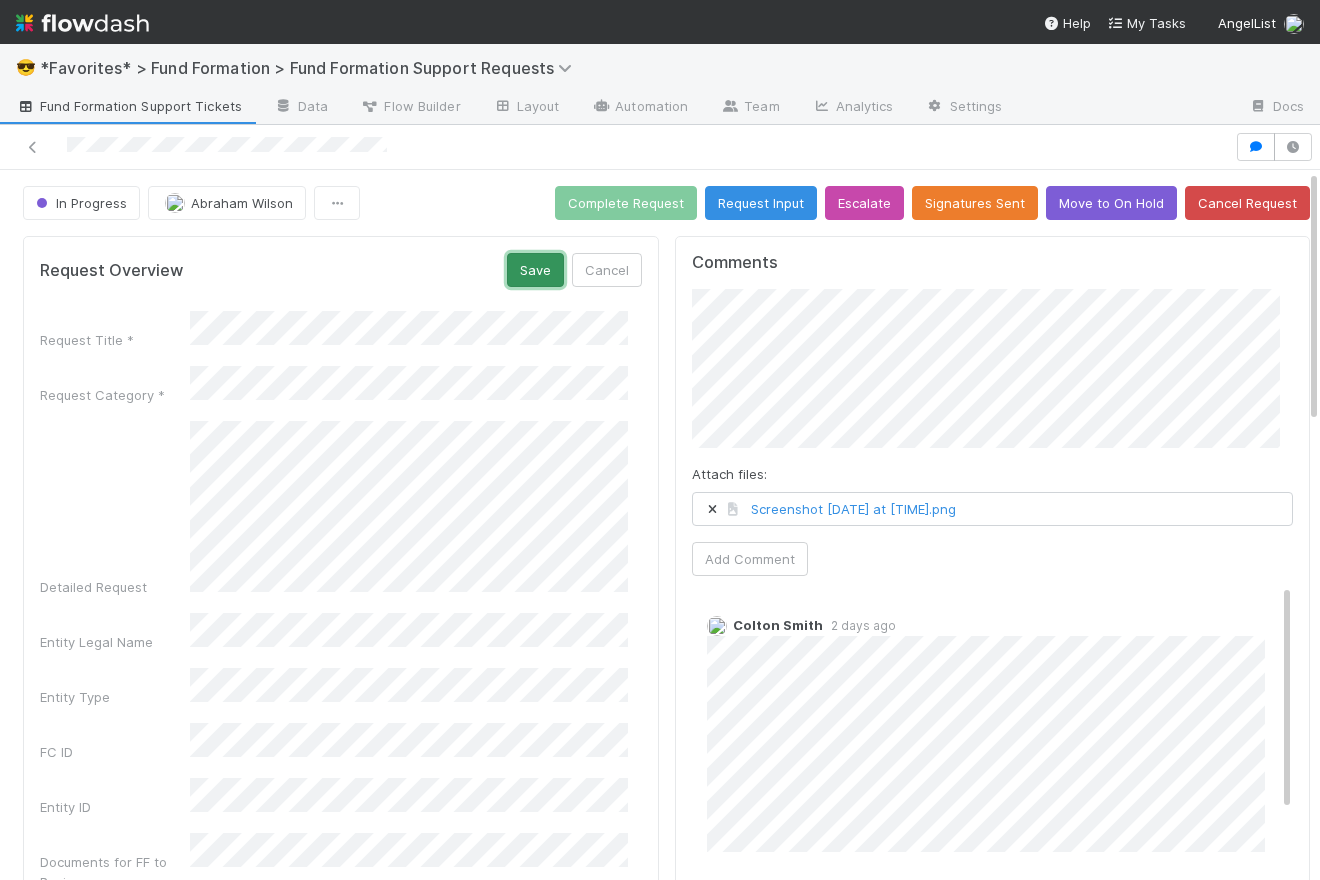 click on "Save" at bounding box center (535, 270) 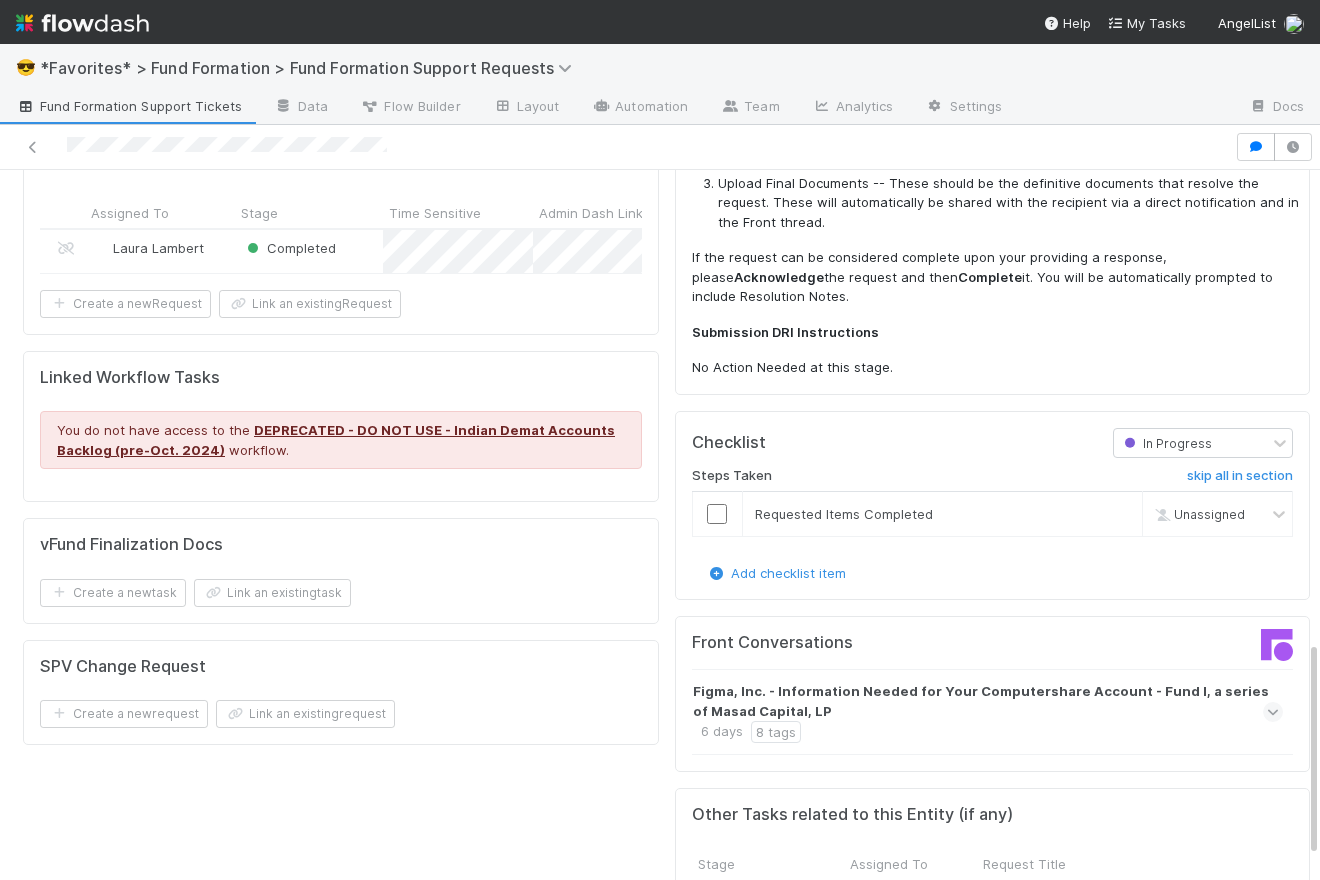 scroll, scrollTop: 1621, scrollLeft: 0, axis: vertical 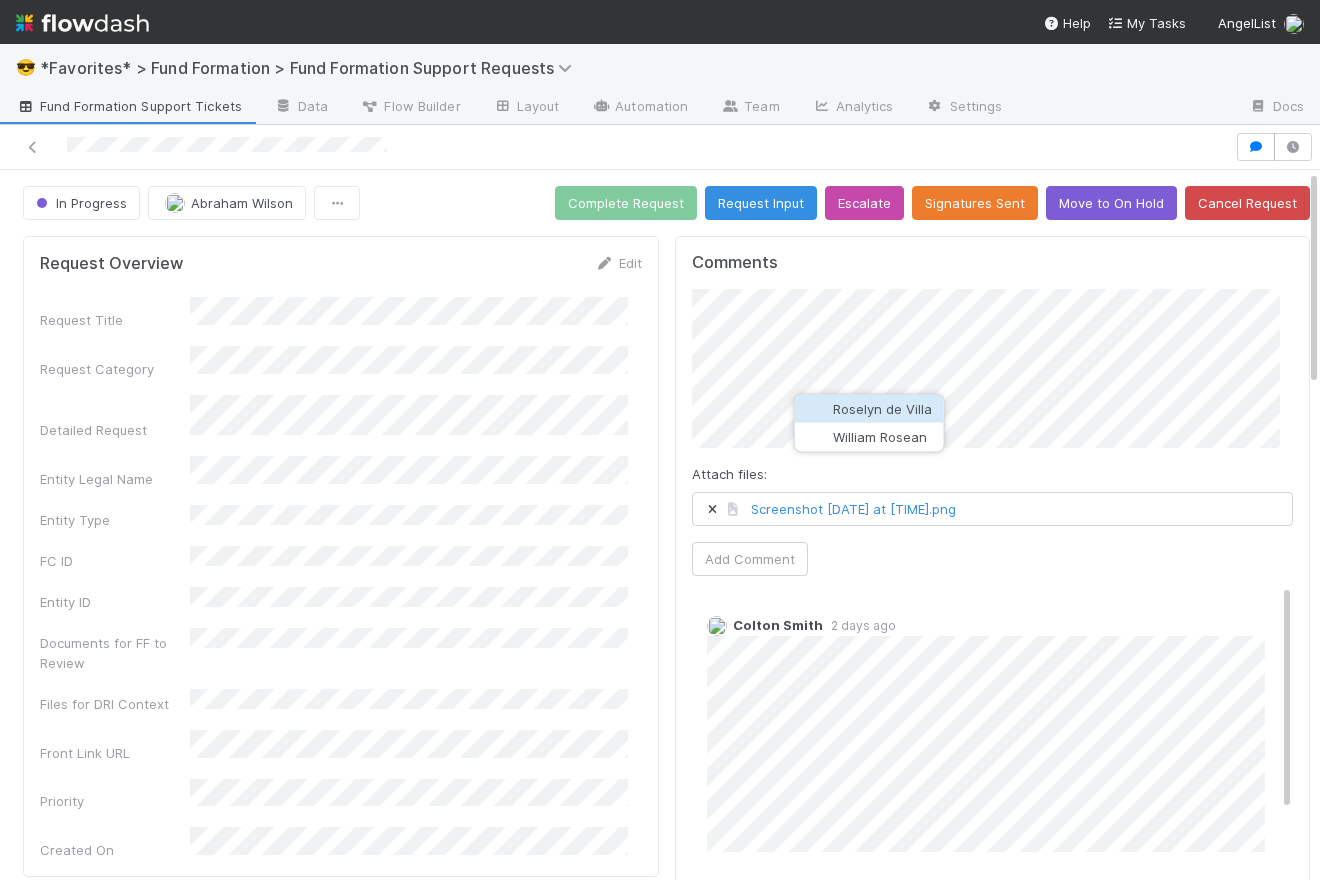 click on "Roselyn de Villa" at bounding box center (882, 409) 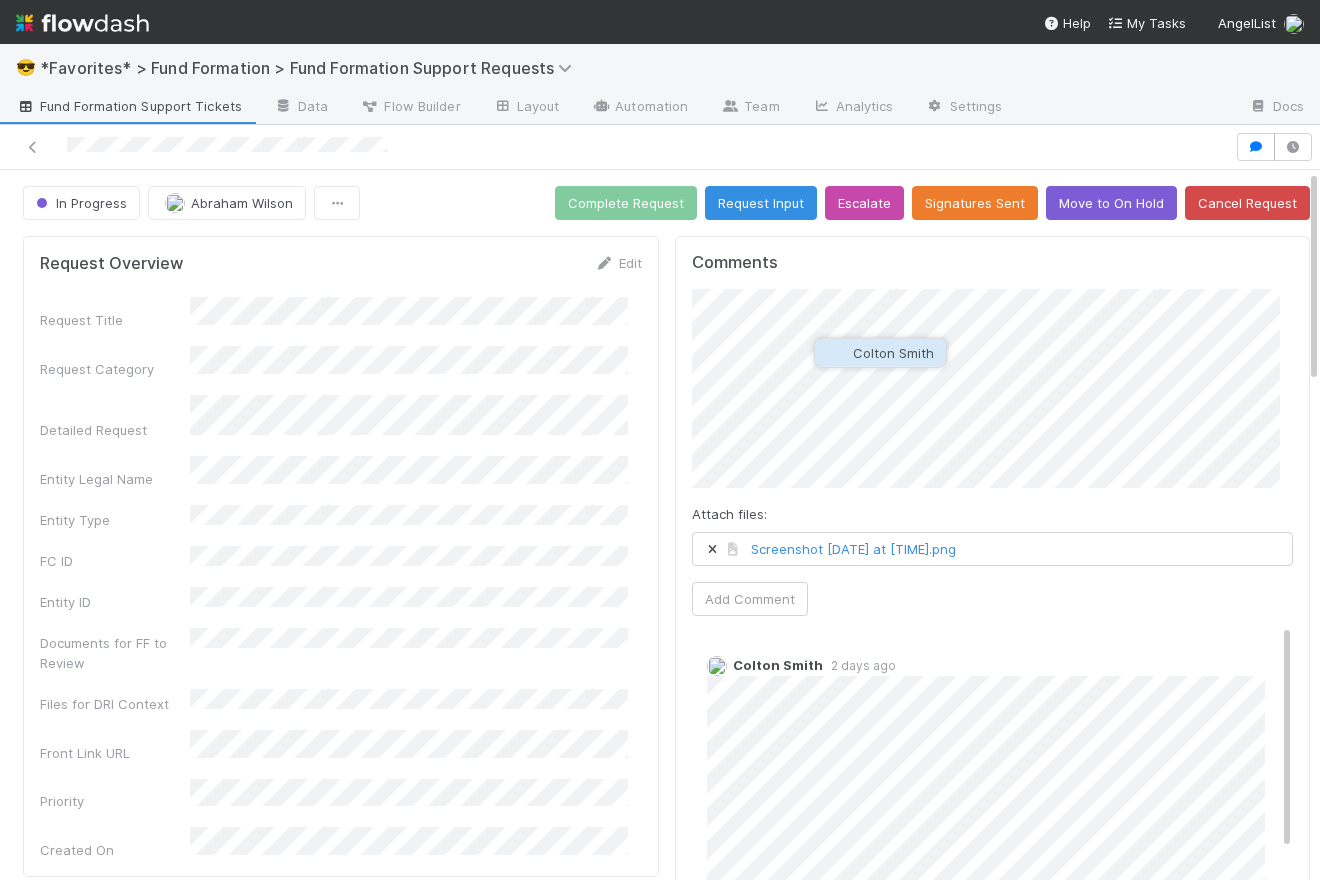 click on "Colton Smith" at bounding box center (893, 353) 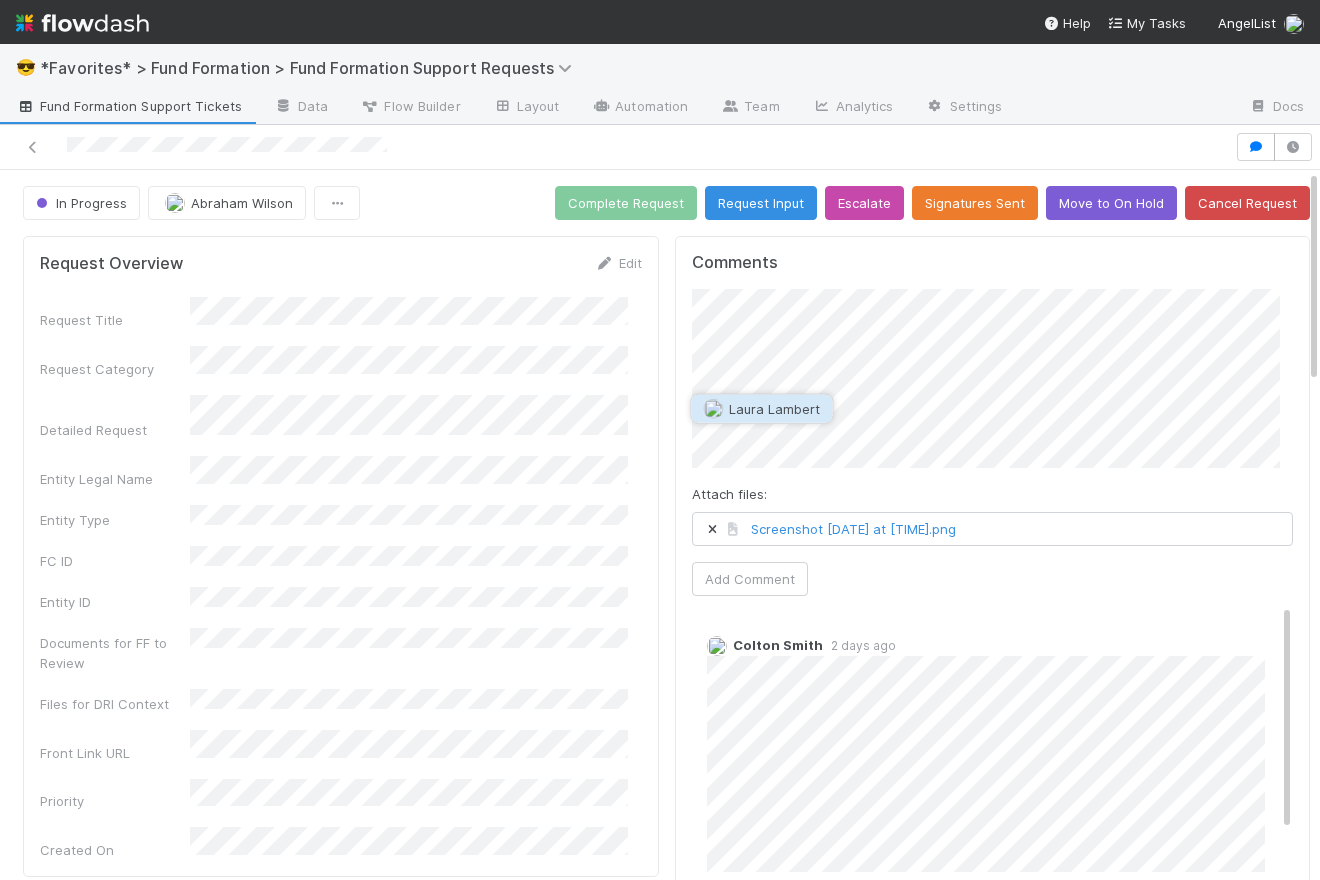 click on "Laura Lambert" at bounding box center (761, 409) 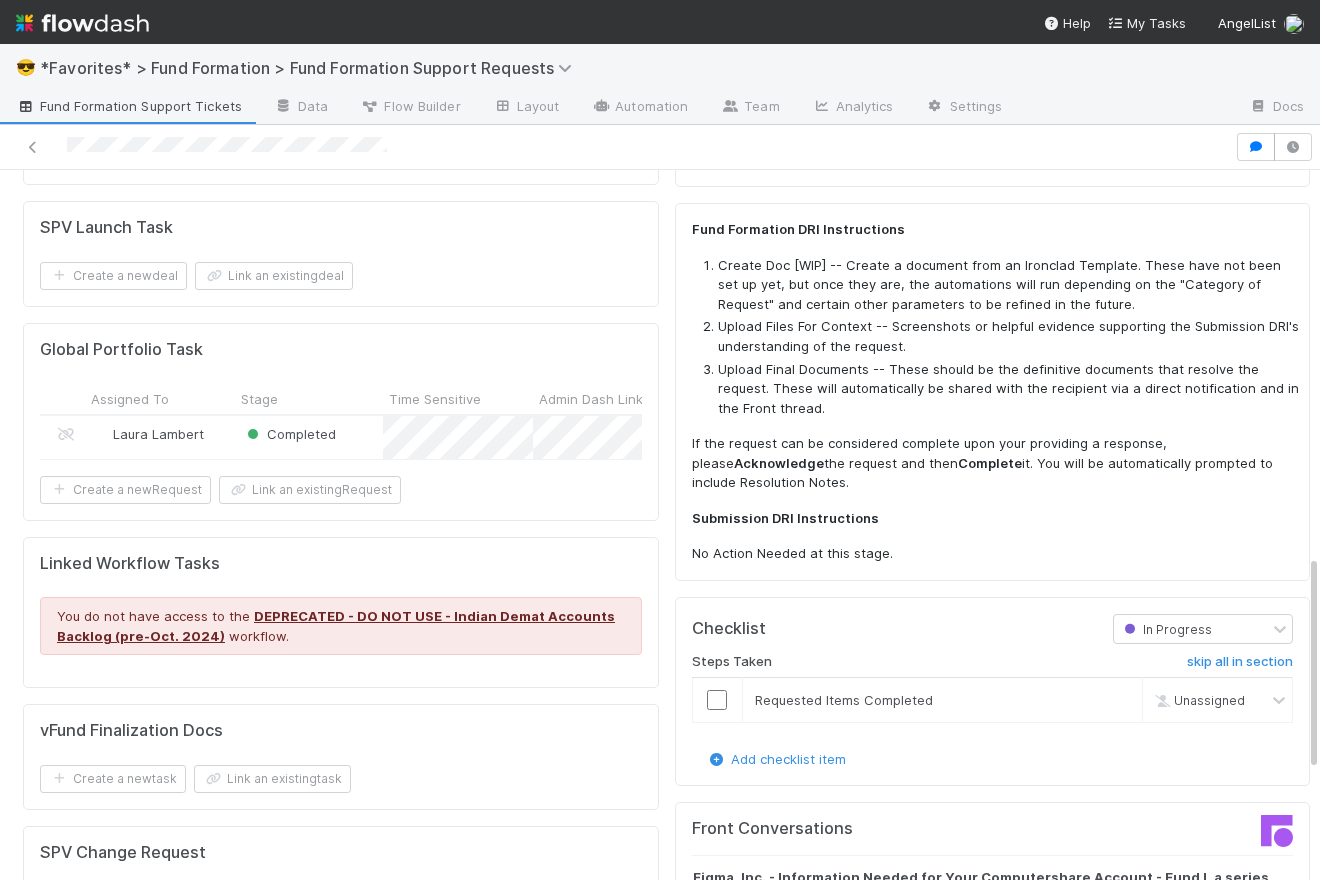 scroll, scrollTop: 94, scrollLeft: 0, axis: vertical 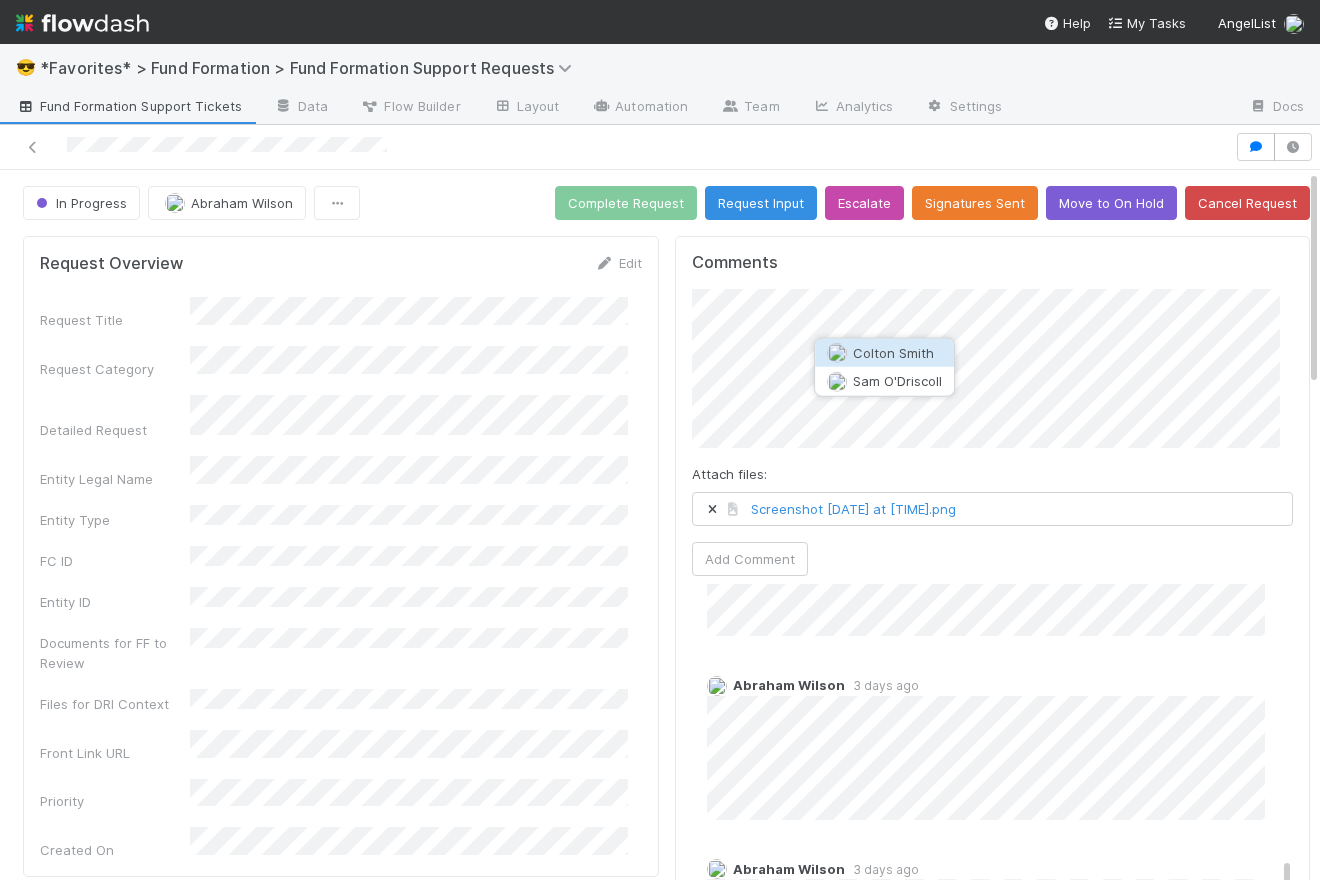 click on "Colton Smith" at bounding box center (893, 353) 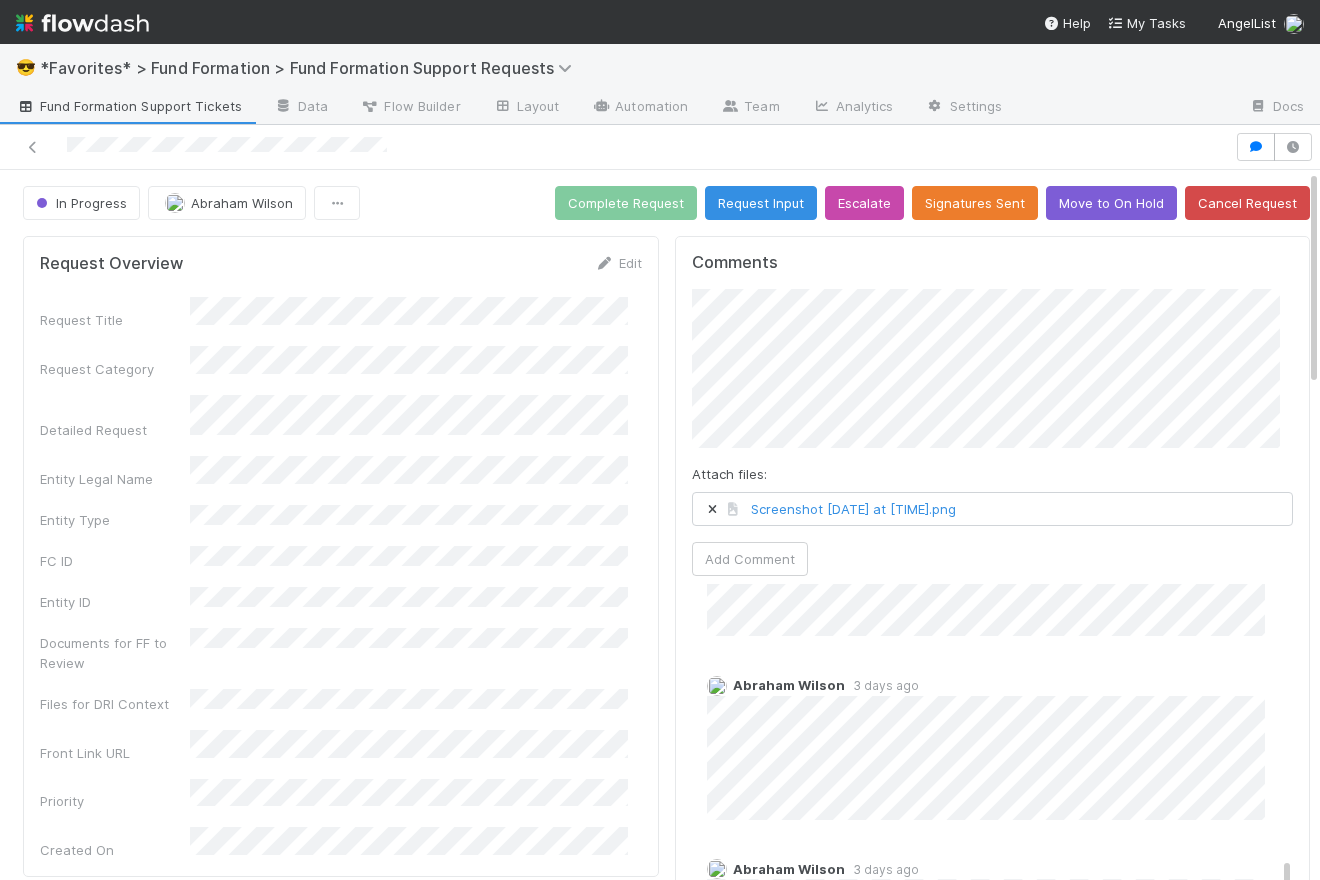 click on "Comments Attach files: Screenshot 2025-08-07 at 8.14.31 PM.png Add Comment Colton Smith 2 days ago   Abraham Wilson 2 days ago   Colton Smith 2 days ago   Abraham Wilson 3 days ago   Abraham Wilson 3 days ago" at bounding box center [993, 668] 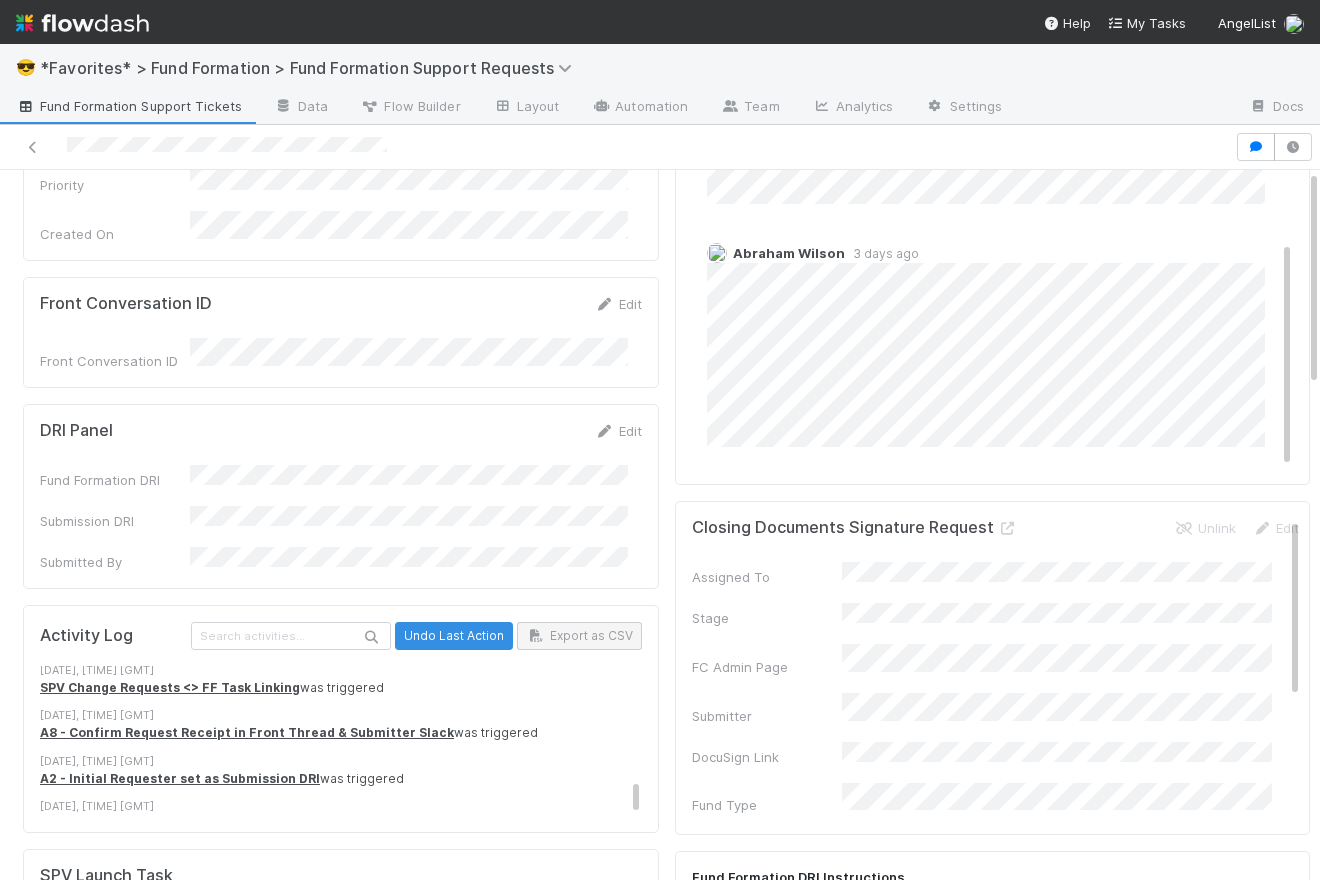 scroll, scrollTop: 617, scrollLeft: 0, axis: vertical 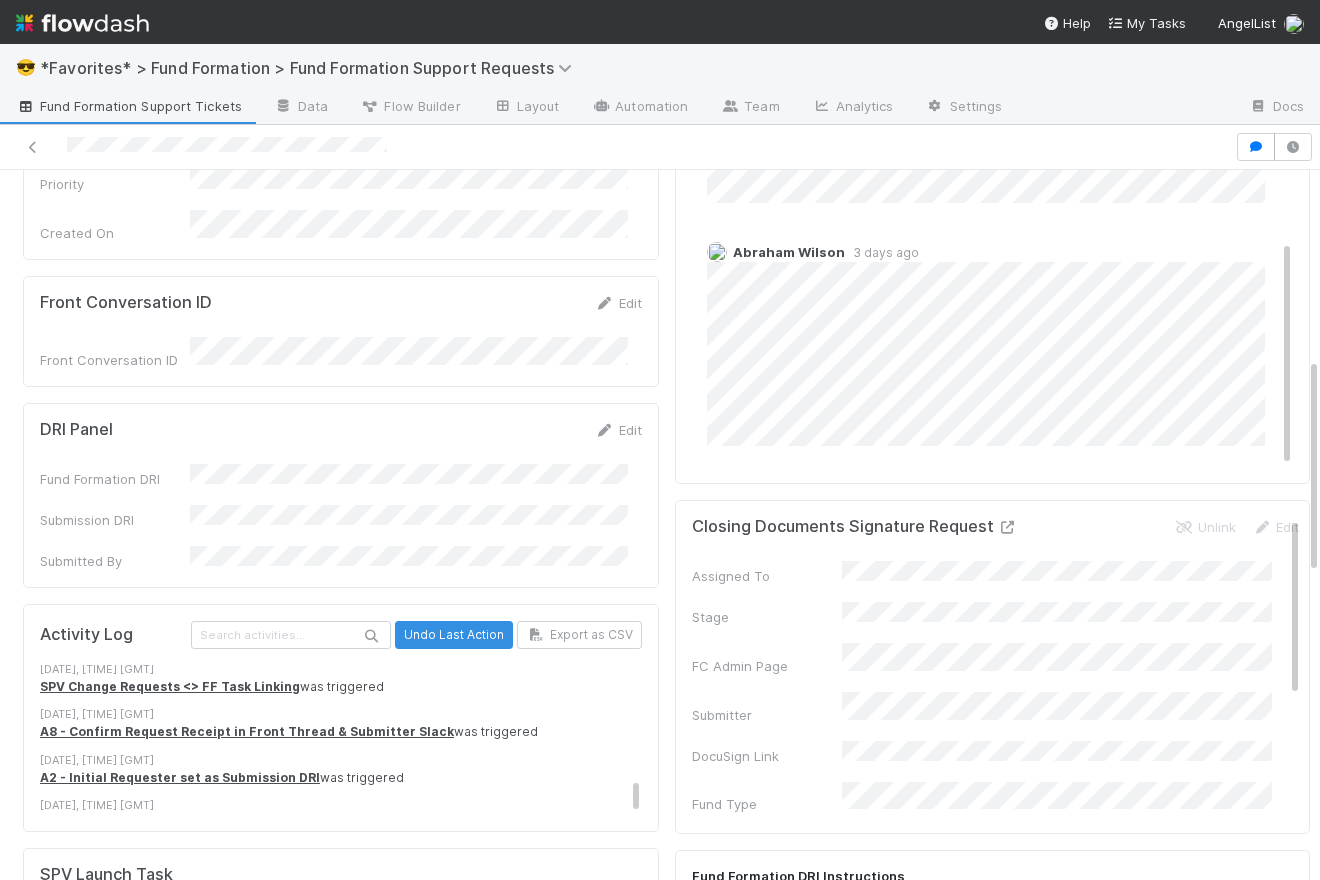 click at bounding box center [1008, 527] 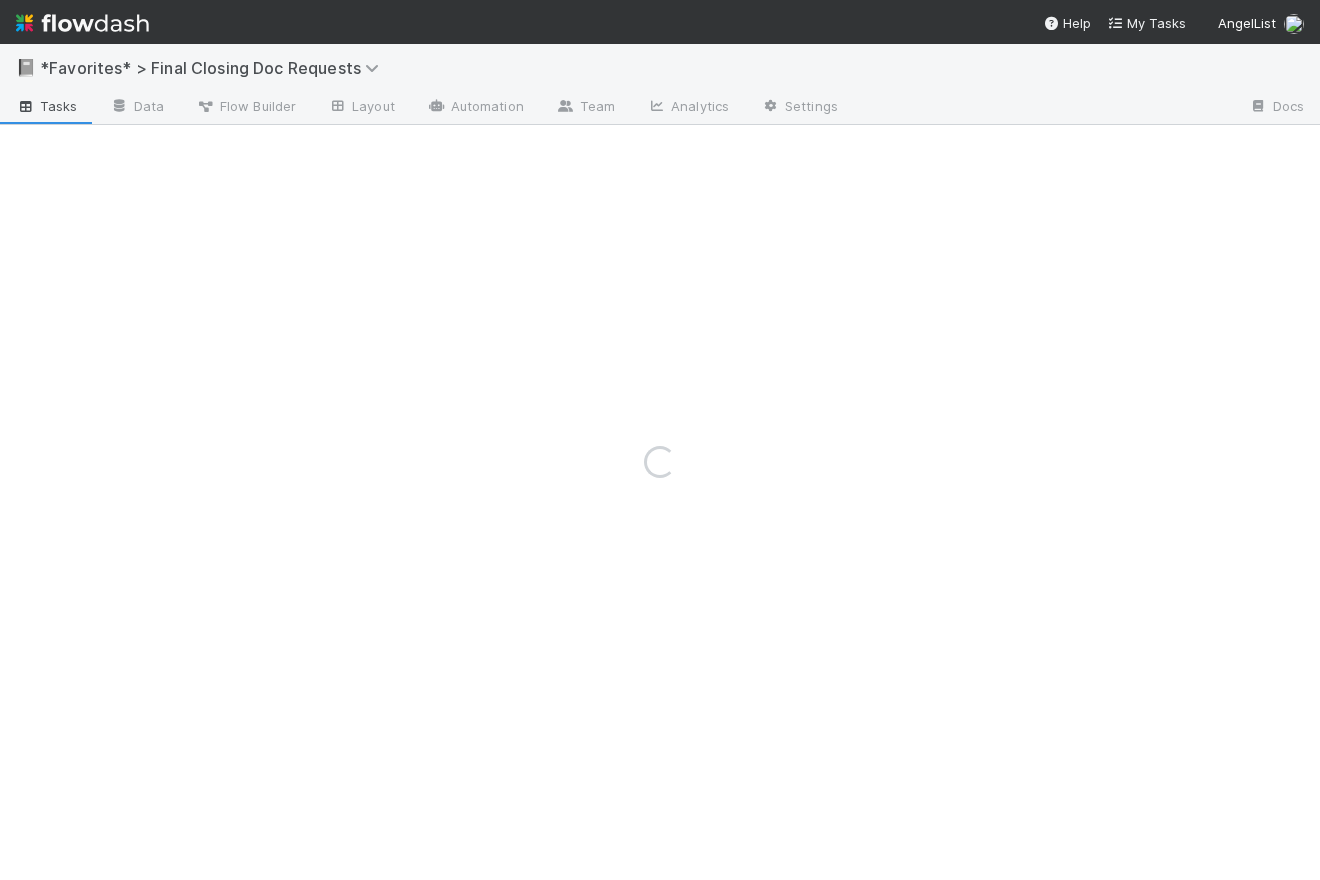scroll, scrollTop: 0, scrollLeft: 0, axis: both 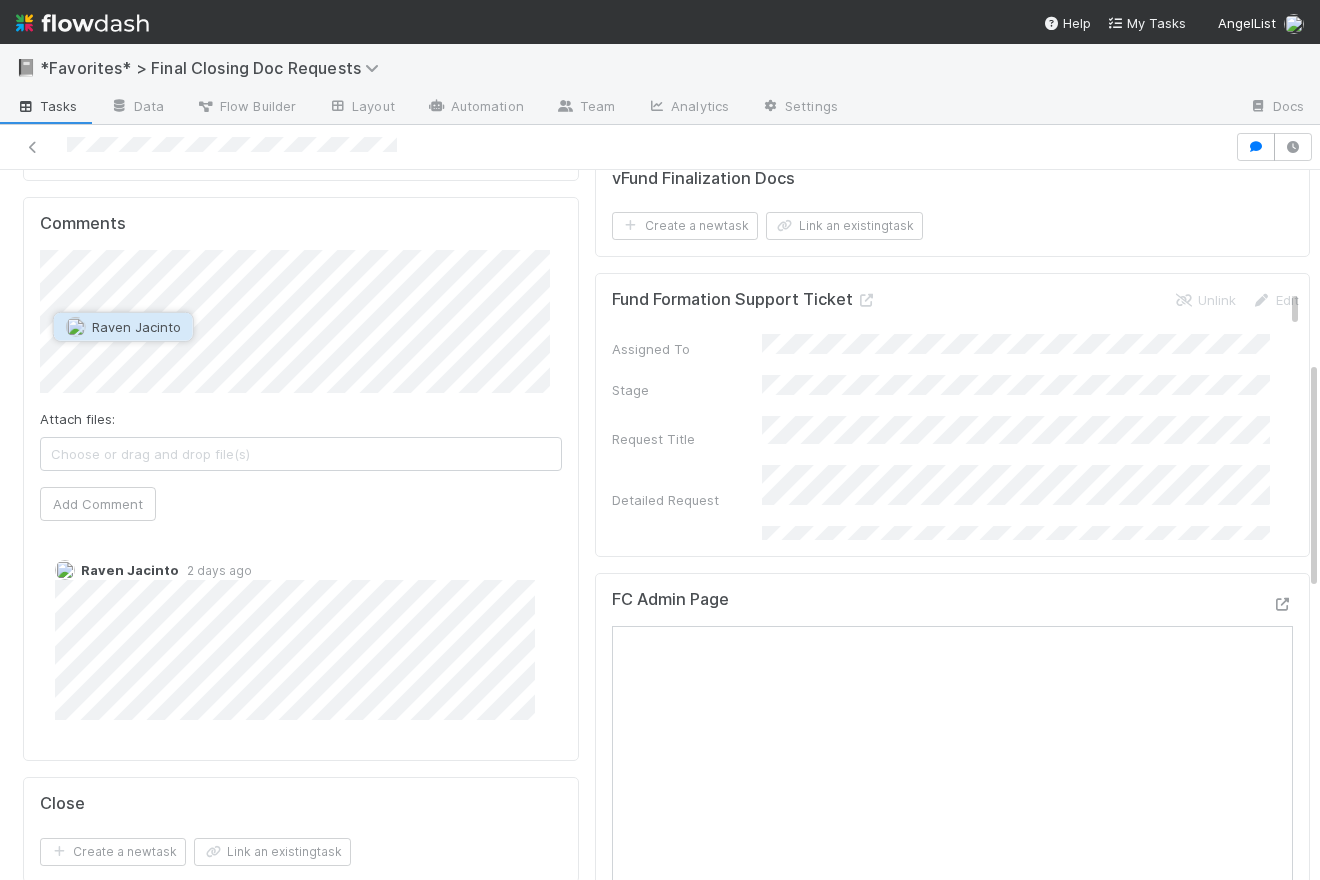 click on "Raven Jacinto" at bounding box center [136, 327] 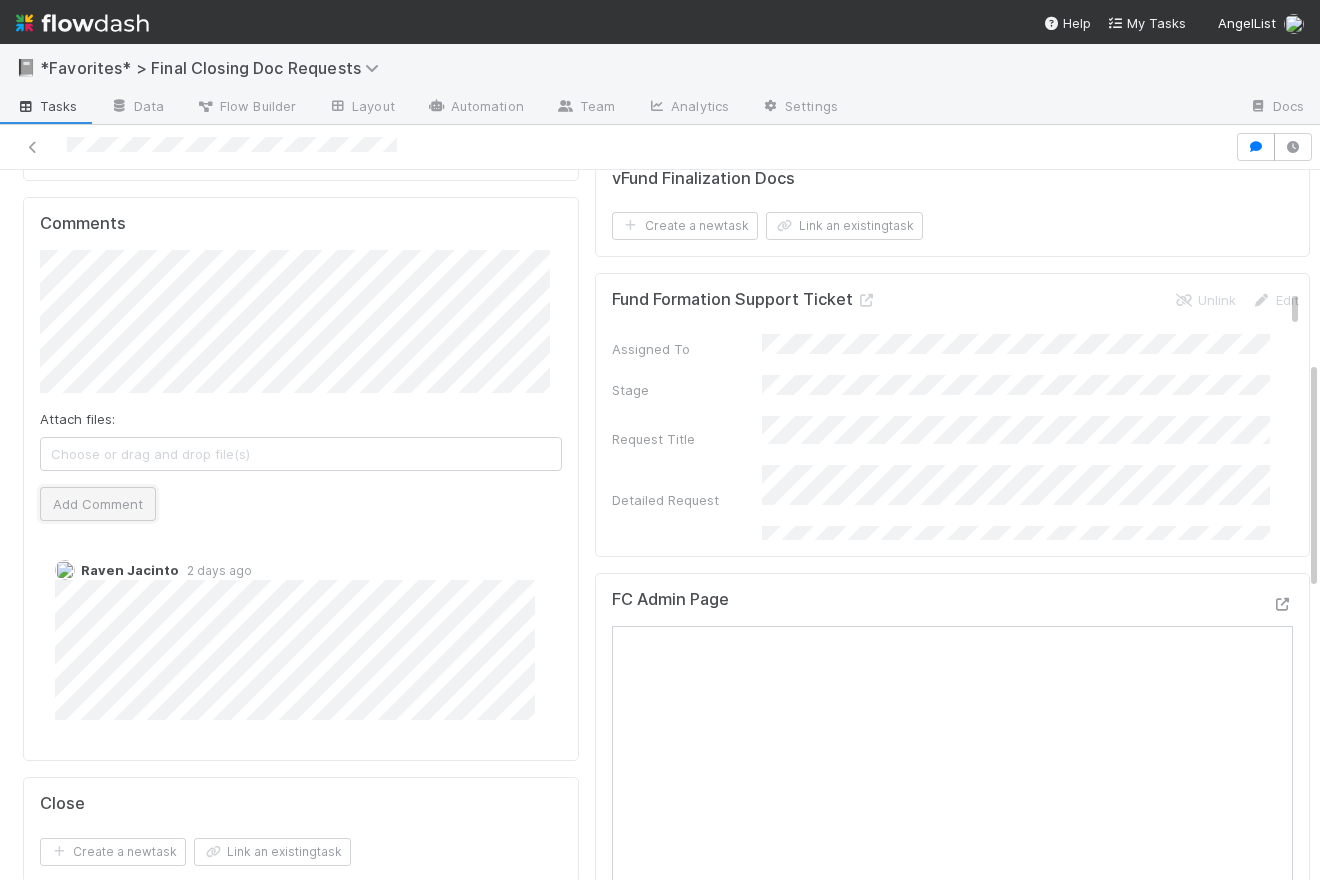 click on "Add Comment" at bounding box center (98, 504) 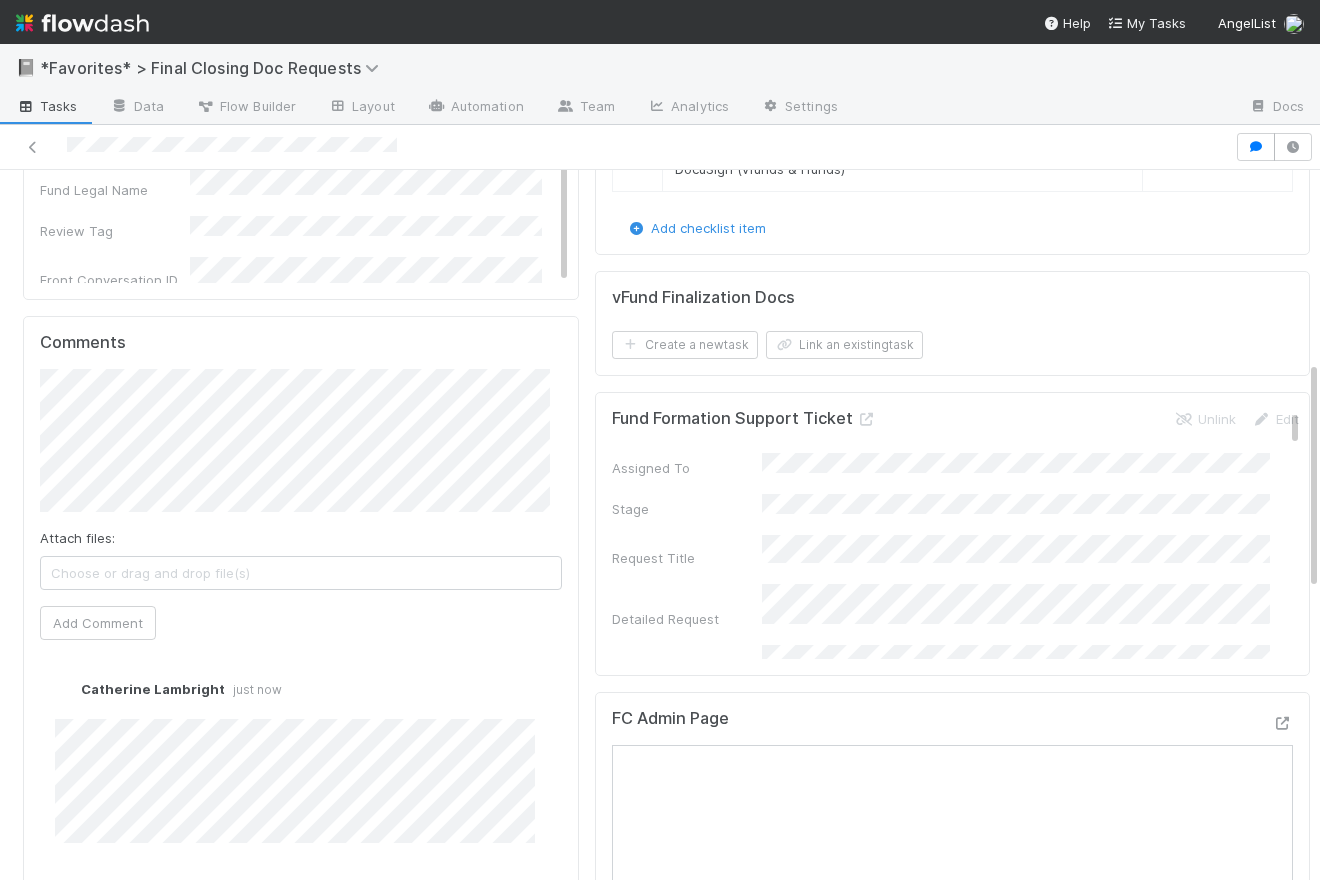 scroll, scrollTop: 0, scrollLeft: 0, axis: both 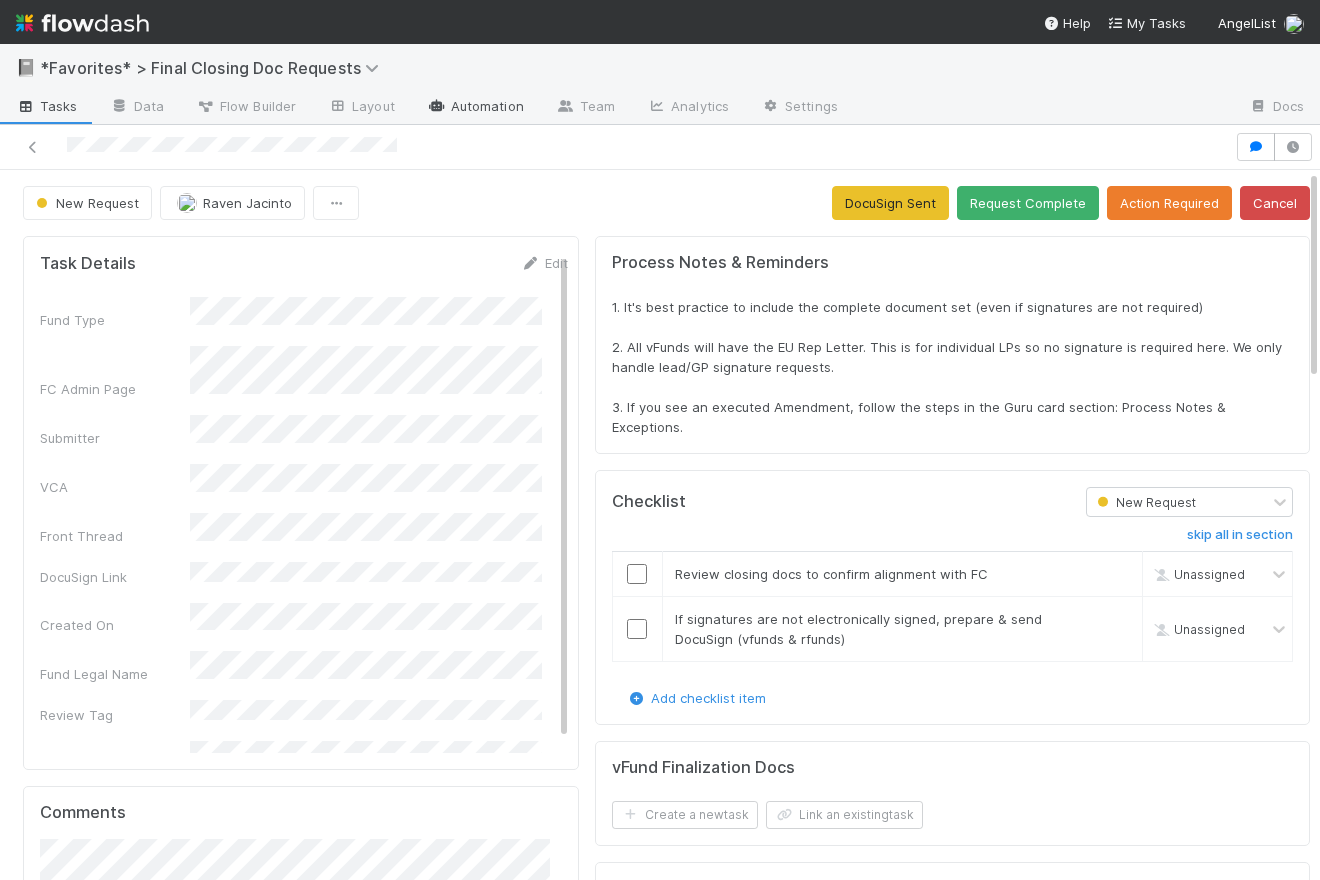 click on "Automation" at bounding box center [475, 108] 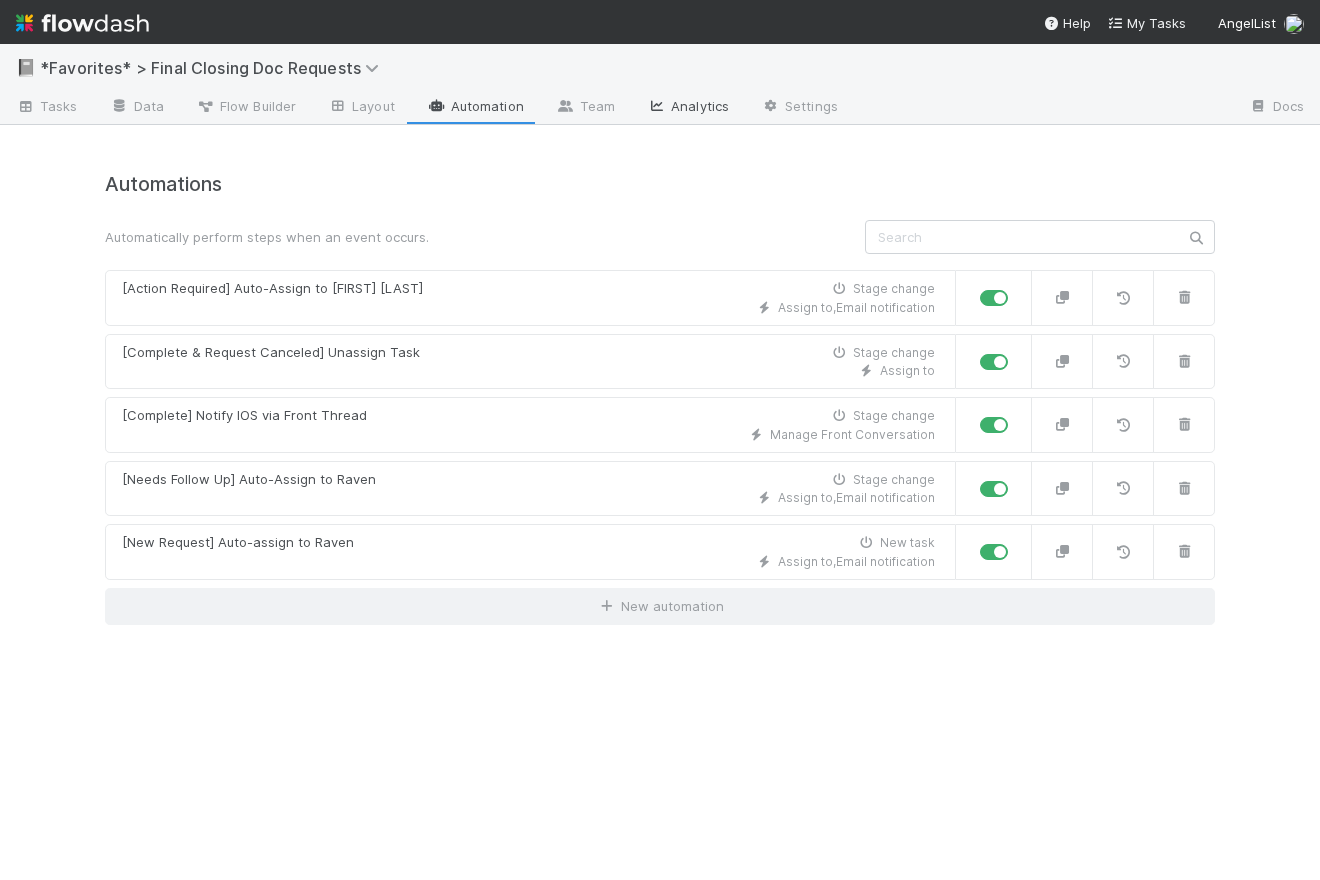 click on "Analytics" at bounding box center (688, 108) 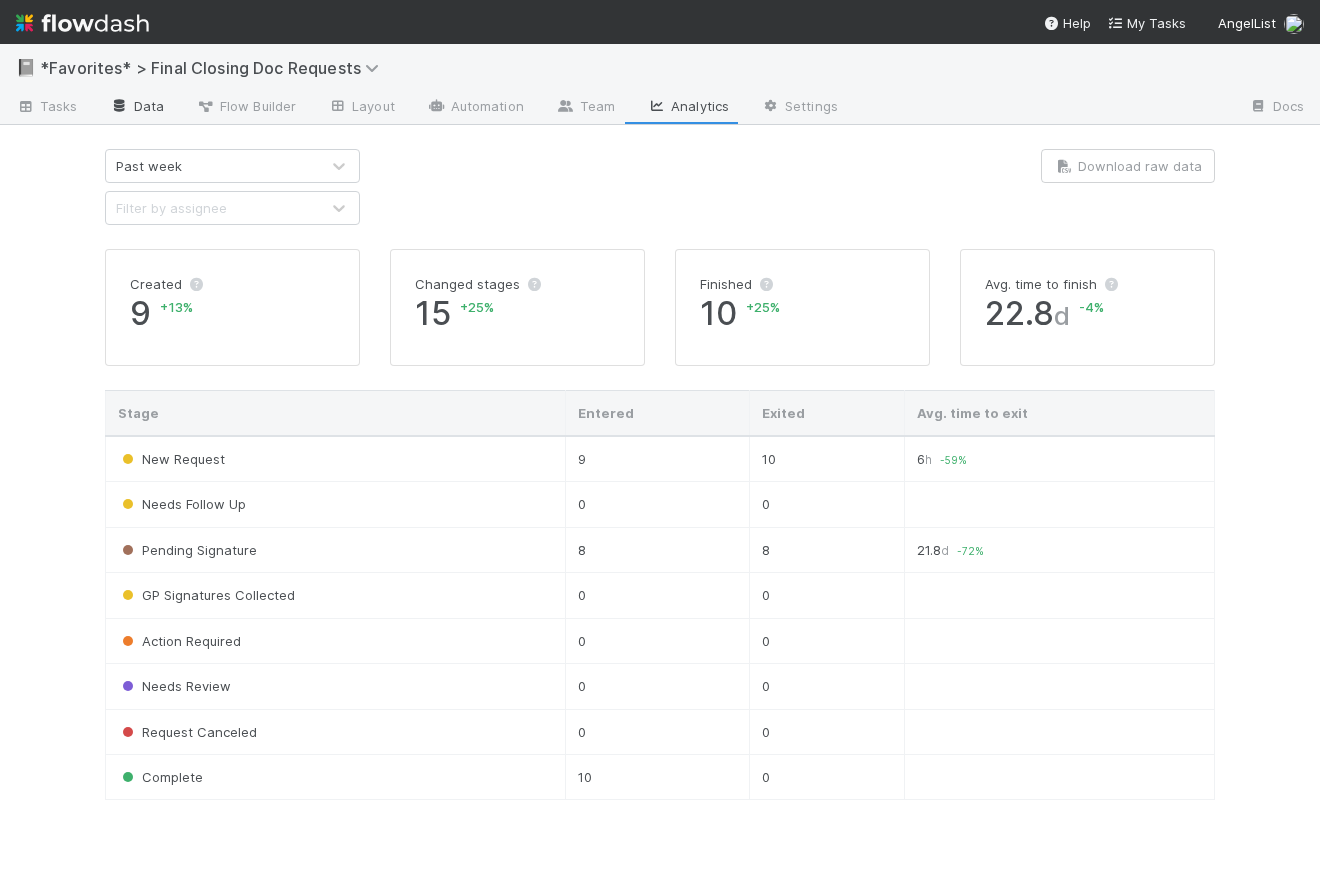 click on "Data" at bounding box center (137, 108) 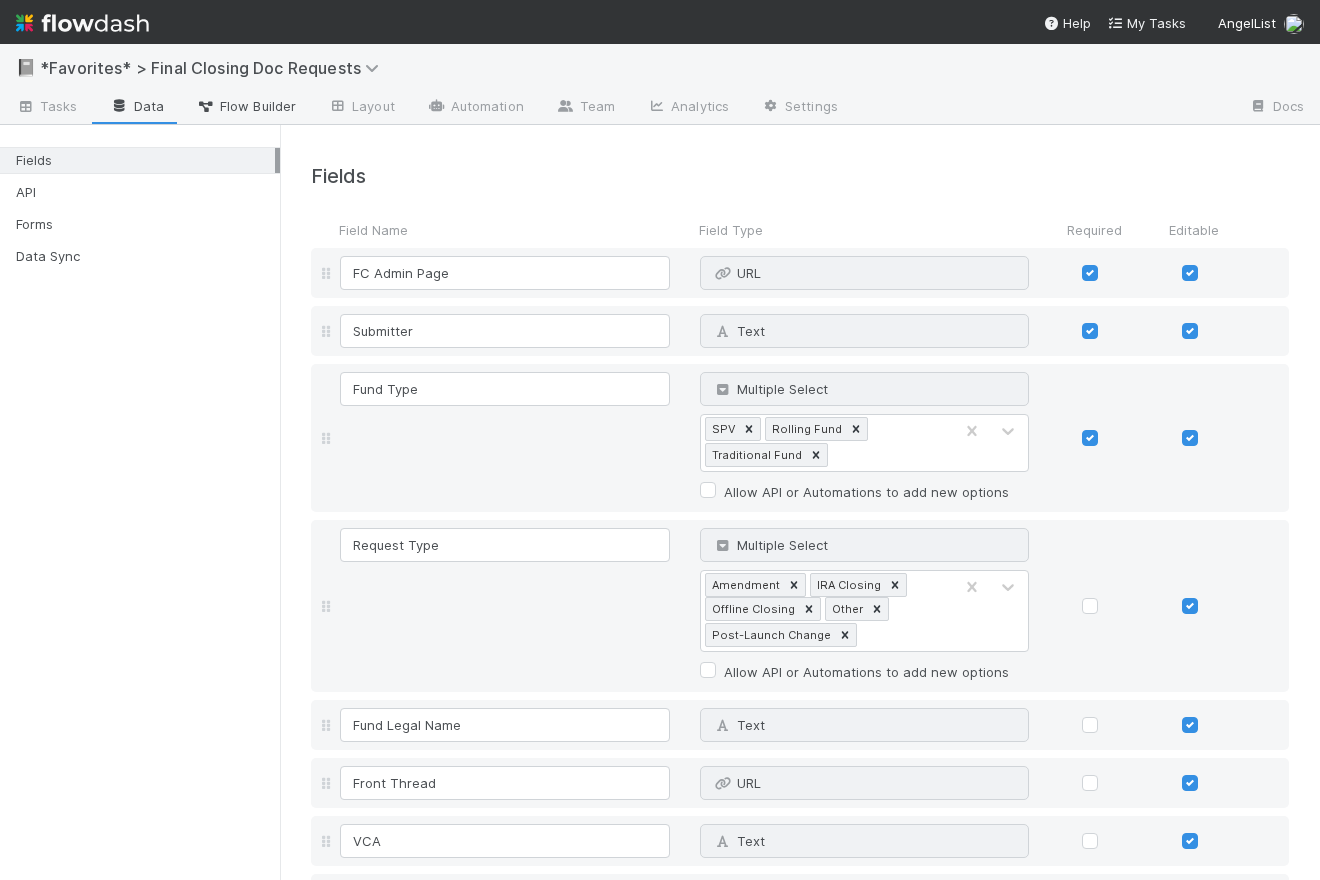 click on "Flow Builder" at bounding box center [246, 106] 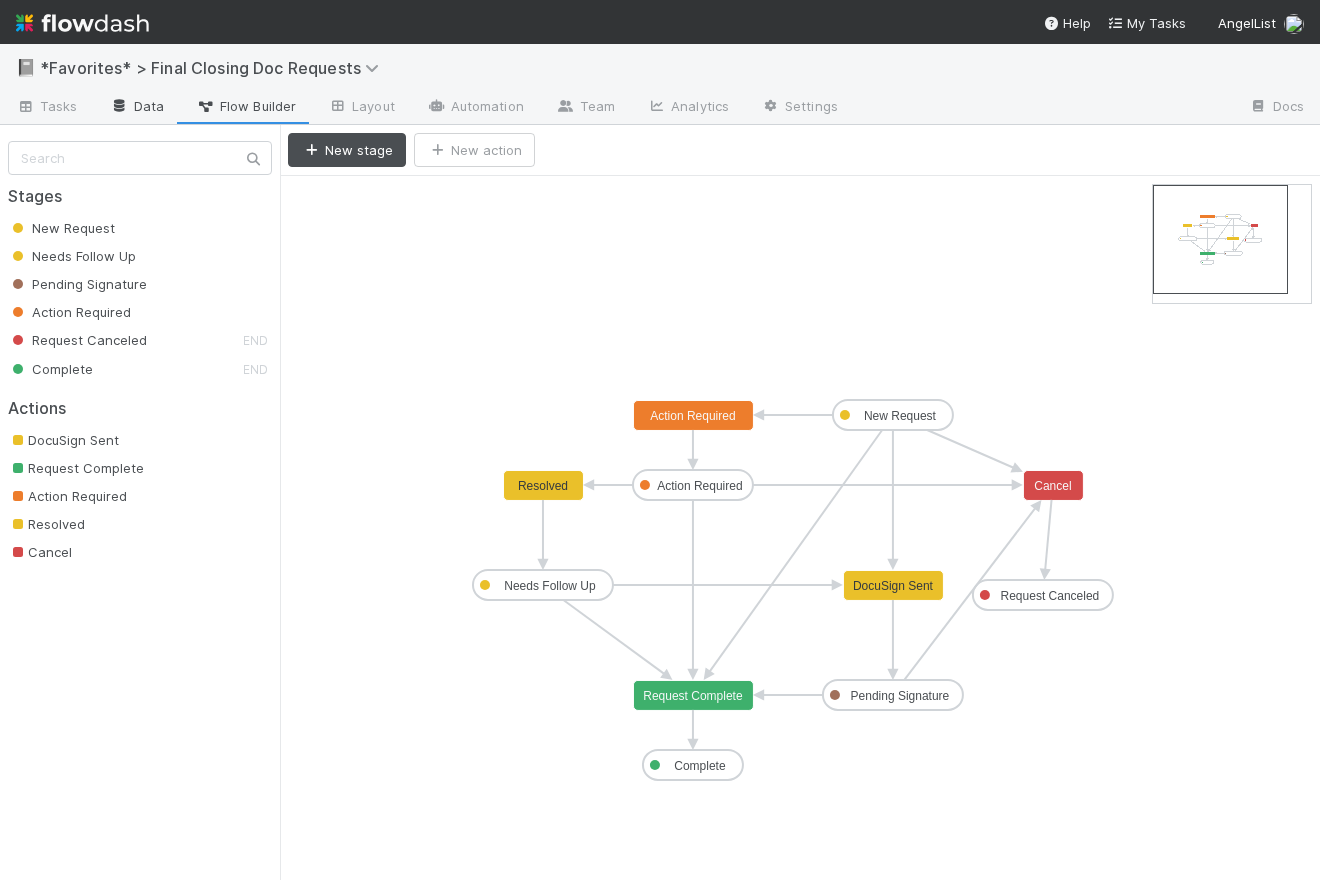click on "Data" at bounding box center [137, 108] 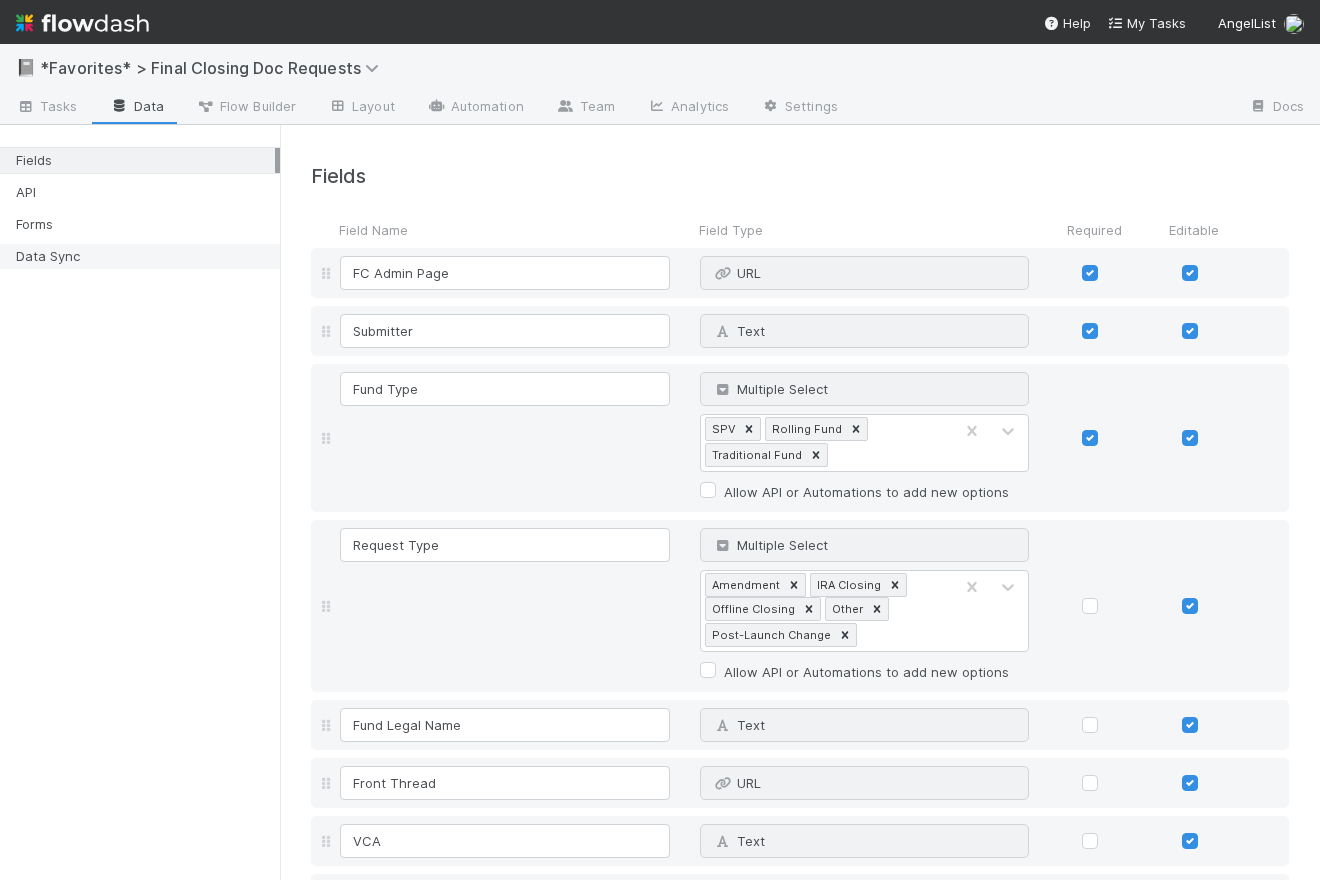 click on "Data Sync" at bounding box center [145, 256] 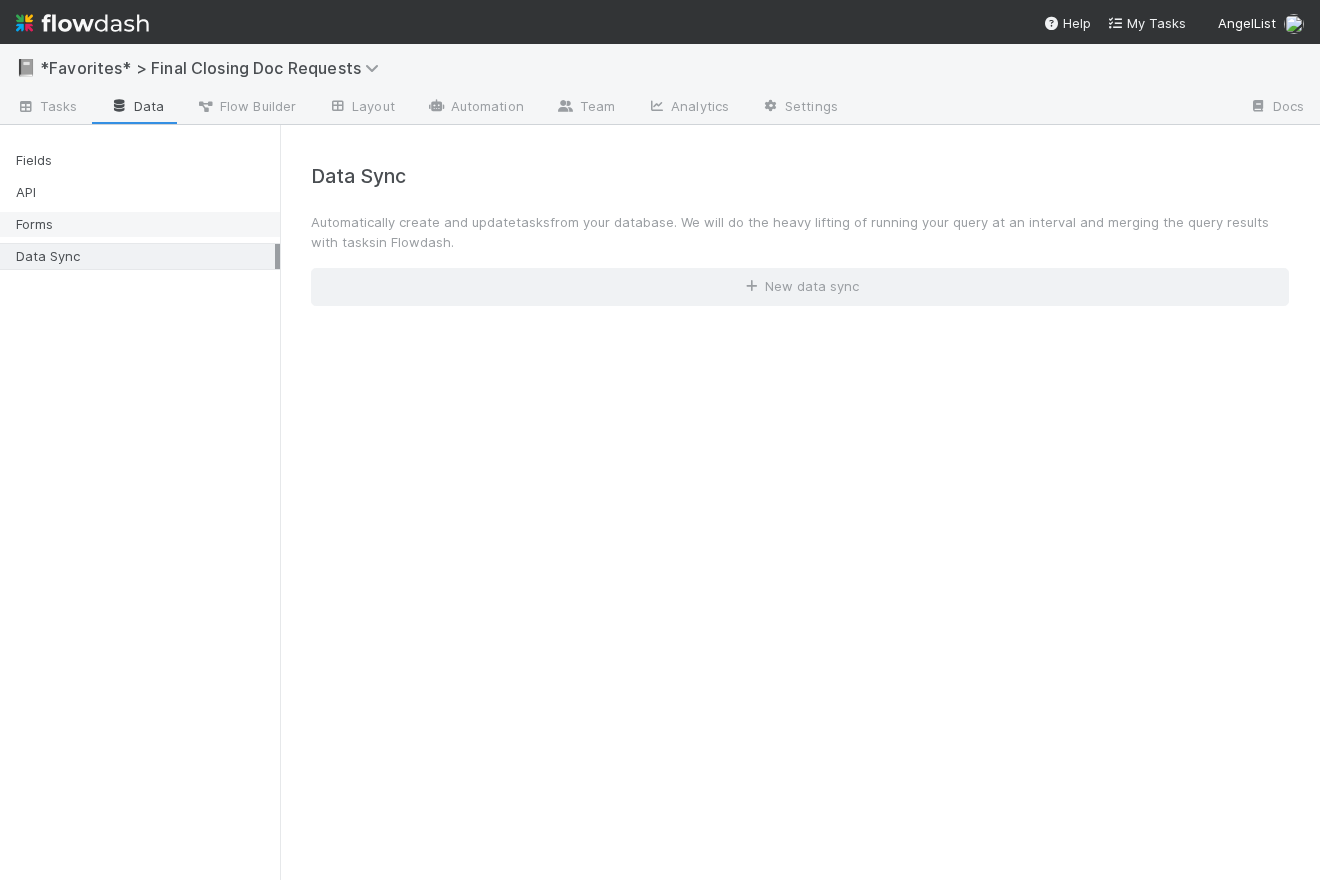 click on "Forms" at bounding box center (145, 224) 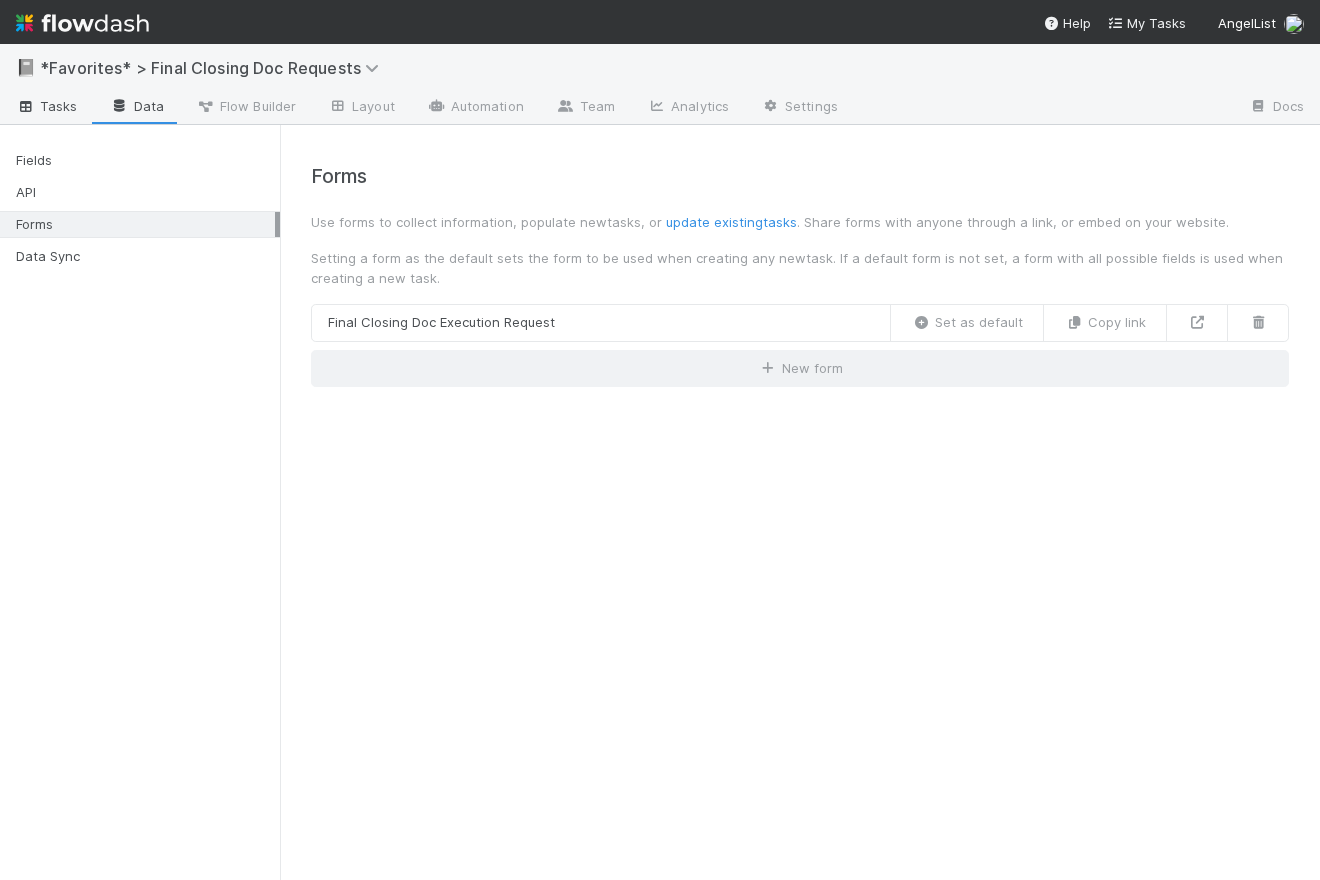 click on "Tasks" at bounding box center [47, 108] 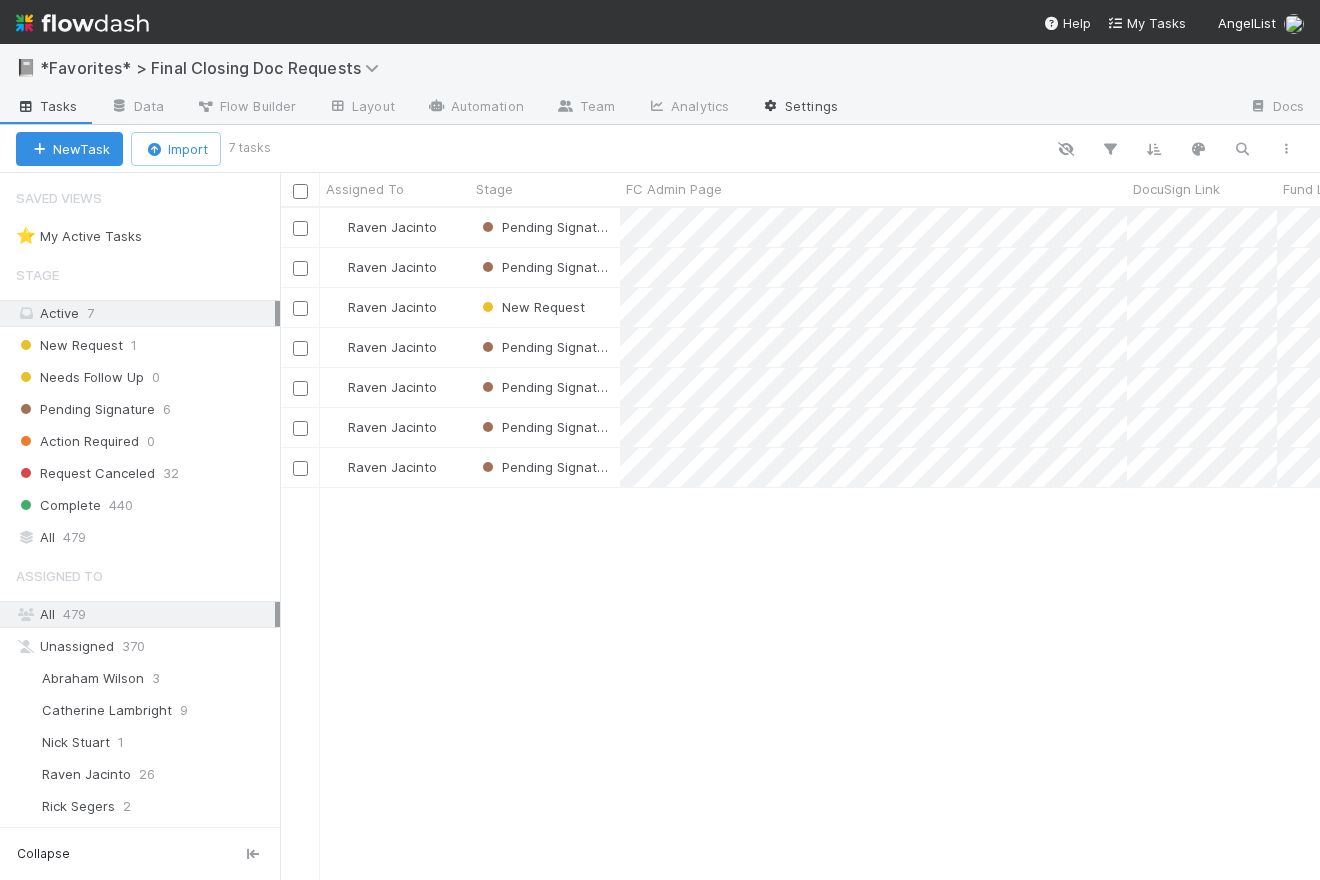 scroll, scrollTop: 15, scrollLeft: 14, axis: both 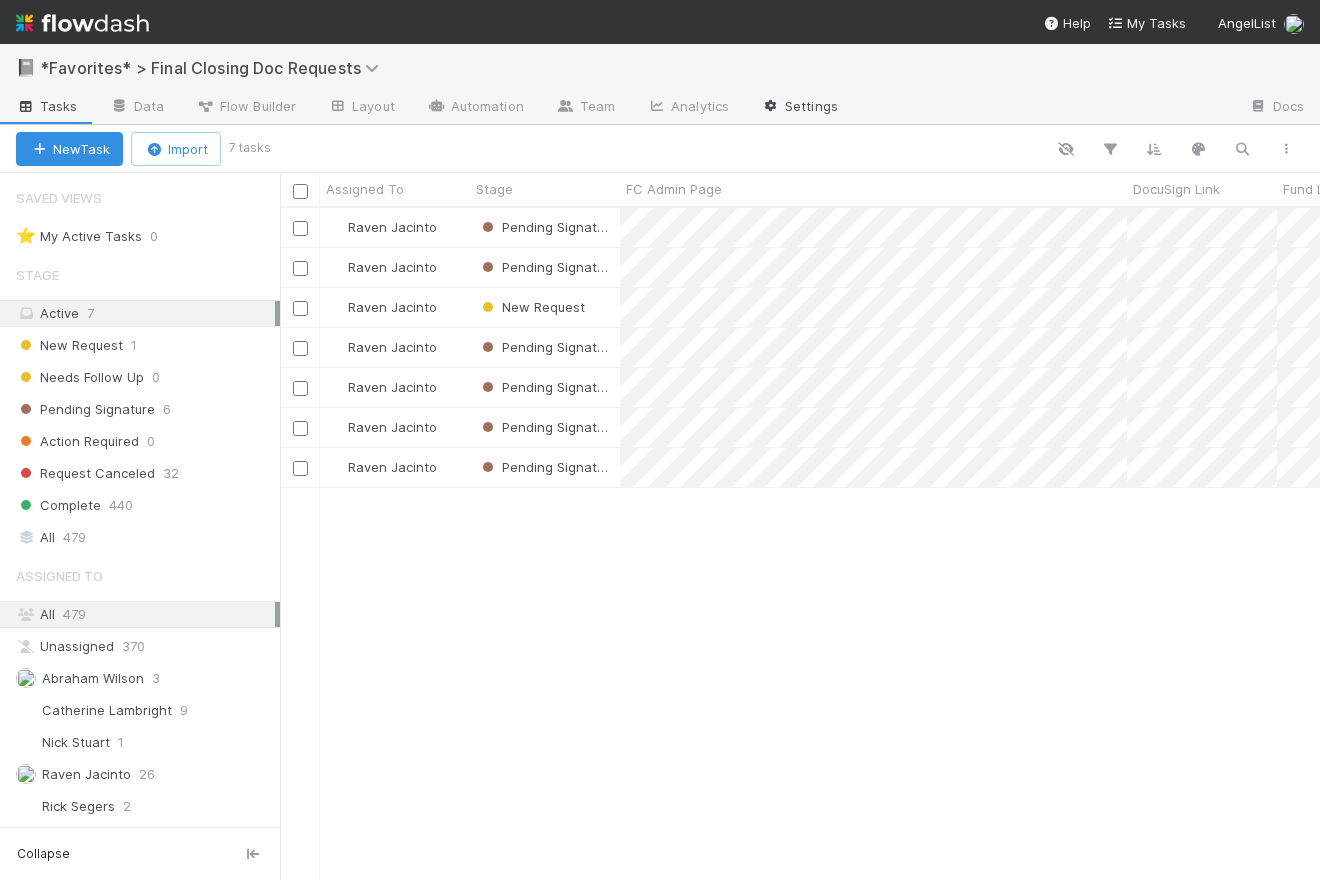 click on "Settings" at bounding box center (799, 108) 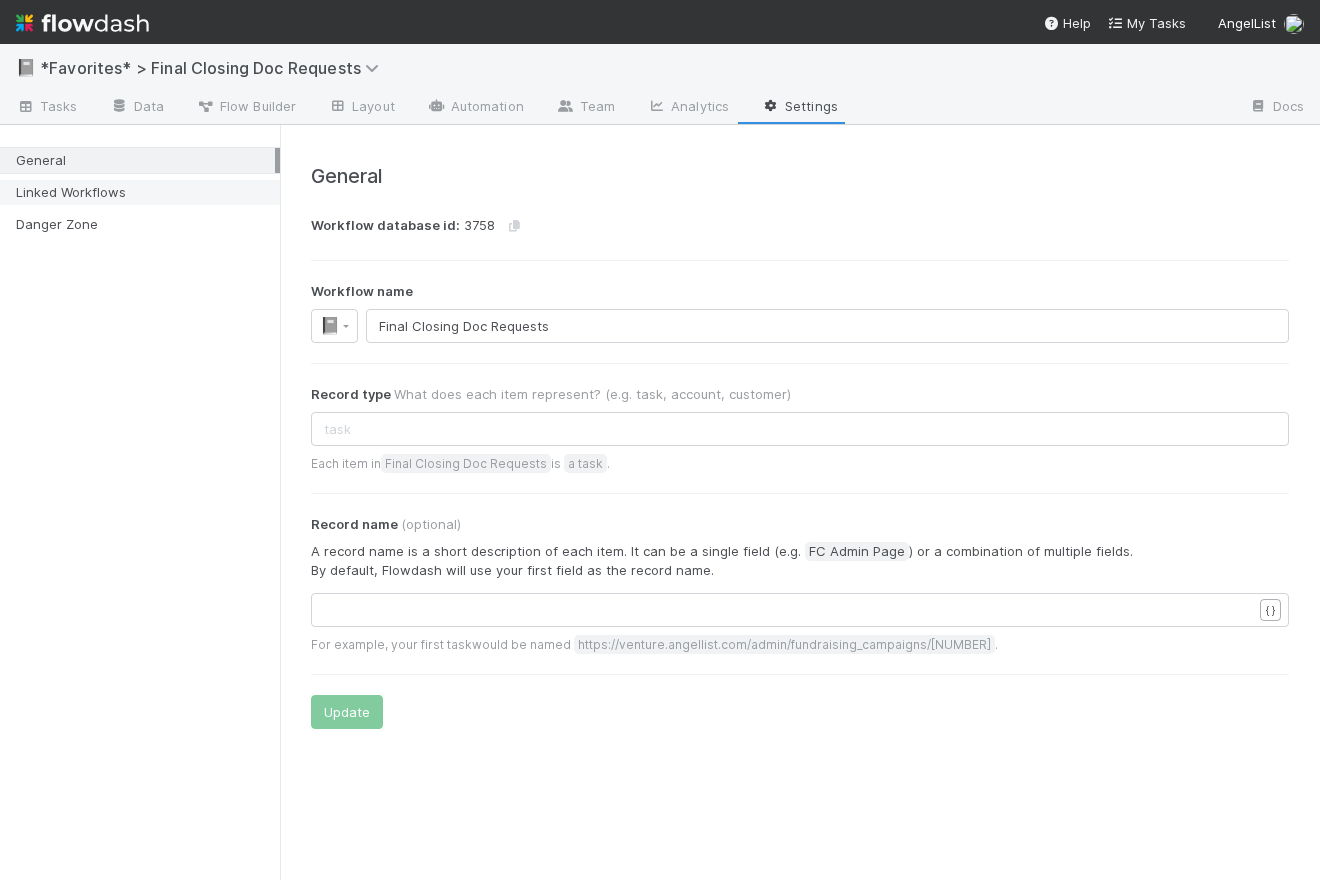 click on "Linked Workflows" at bounding box center [145, 192] 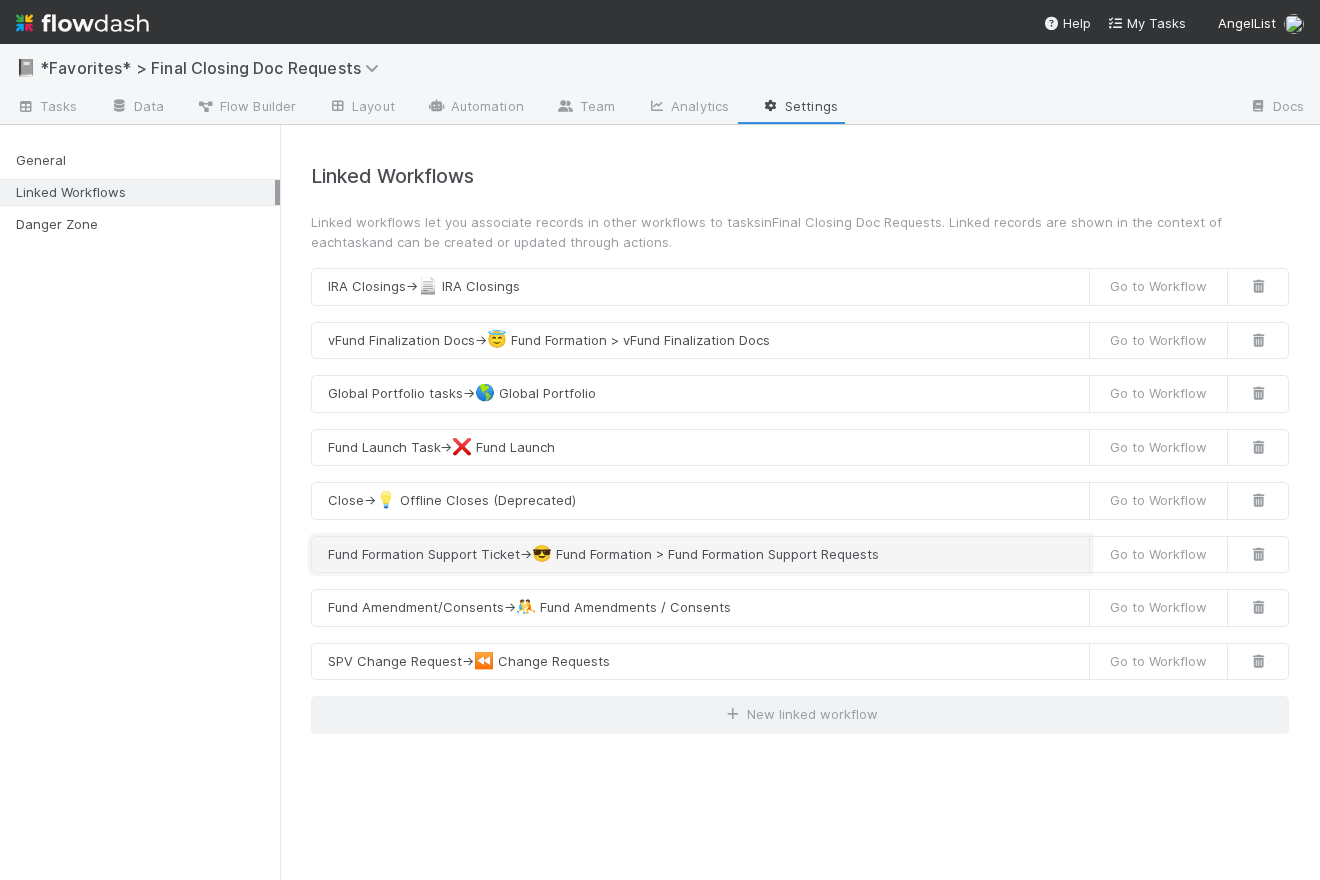 click on "Fund Formation Support Ticket  →  😎 Fund Formation > Fund Formation Support Requests" at bounding box center (700, 555) 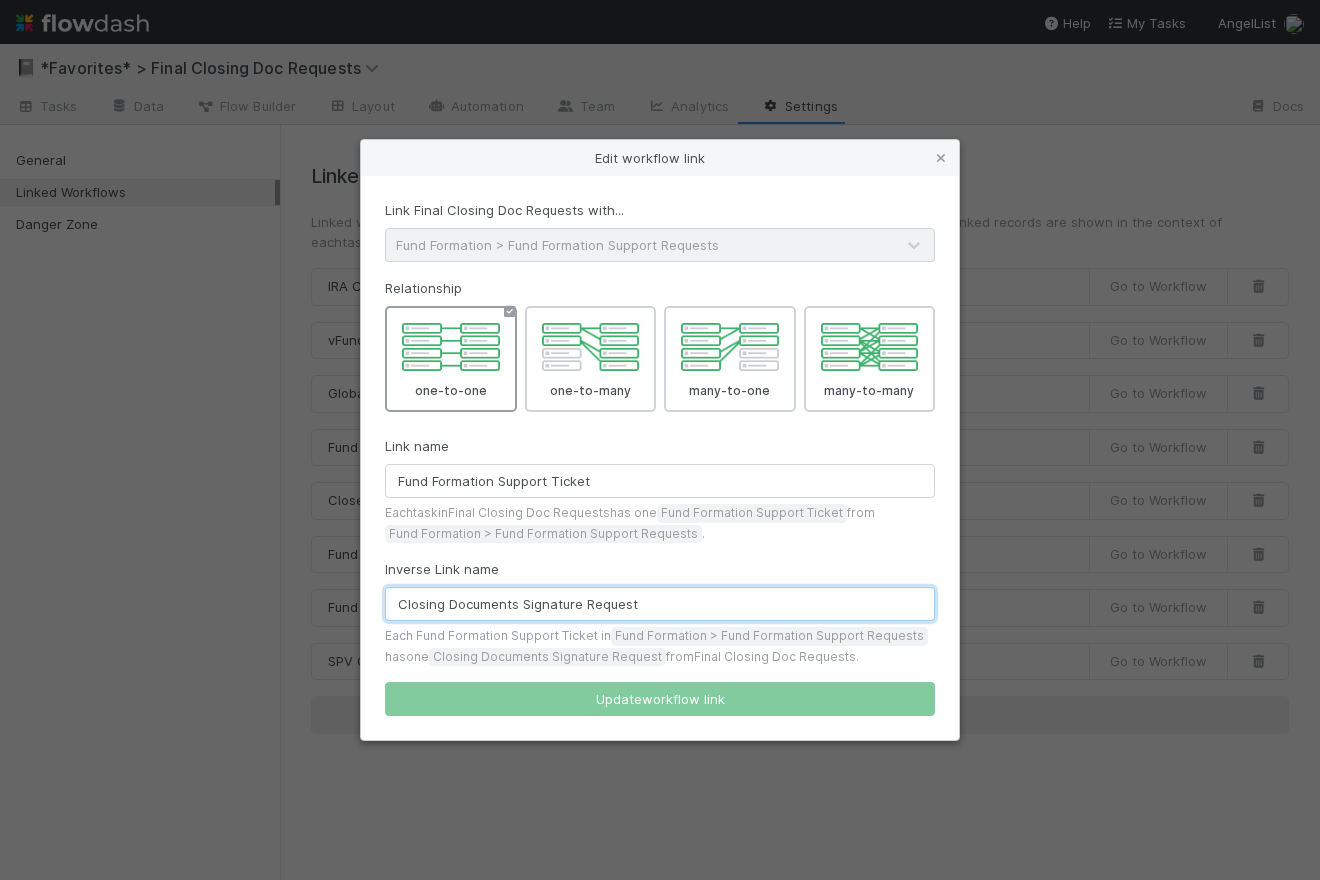 drag, startPoint x: 662, startPoint y: 601, endPoint x: 377, endPoint y: 597, distance: 285.02808 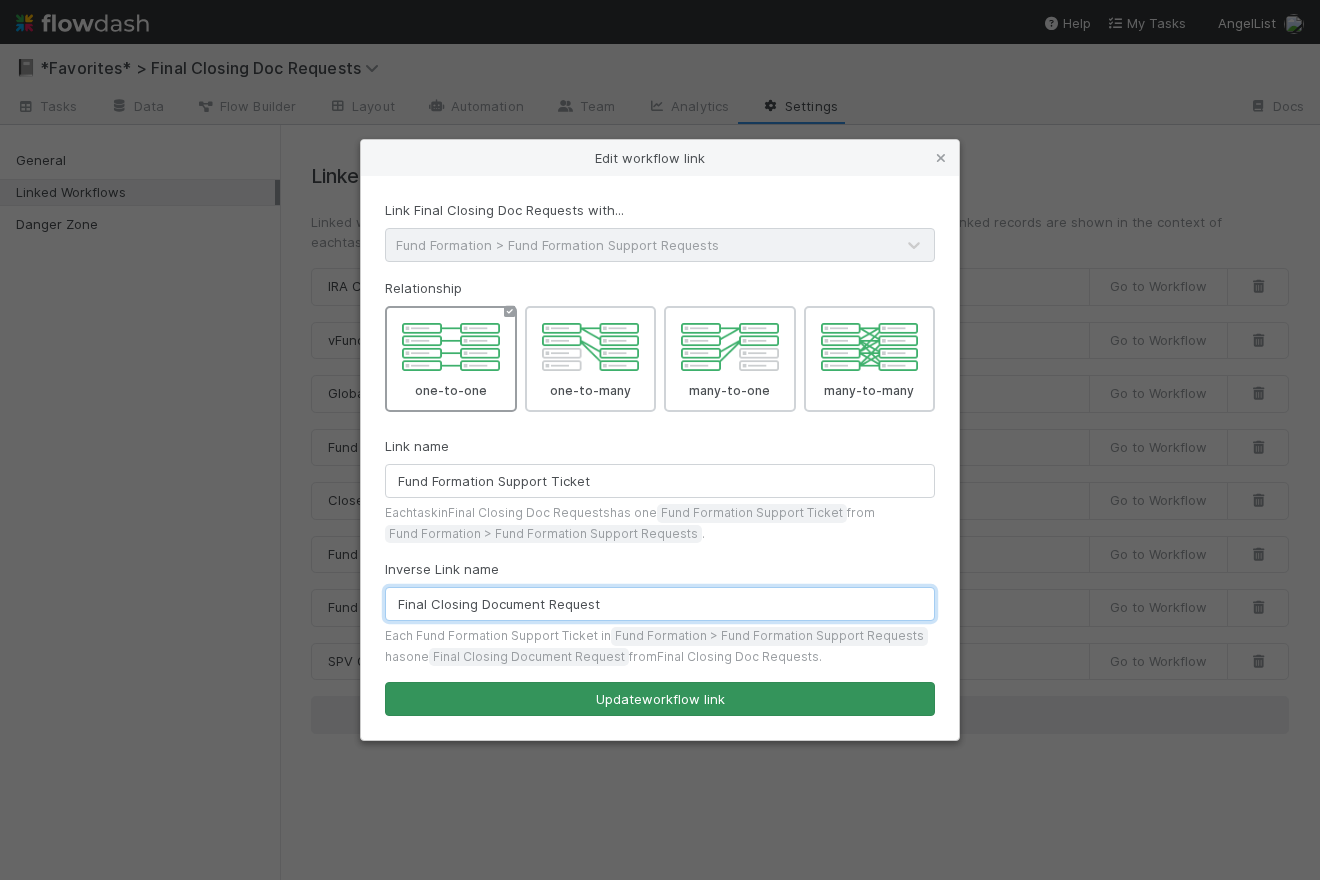 type on "Final Closing Document Request" 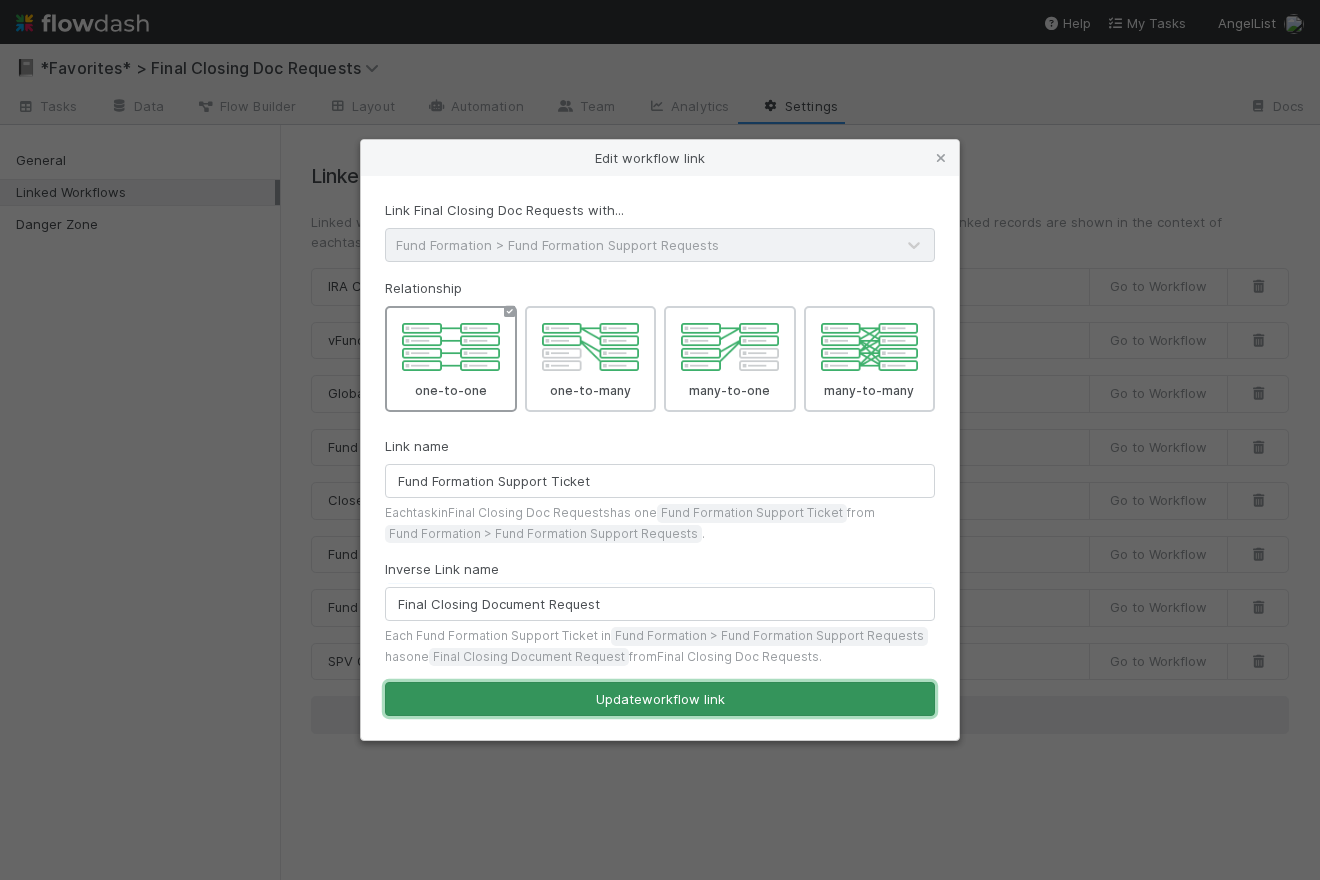 click on "Update  workflow link" at bounding box center (660, 699) 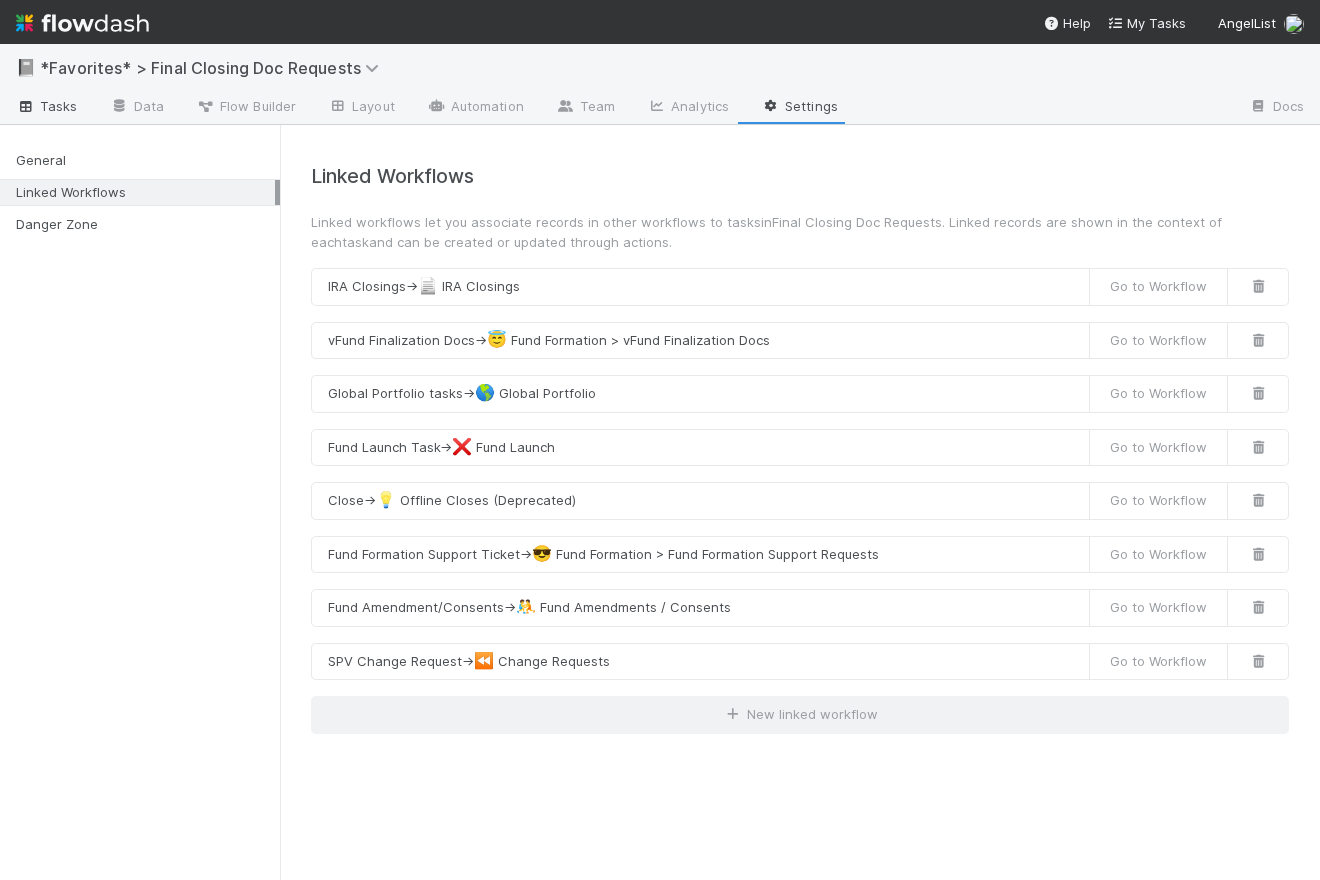 click on "Tasks" at bounding box center (47, 106) 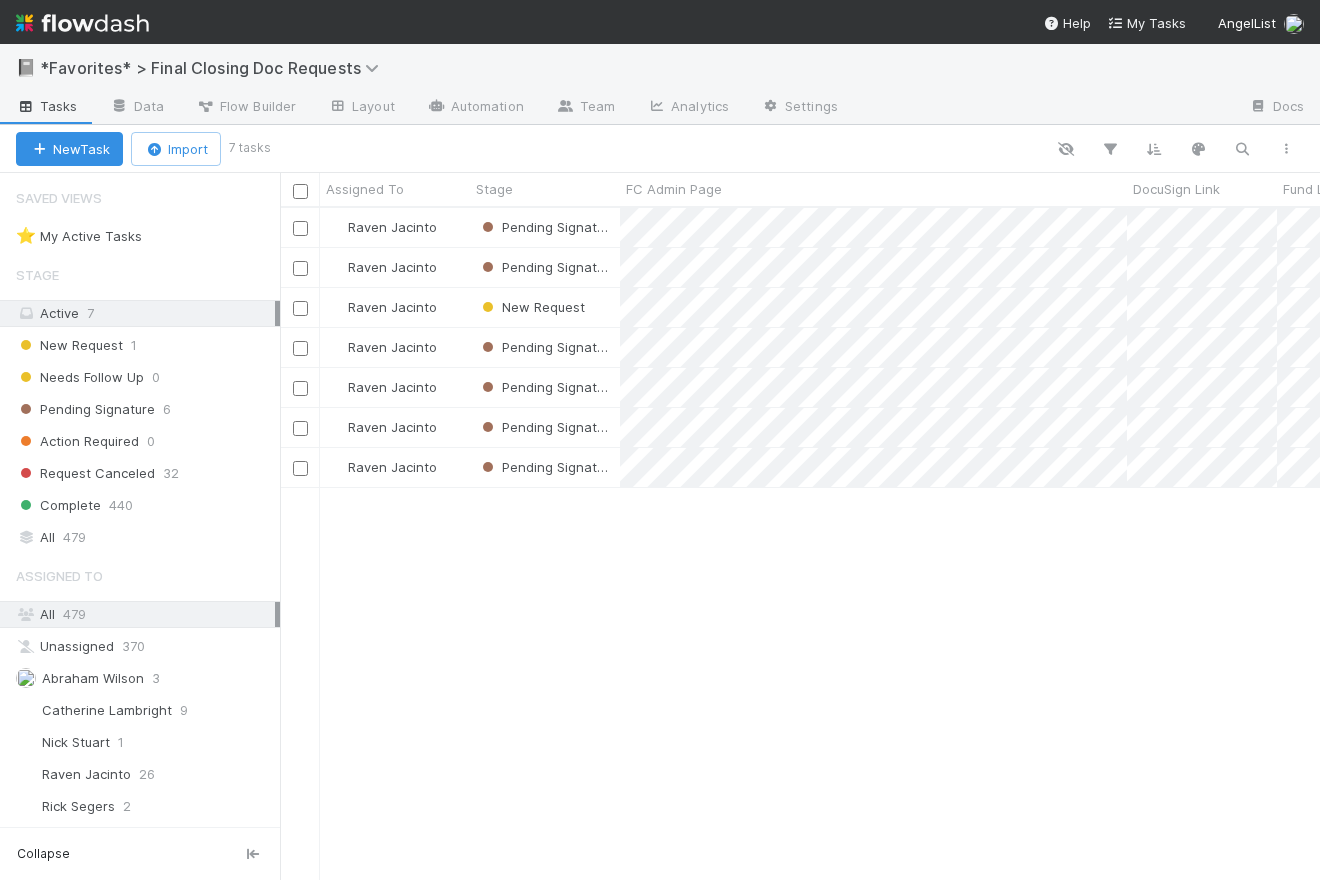 scroll, scrollTop: 15, scrollLeft: 14, axis: both 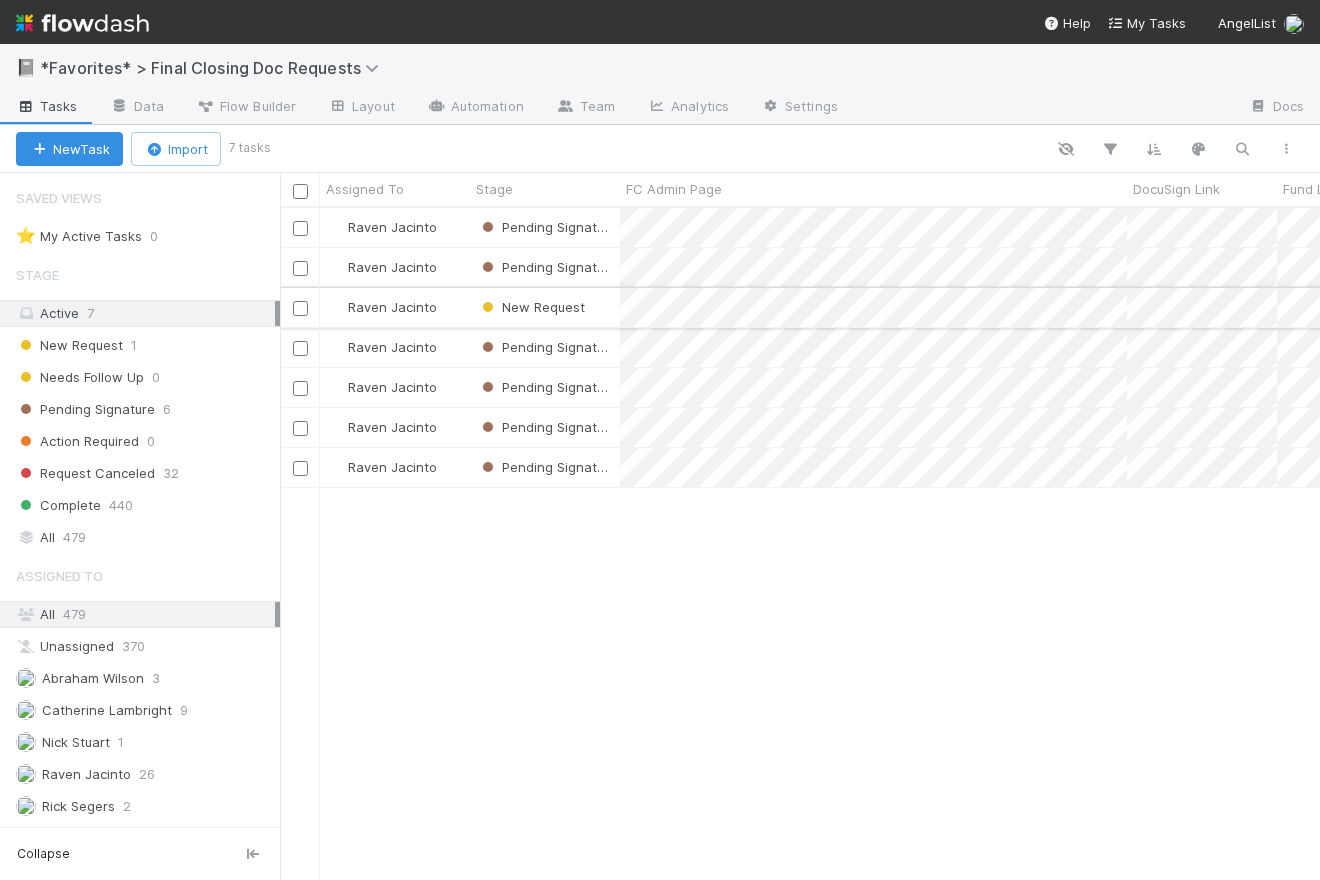 click on "New Request" at bounding box center [545, 307] 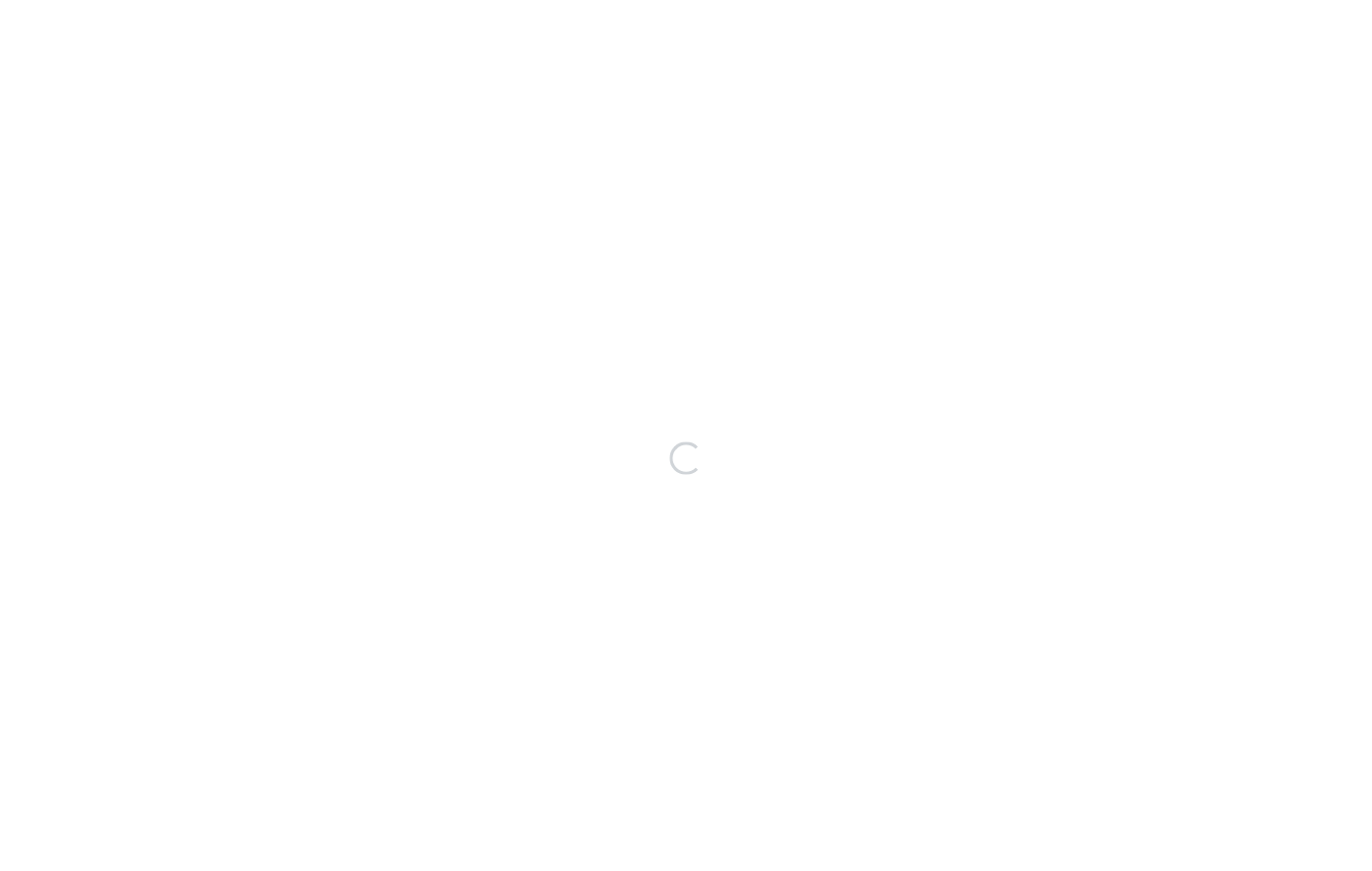 scroll, scrollTop: 0, scrollLeft: 0, axis: both 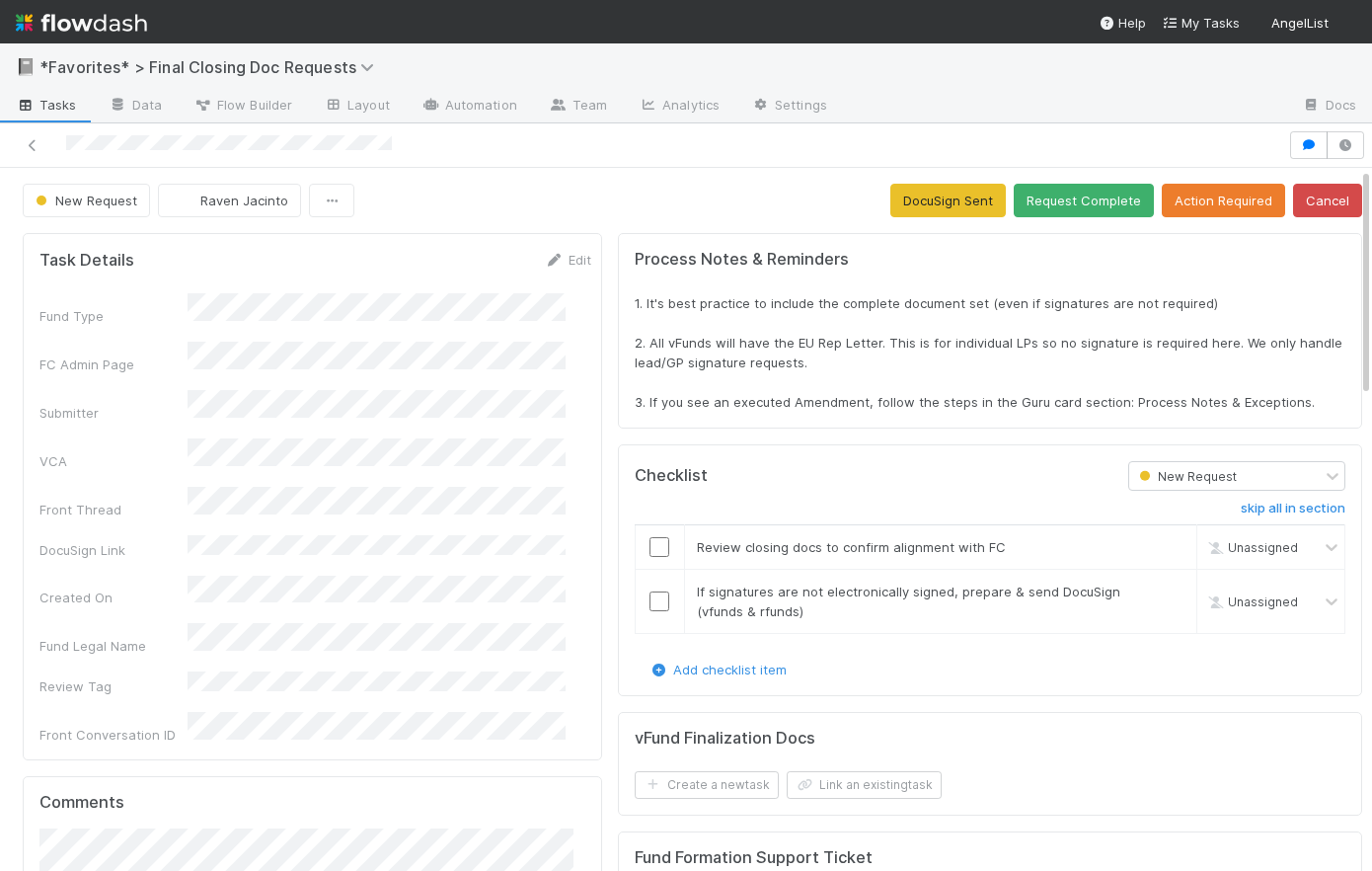 click on "Task Details Edit Fund Type FC Admin Page Submitter VCA Front Thread DocuSign Link Created On Fund Legal Name Review Tag Front Conversation ID Request Type Comments Attach files: Choose or drag and drop file(s) Add Comment [NAME] [TIME] Close Create a new task Link an existing task IRA Closings Create a new task Link an existing task SPV Change Request Create a new request Link an existing request Global Portfolio tasks Assigned To Stage Time Sensitive Admin Dash Link Primary Front Convo Link Additional Front Convo Links Fund Comptroller link Who should be the DRI for SENDING the email? Fund Type [DATE], [TIME] GMT+1 The Automation "[New Request] Auto-assign to [NAME]" (Executor ID: [NUMBER]) assigned this task to [NAME] [DATE], [TIME] GMT+1 [New Request] Auto-assign to [NAME] was triggered [DATE], [TIME] GMT+1 Task created by [NUMBER] Fund Amendment/Consents Create a new task Link an existing task SPV Change Request Create a new request Link an existing request Global Portfolio tasks Assigned To Stage Time Sensitive Admin Dash Link Primary Front Convo Link Additional Front Convo Links Fund Comptroller link Who should be the DRI for SENDING the email? Fund Type" at bounding box center [312, 1259] 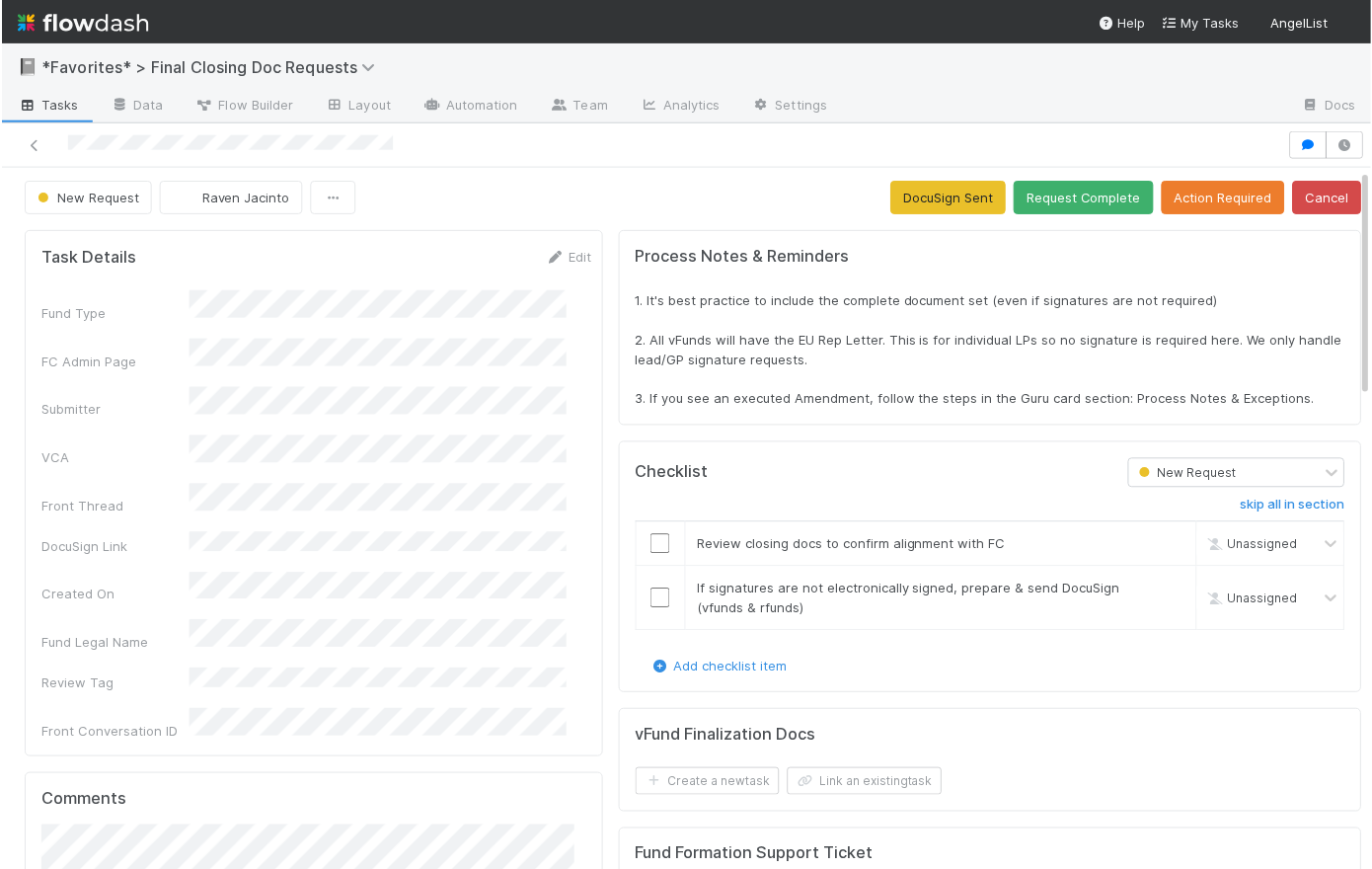 scroll, scrollTop: 390, scrollLeft: 0, axis: vertical 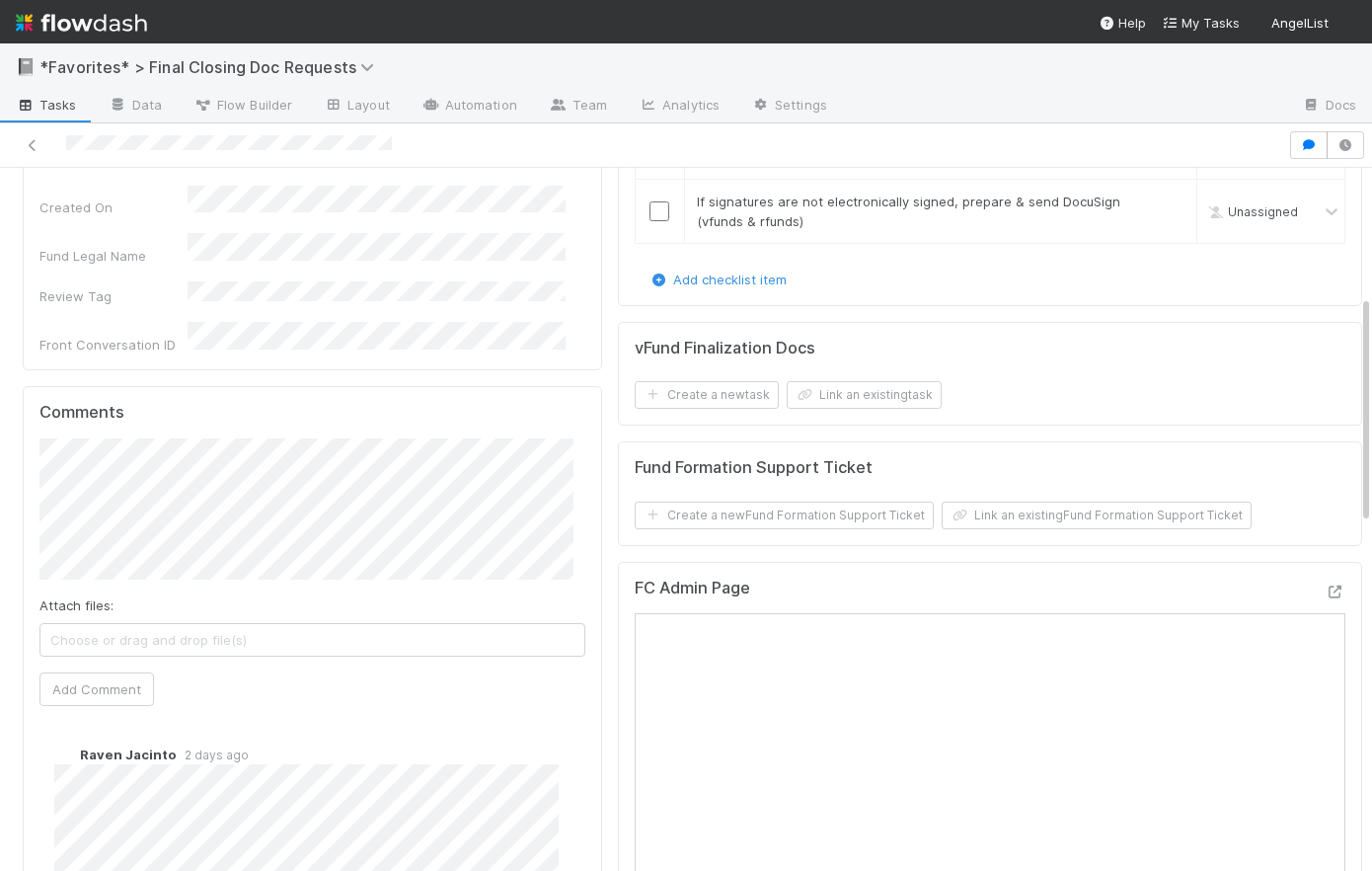 click on "Fund Formation Support Ticket" at bounding box center (992, 468) 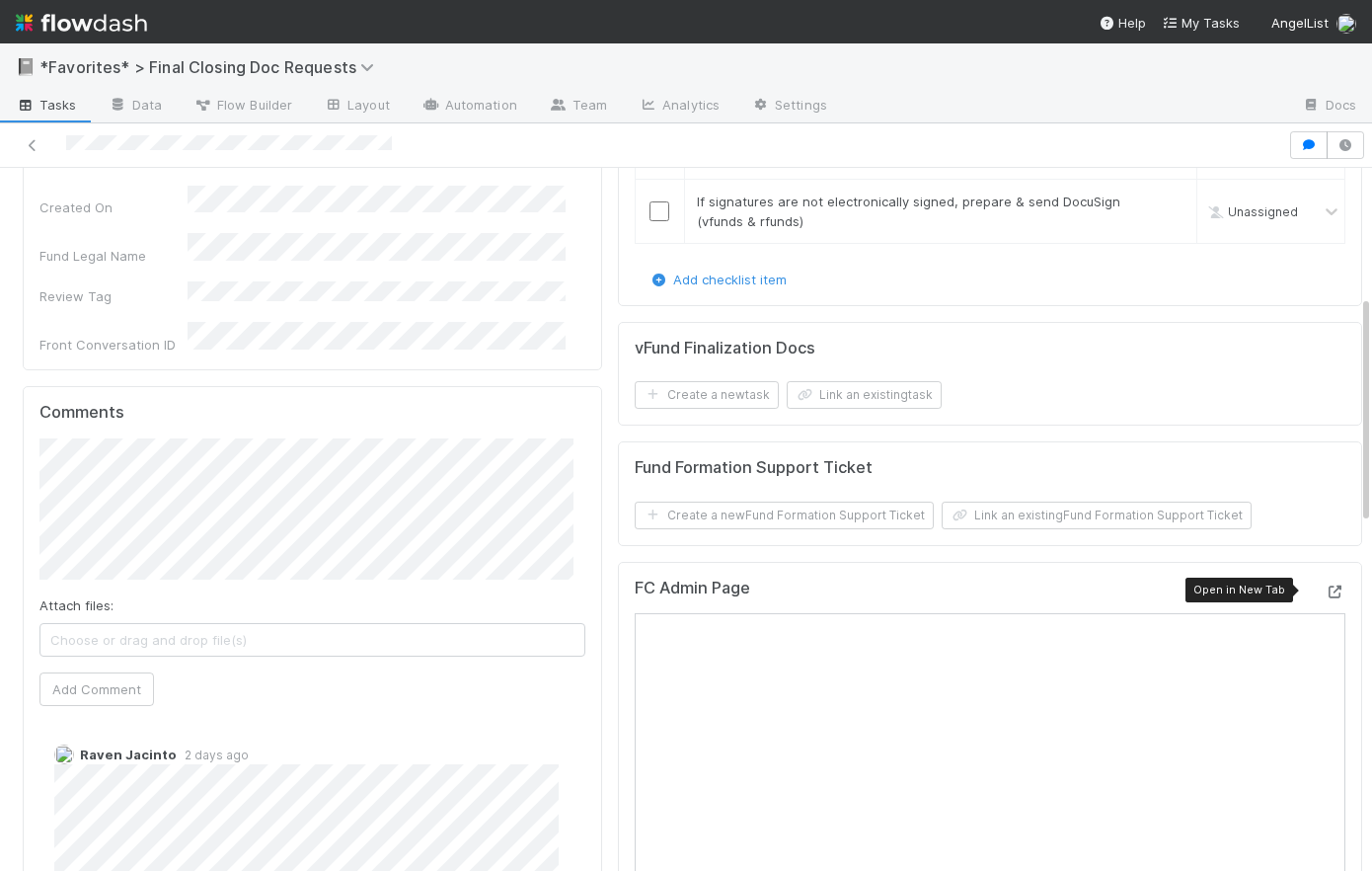 click at bounding box center [1335, 592] 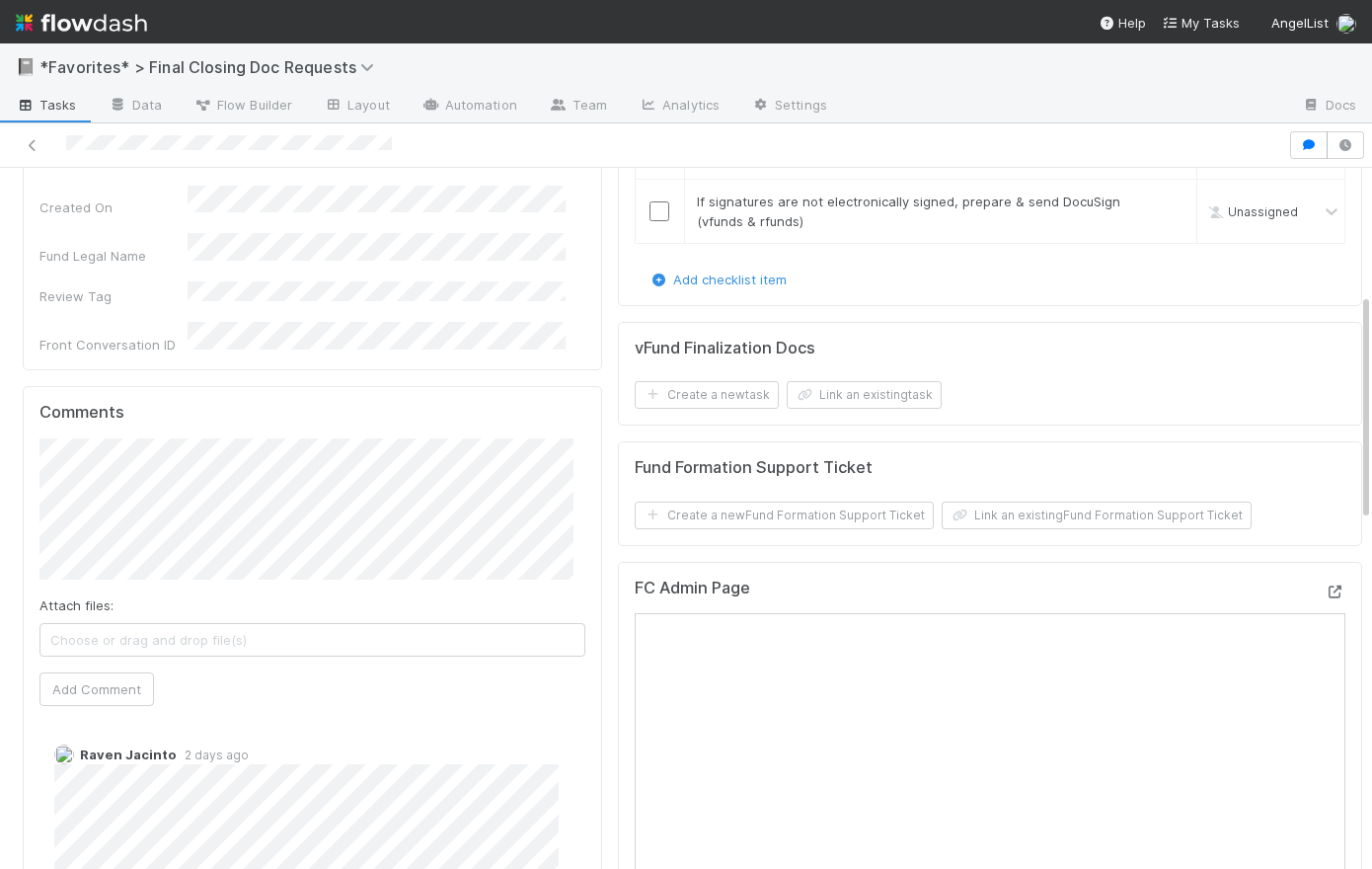 scroll, scrollTop: 0, scrollLeft: 0, axis: both 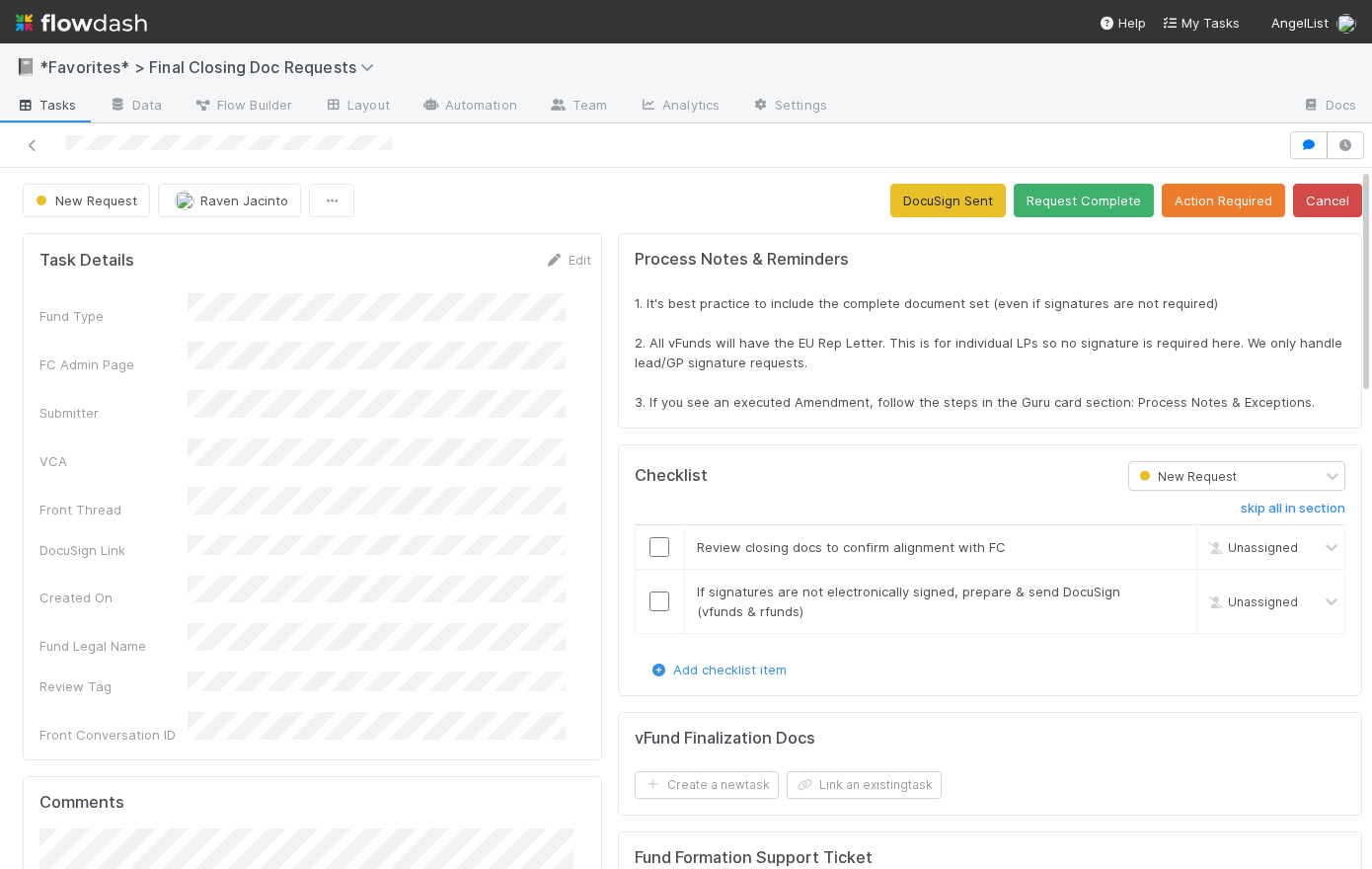 click on "Task Details Edit Fund Type  FC Admin Page  Submitter  VCA   Front Thread  DocuSign Link  Created On  Fund Legal Name  Review Tag  Front Conversation ID  Request Type  Comments Attach files: Choose or drag and drop file(s) Add Comment Raven Jacinto 2 days ago   Close   Create a new  task Link an existing  task IRA Closings   Create a new  closing Link an existing  closing Activity Log Undo Last Action Export as CSV 8/4/25, 7:38:27 AM GMT+1 The Automation "[New Request] Auto-assign to Raven" (Executor ID: 23116)   assigned this  task  to   Raven Jacinto 8/4/25, 7:38:27 AM GMT+1 [New Request] Auto-assign to Raven  was triggered 8/4/25, 7:38:27 AM GMT+1 Task  created by   1642 Fund Amendment/Consents   Create a new  task Link an existing  task SPV Change Request   Create a new  request Link an existing  request Global Portfolio tasks   Assigned To Stage Time Sensitive Admin Dash Link Primary Front Convo Link Additional Front Convo Links Fund Comptroller link Who should be the DRI for SENDING the email? Fund Type" at bounding box center [312, 1259] 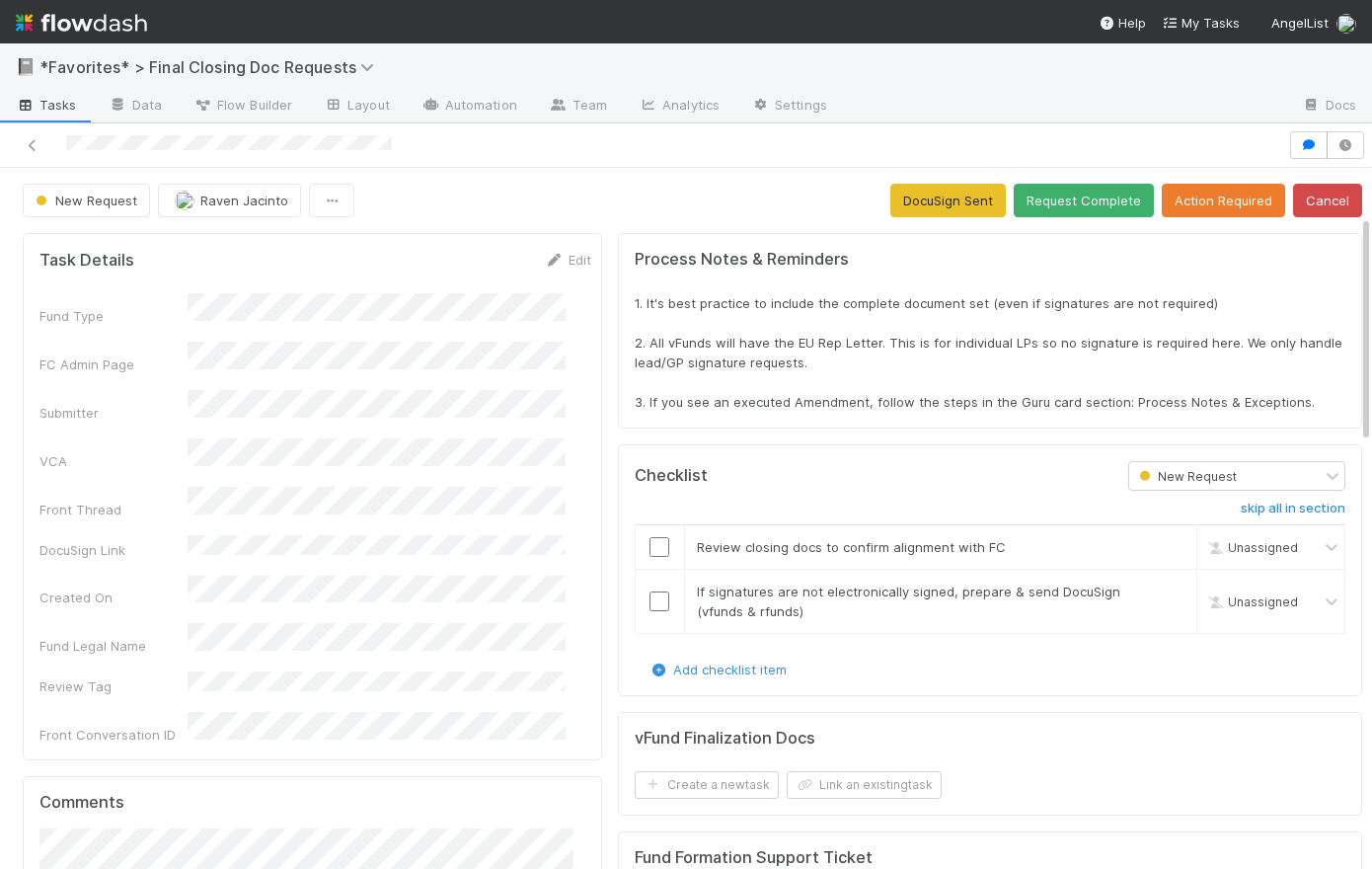 scroll, scrollTop: 387, scrollLeft: 0, axis: vertical 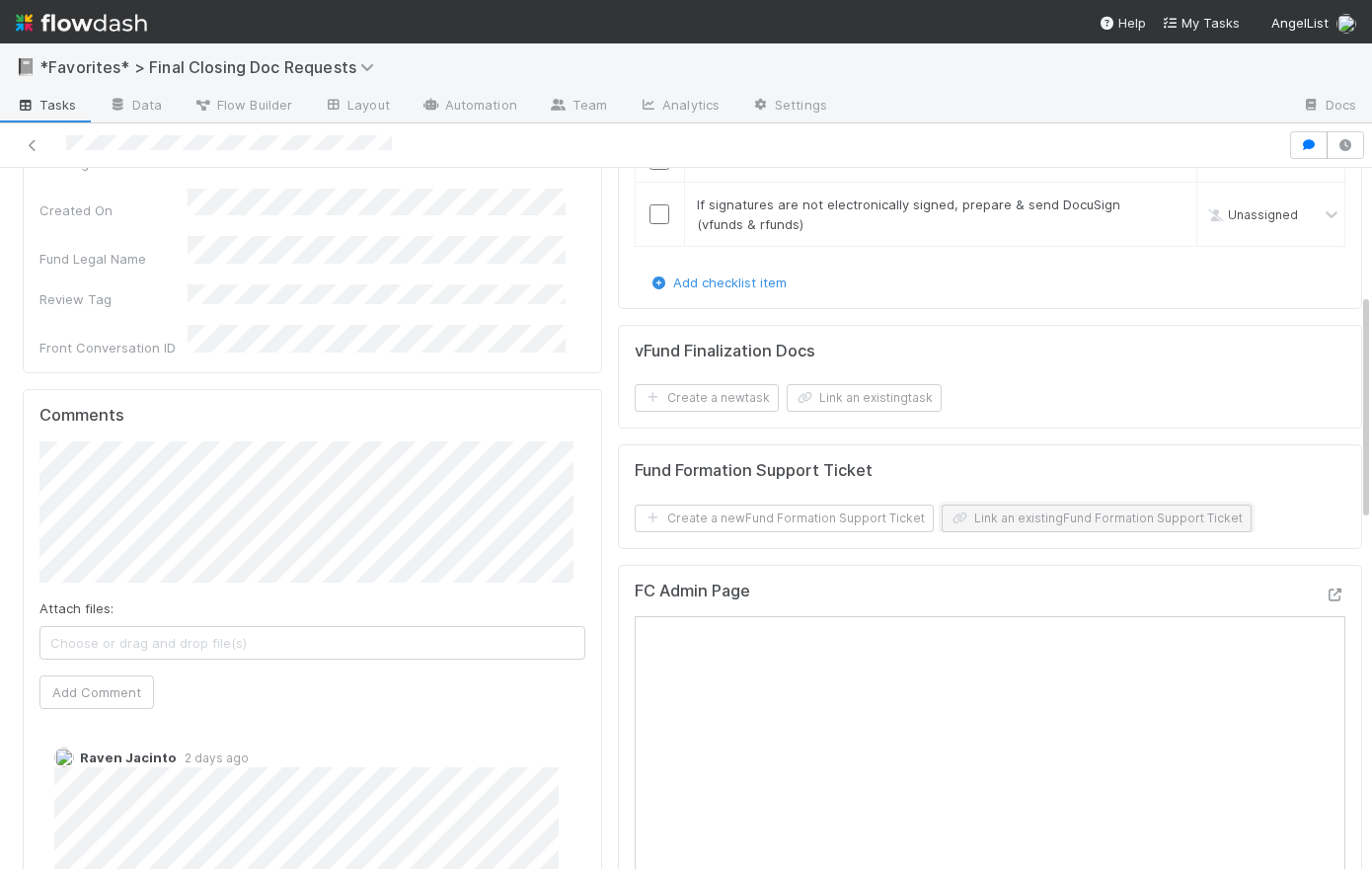 click on "Link an existing  Fund Formation Support Ticket" at bounding box center (1097, 518) 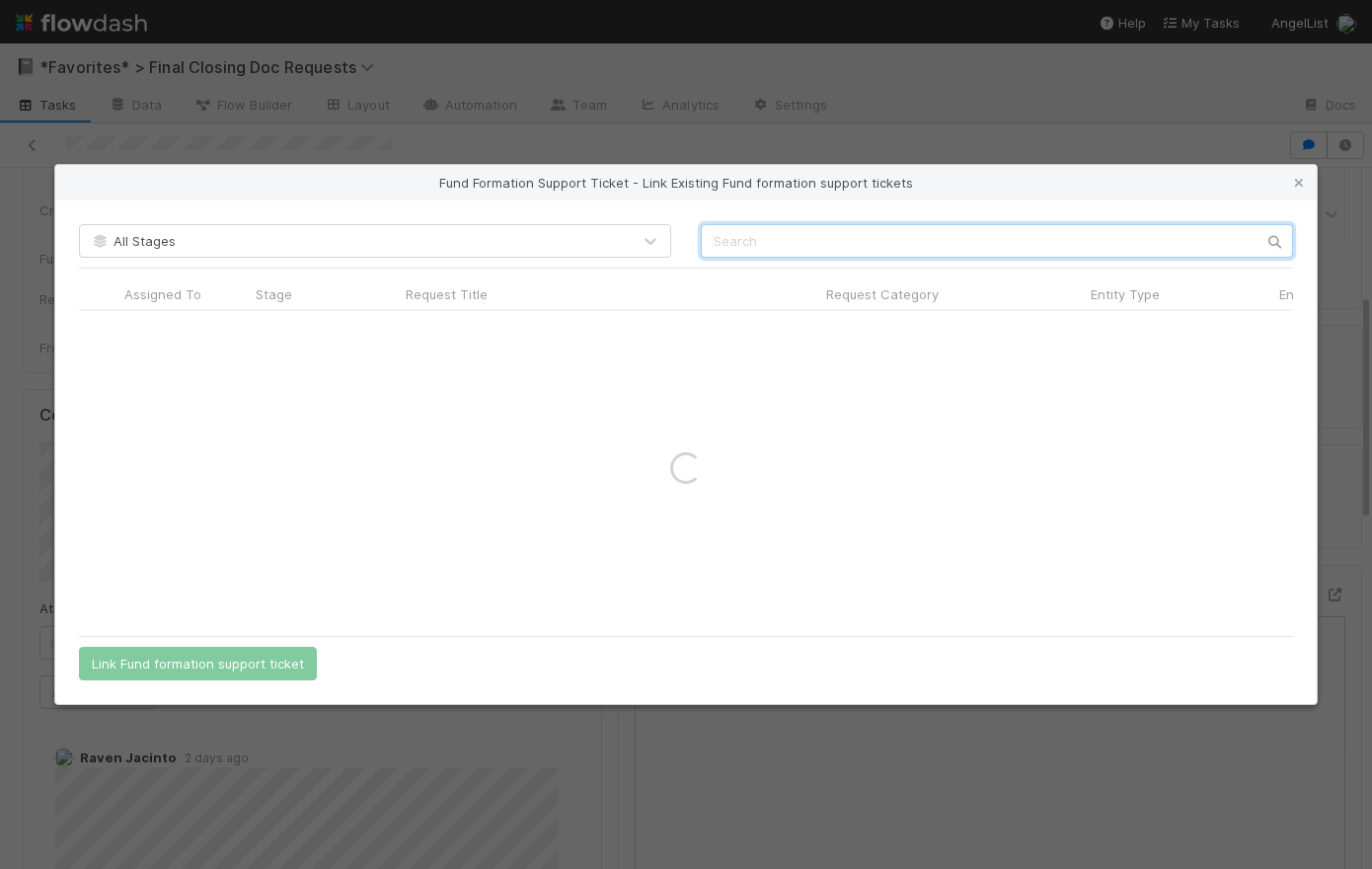 click at bounding box center (997, 241) 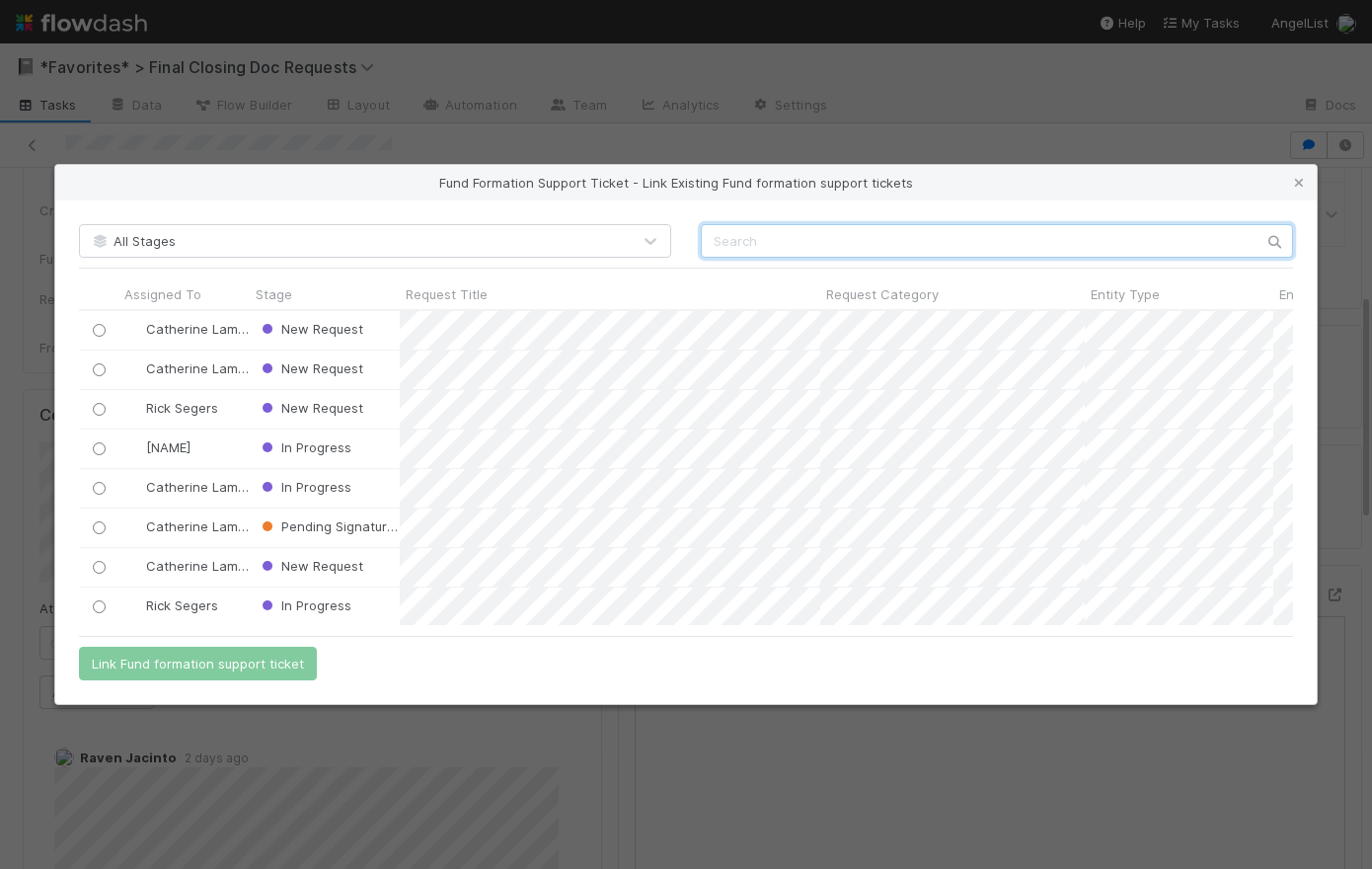 scroll, scrollTop: 14, scrollLeft: 14, axis: both 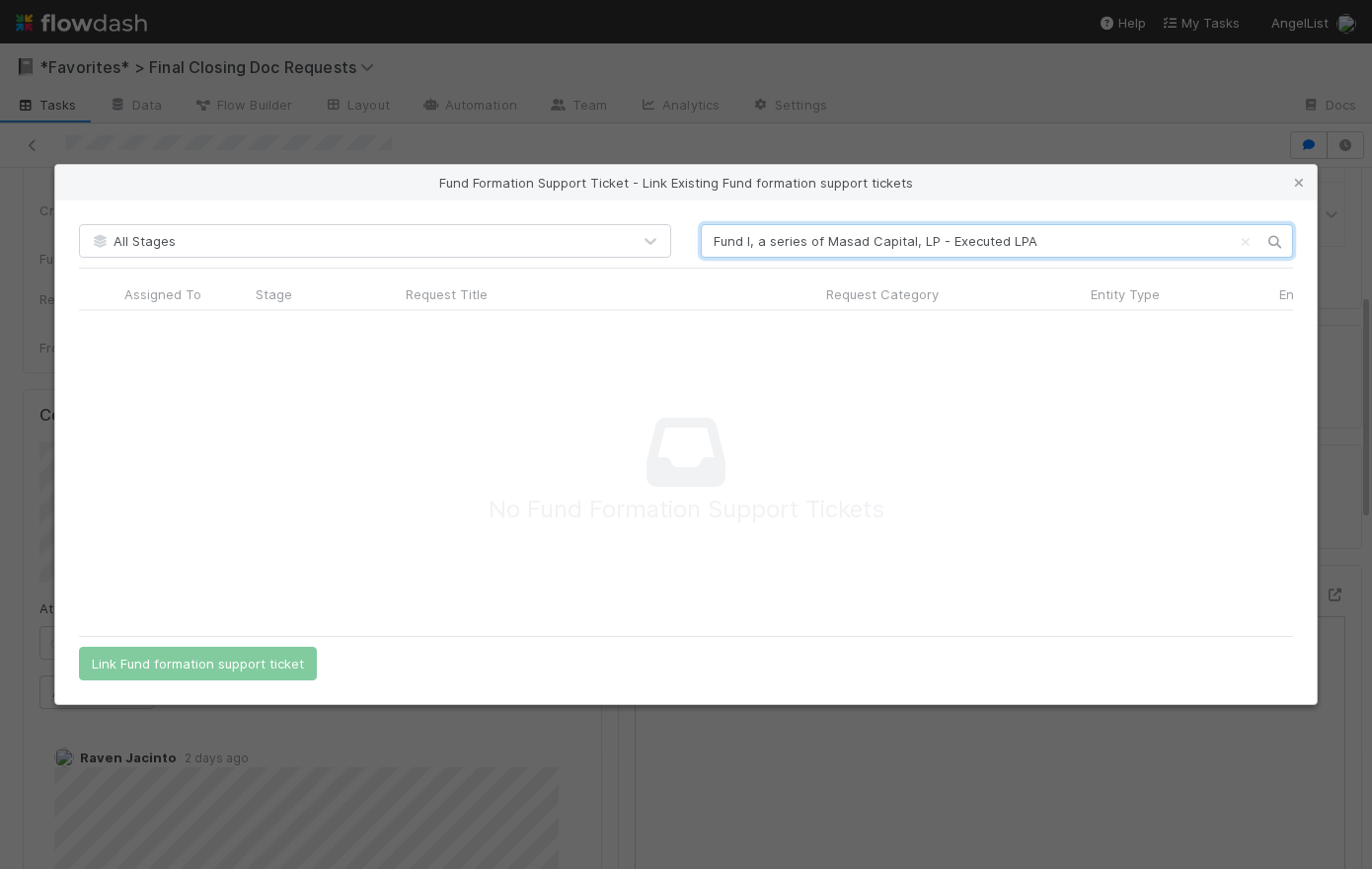 click on "Fund I, a series of Masad Capital, LP - Executed LPA" at bounding box center (997, 241) 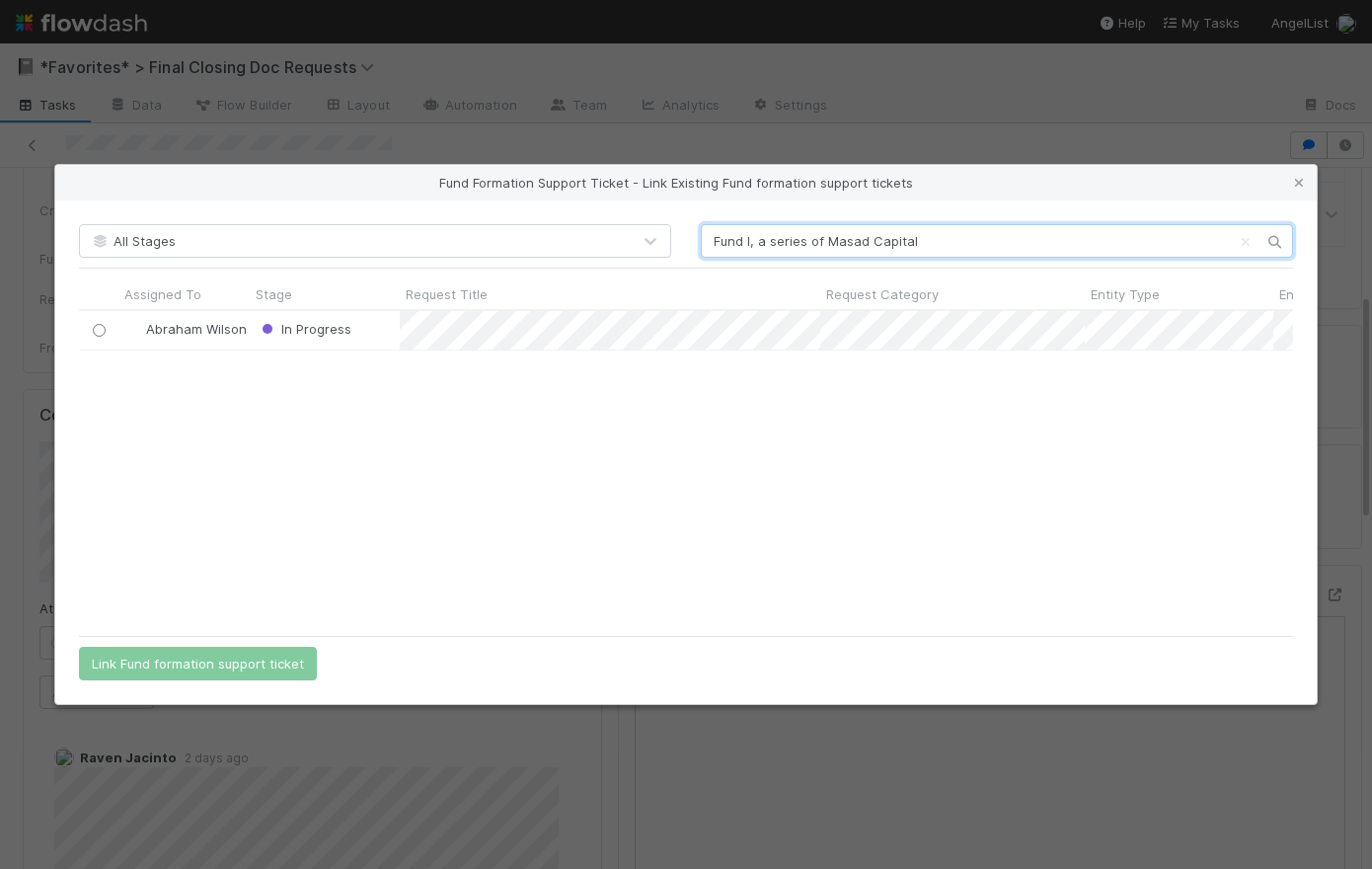 scroll, scrollTop: 14, scrollLeft: 14, axis: both 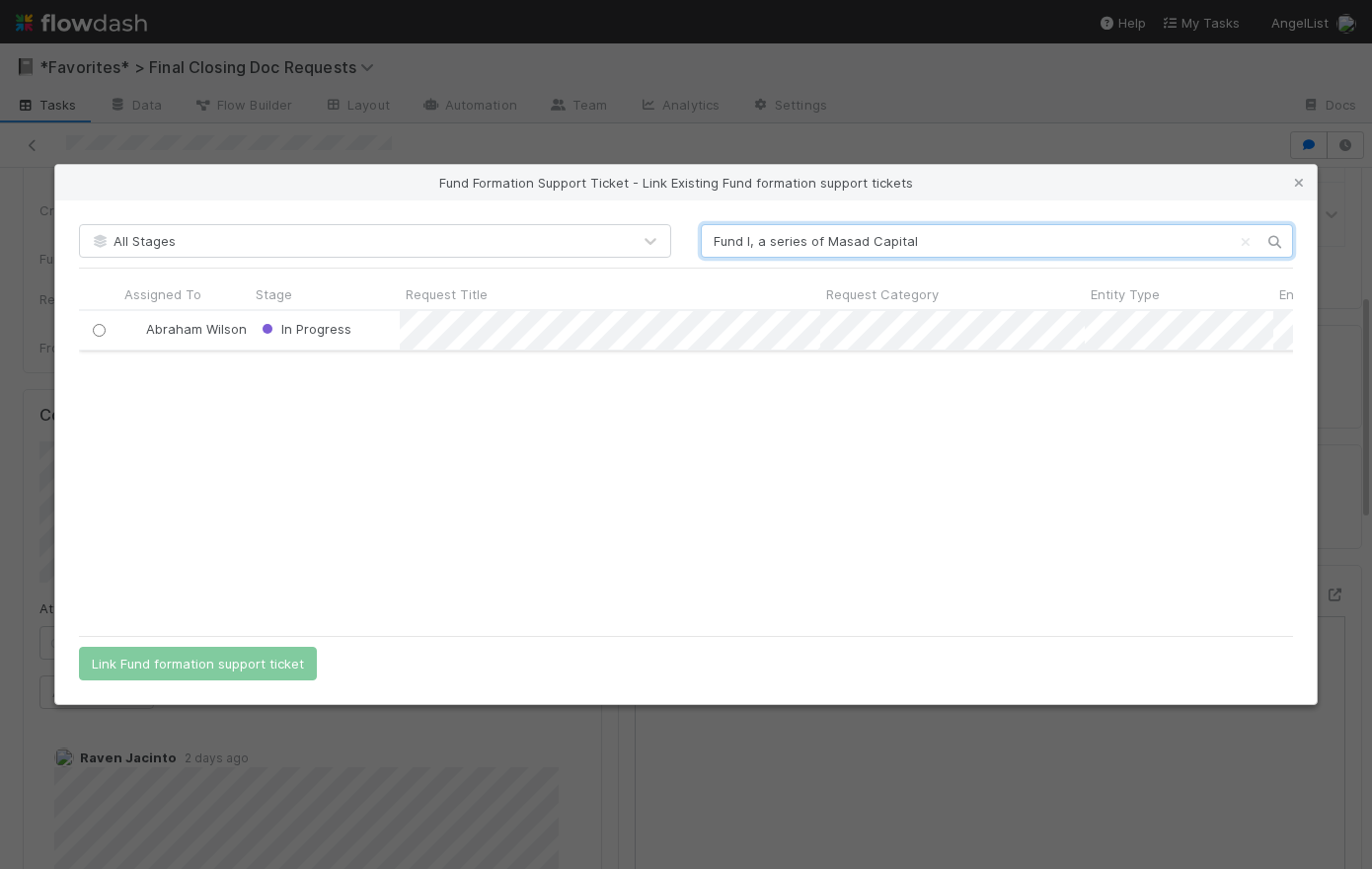 type on "Fund I, a series of Masad Capital" 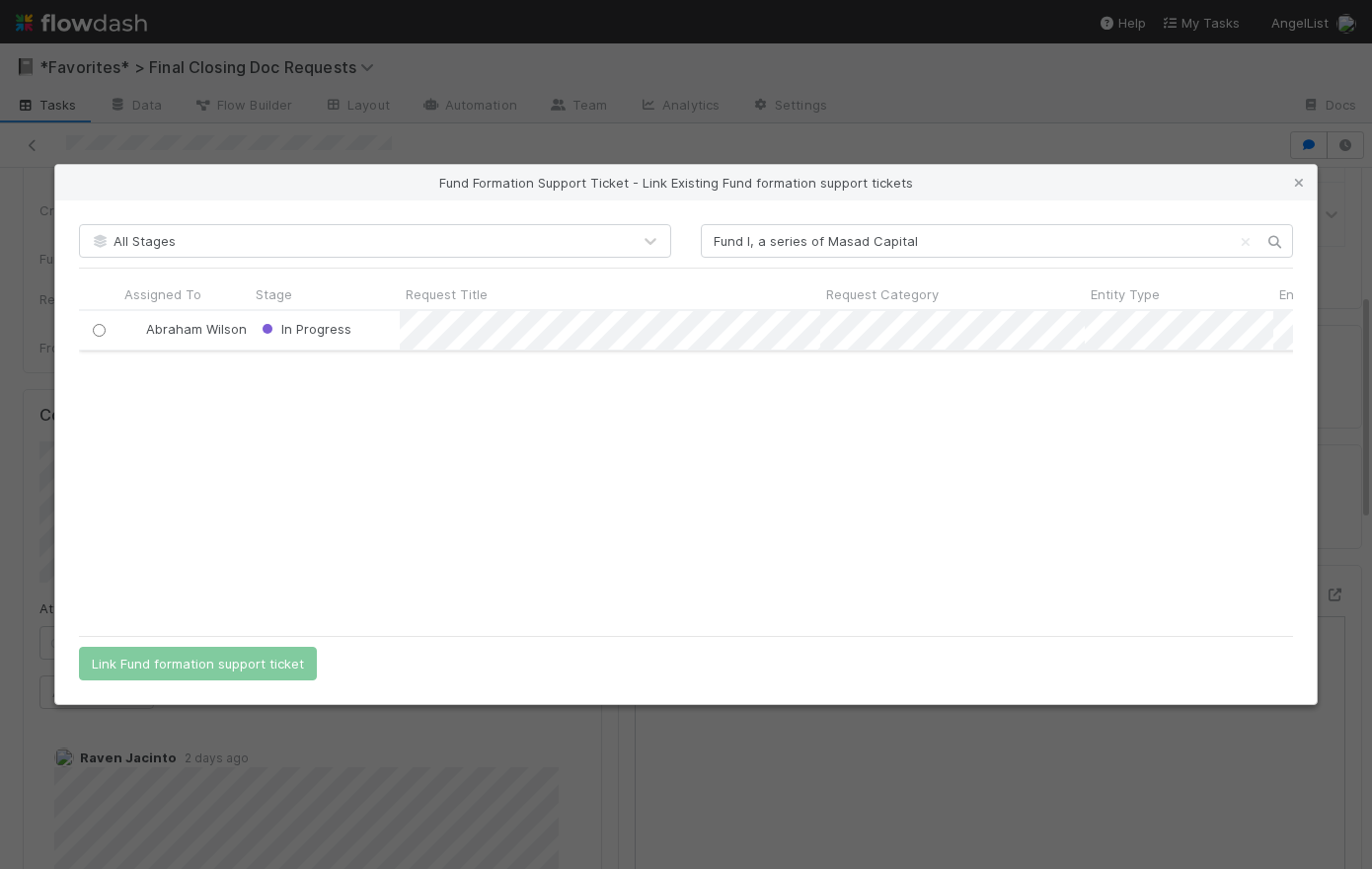 click at bounding box center [99, 330] 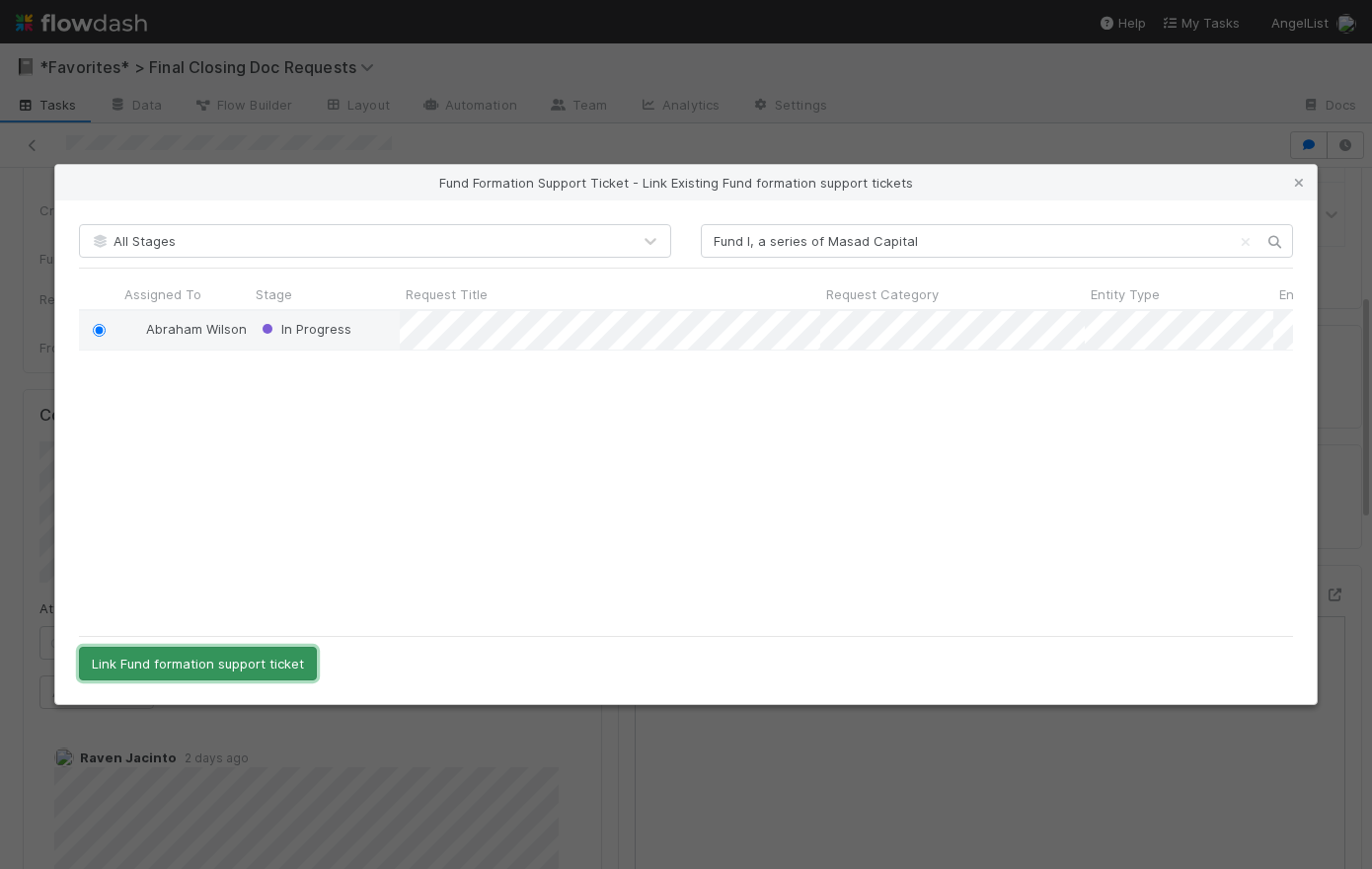 click on "Link   Fund formation support ticket" at bounding box center [197, 664] 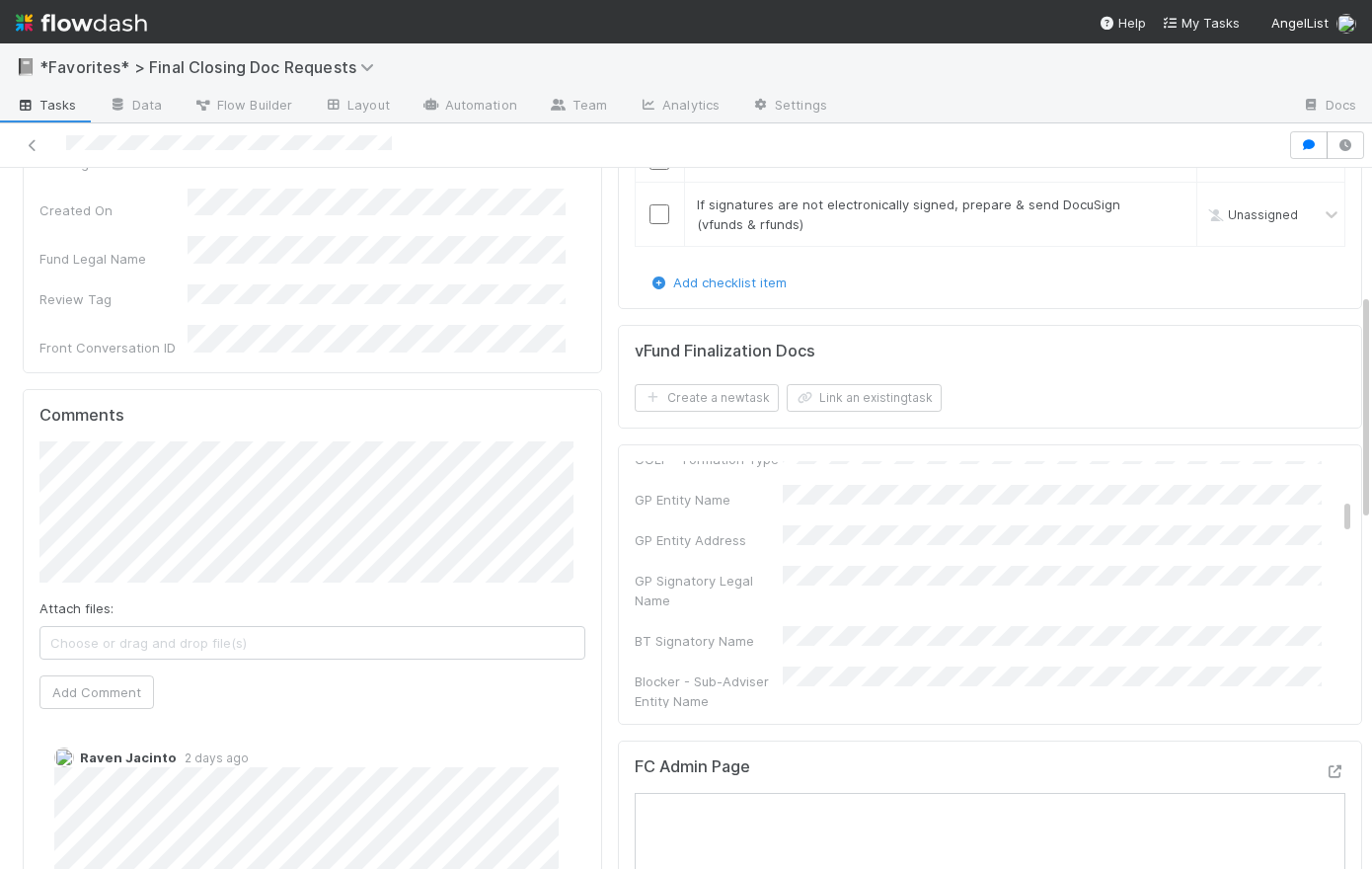 scroll, scrollTop: 0, scrollLeft: 0, axis: both 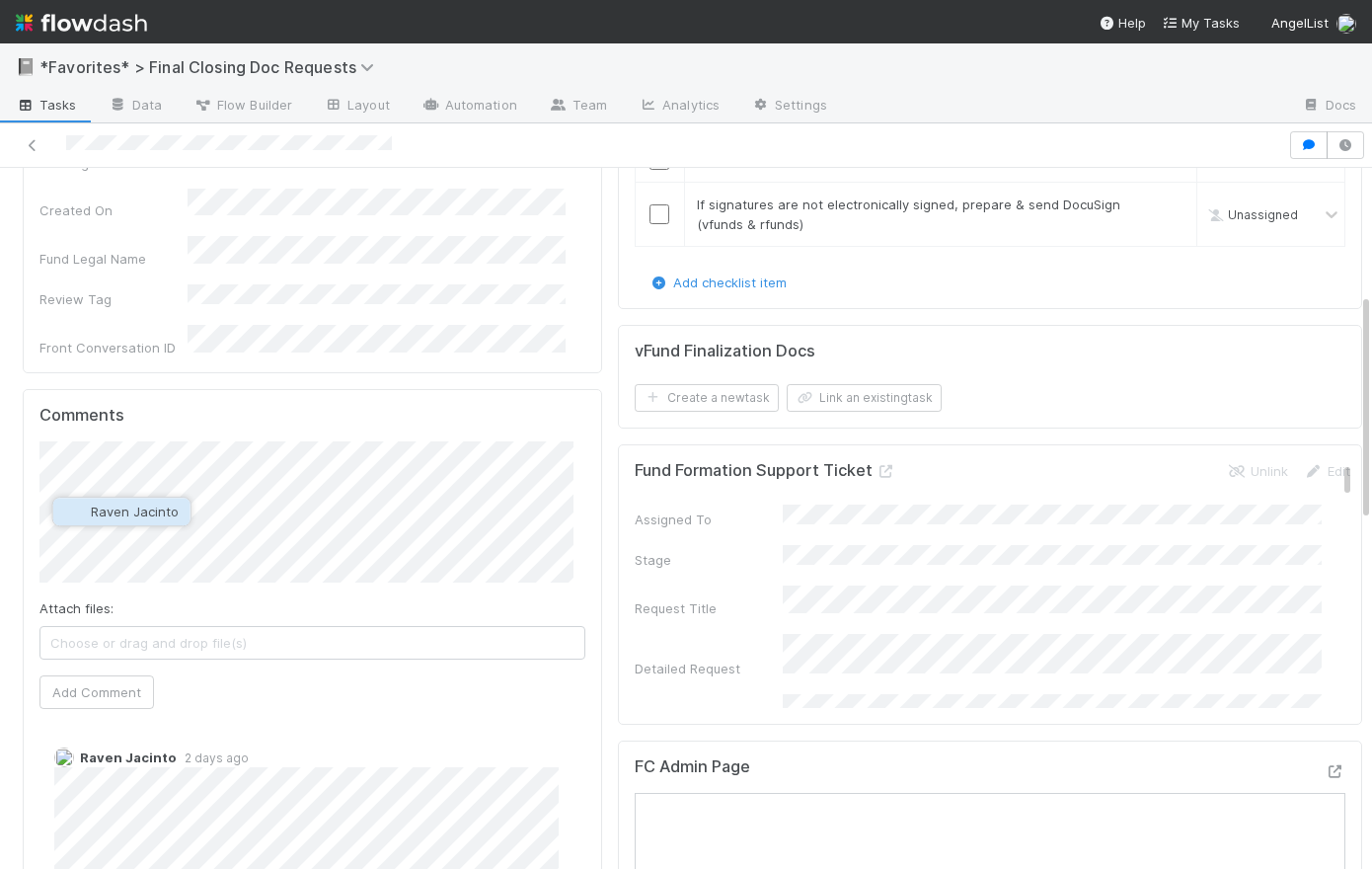 click on "Raven Jacinto" at bounding box center [134, 512] 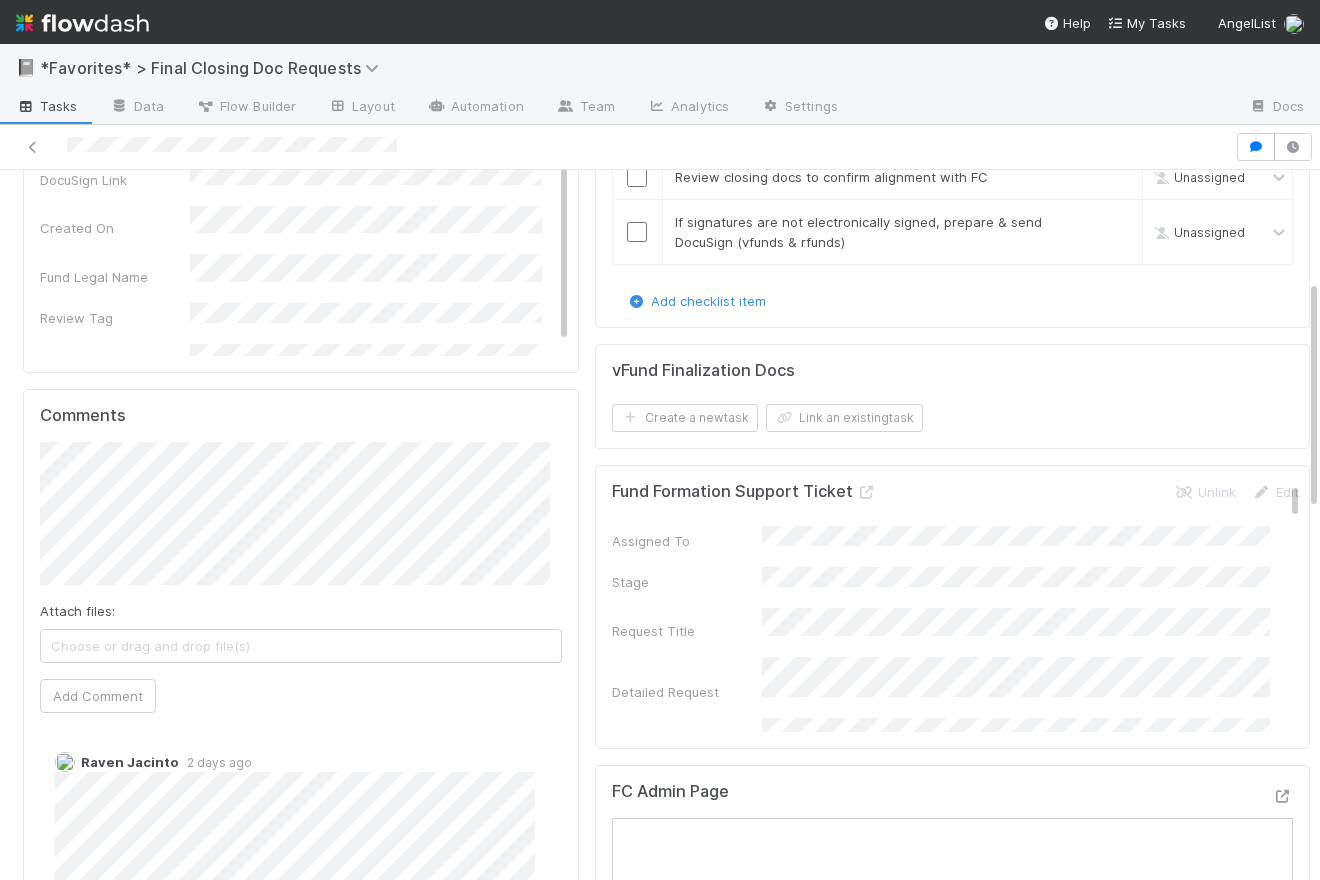 scroll, scrollTop: 0, scrollLeft: 0, axis: both 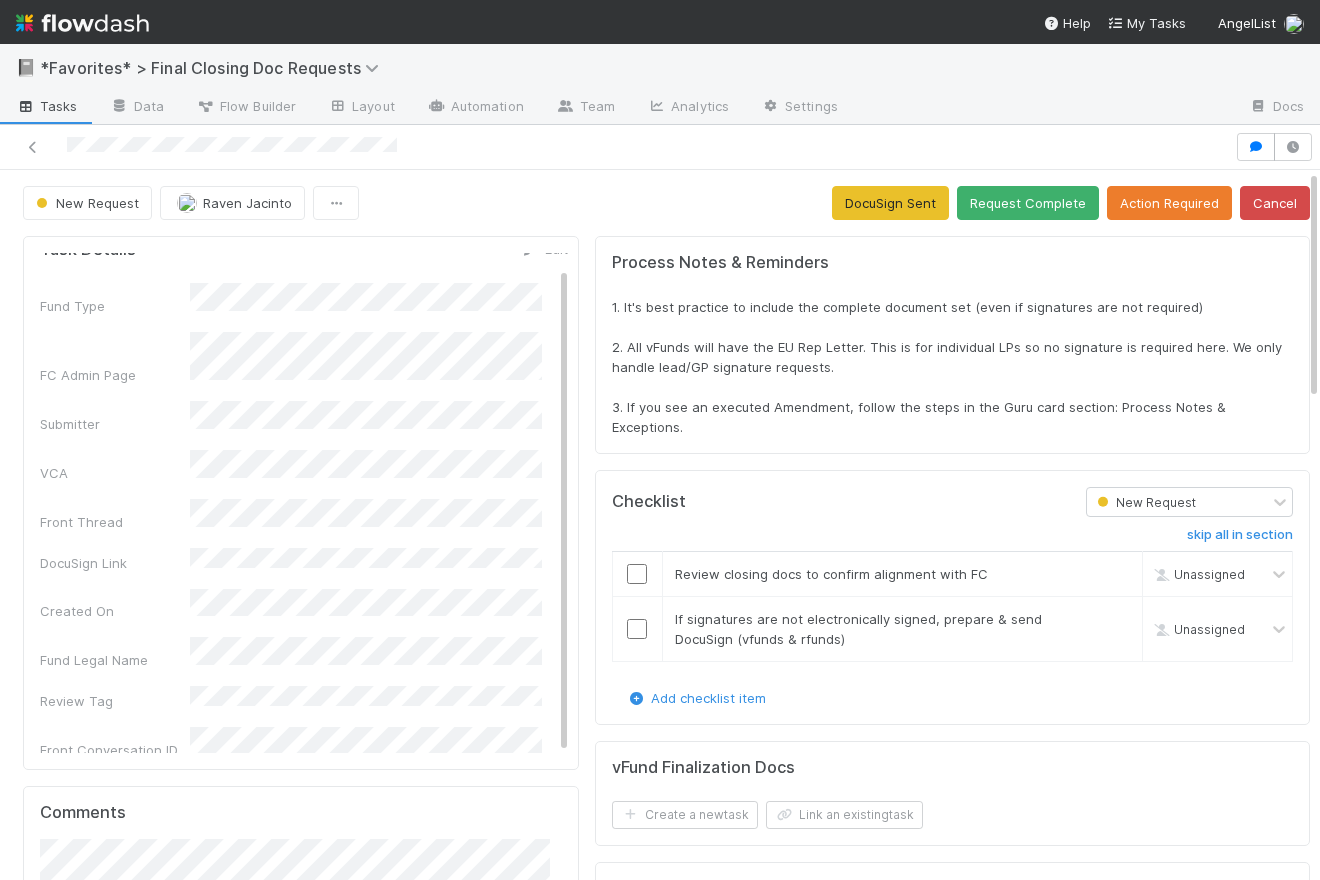 click on "New Request Raven Jacinto DocuSign Sent Request Complete Action Required Cancel" at bounding box center [666, 203] 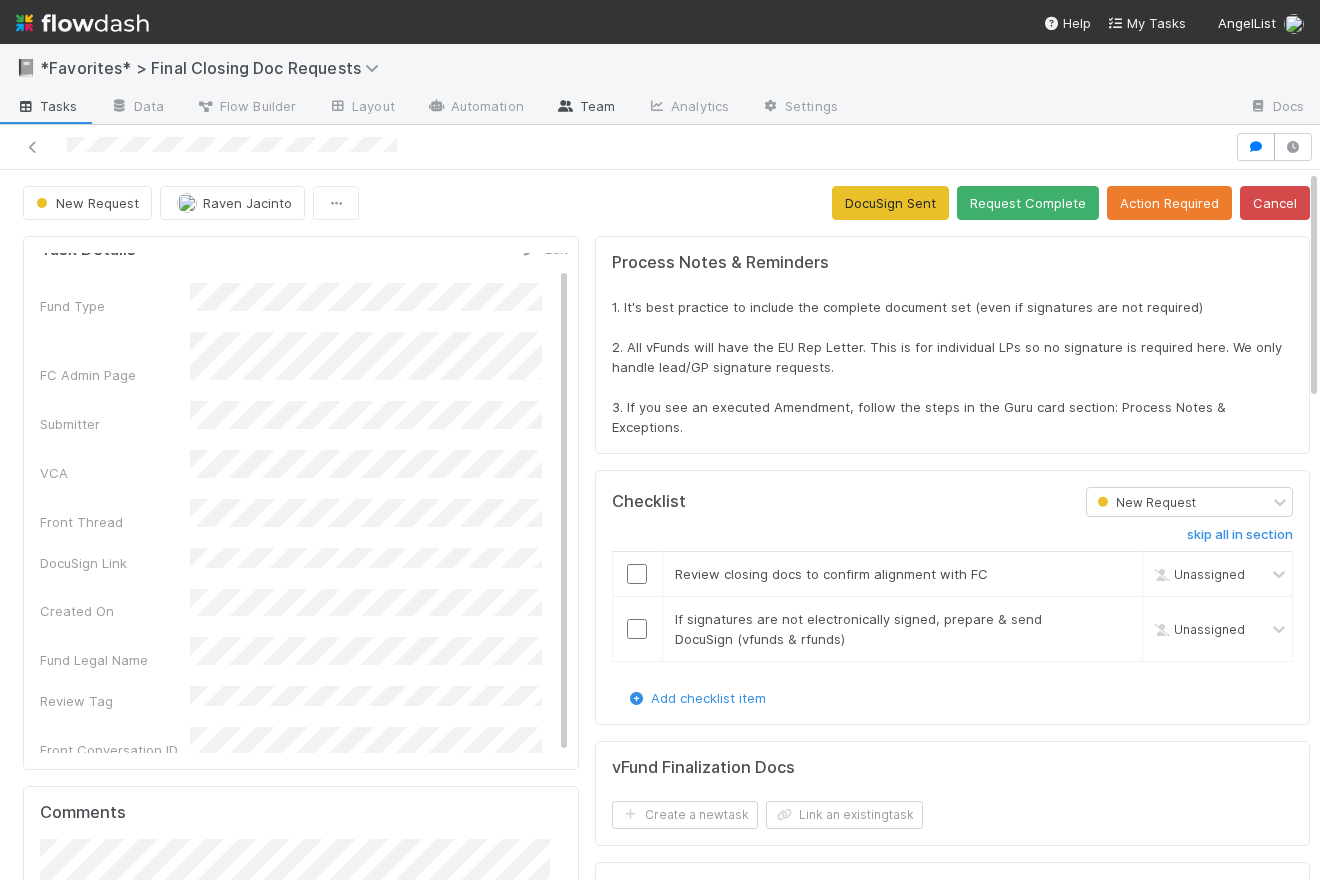 click at bounding box center [566, 106] 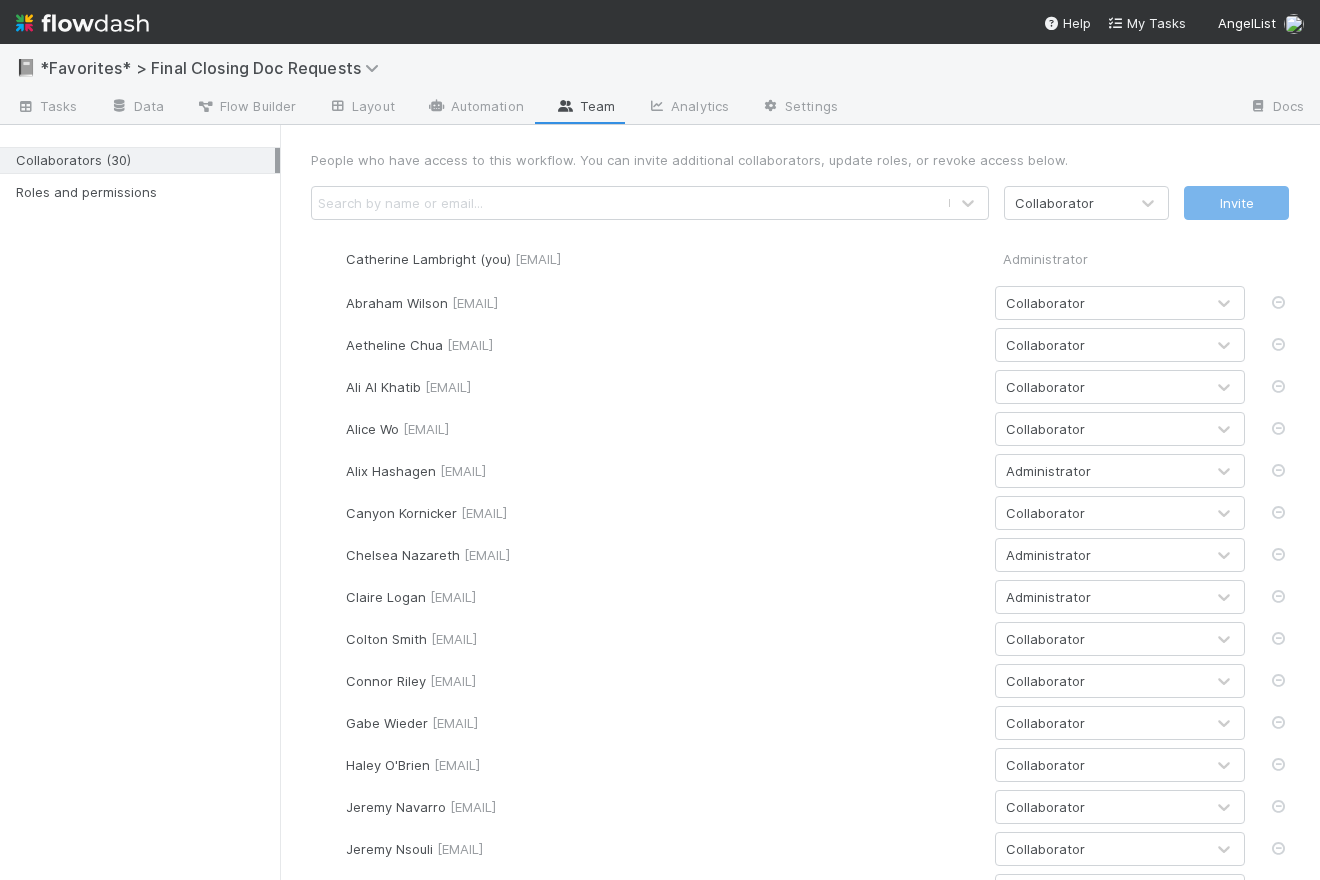 scroll, scrollTop: 62, scrollLeft: 0, axis: vertical 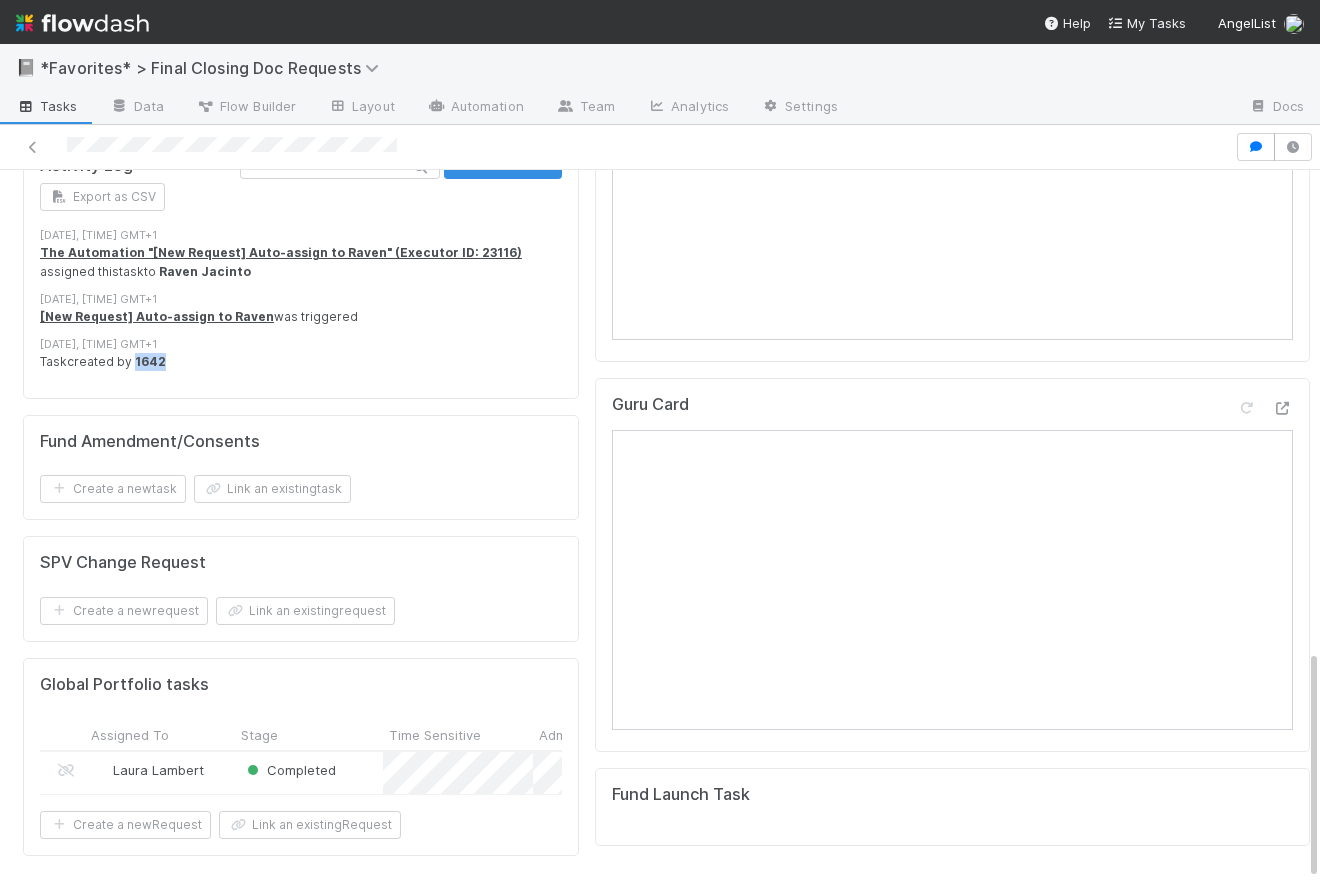 drag, startPoint x: 177, startPoint y: 335, endPoint x: 134, endPoint y: 333, distance: 43.046486 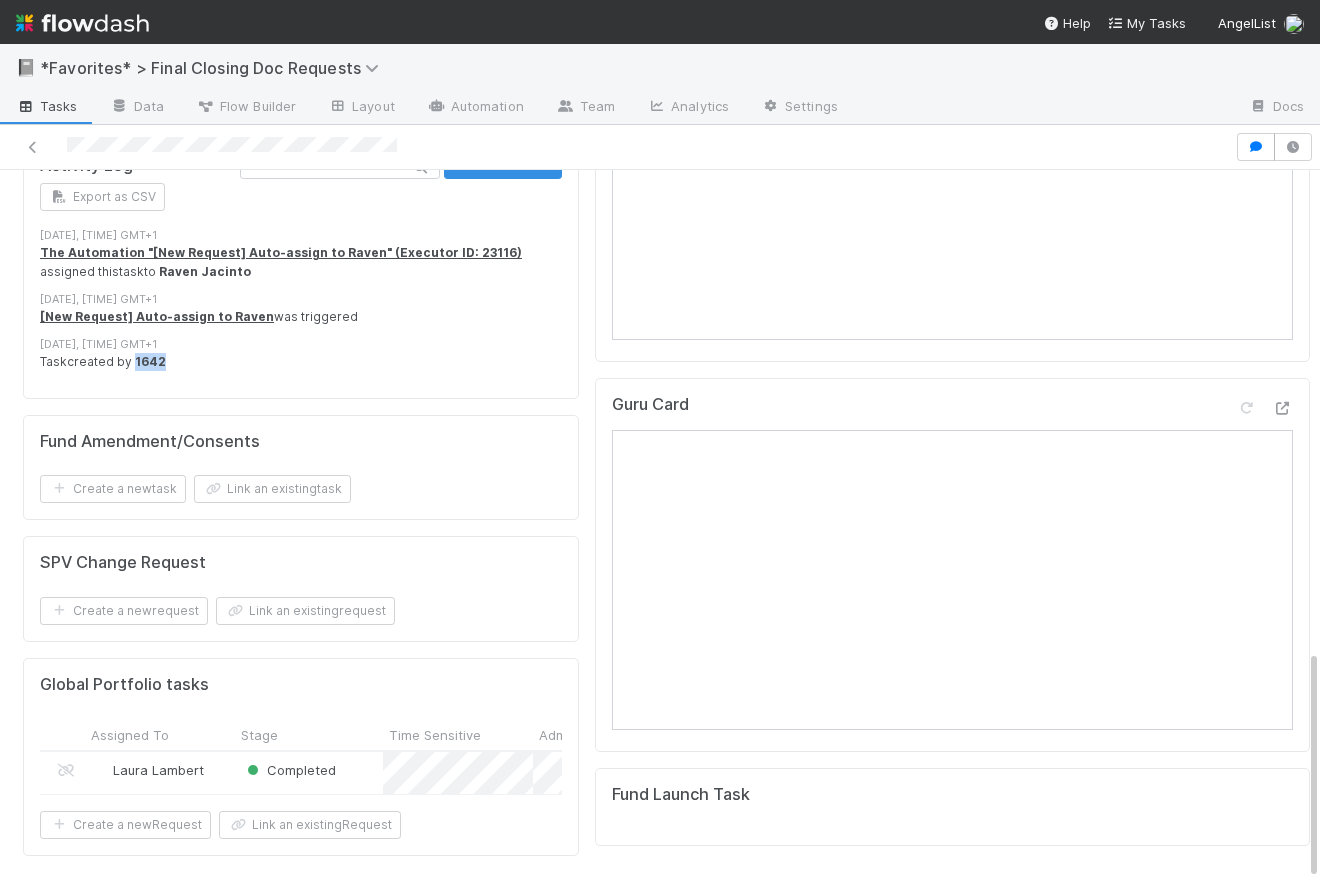 copy on "1642" 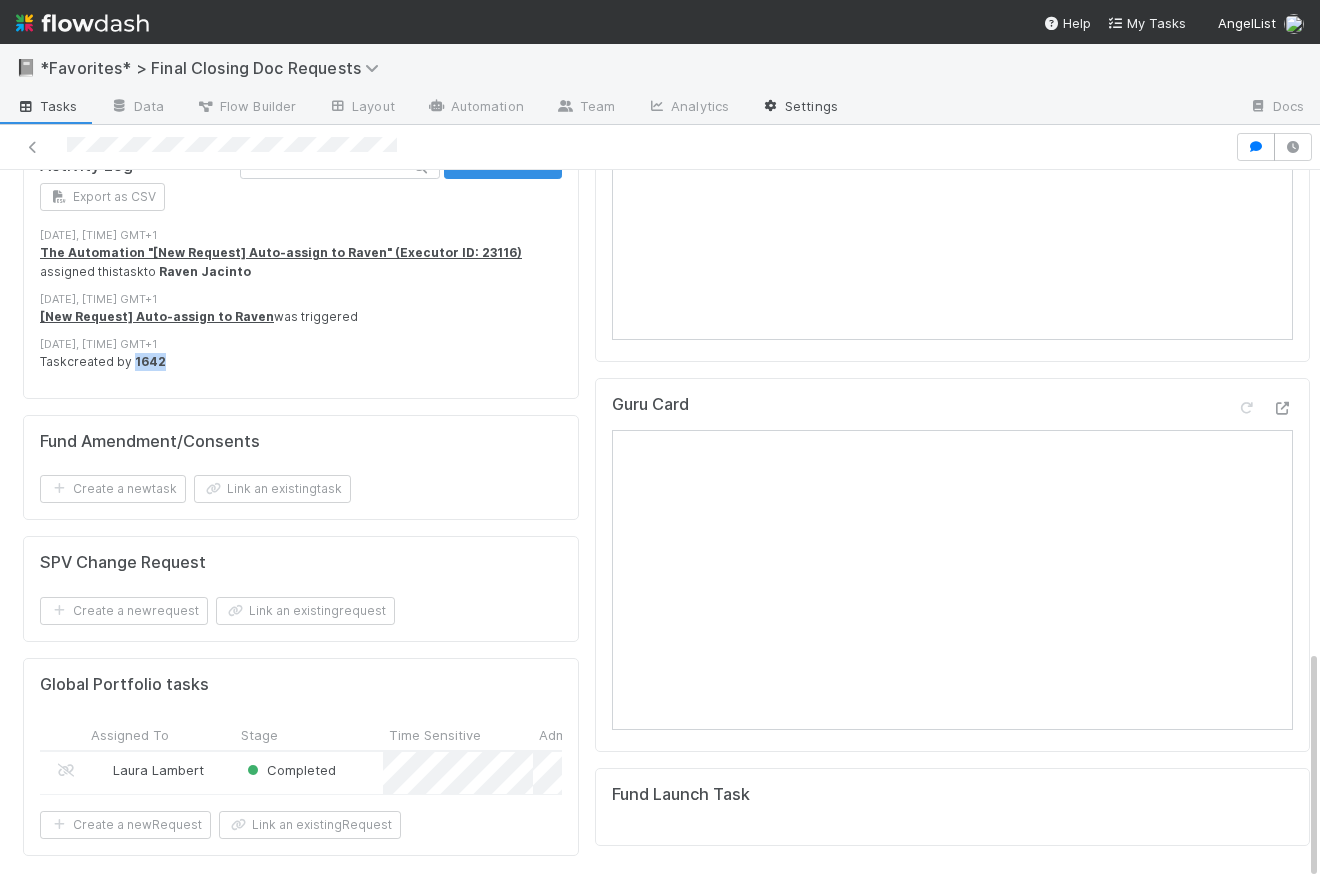 click on "Settings" at bounding box center [799, 108] 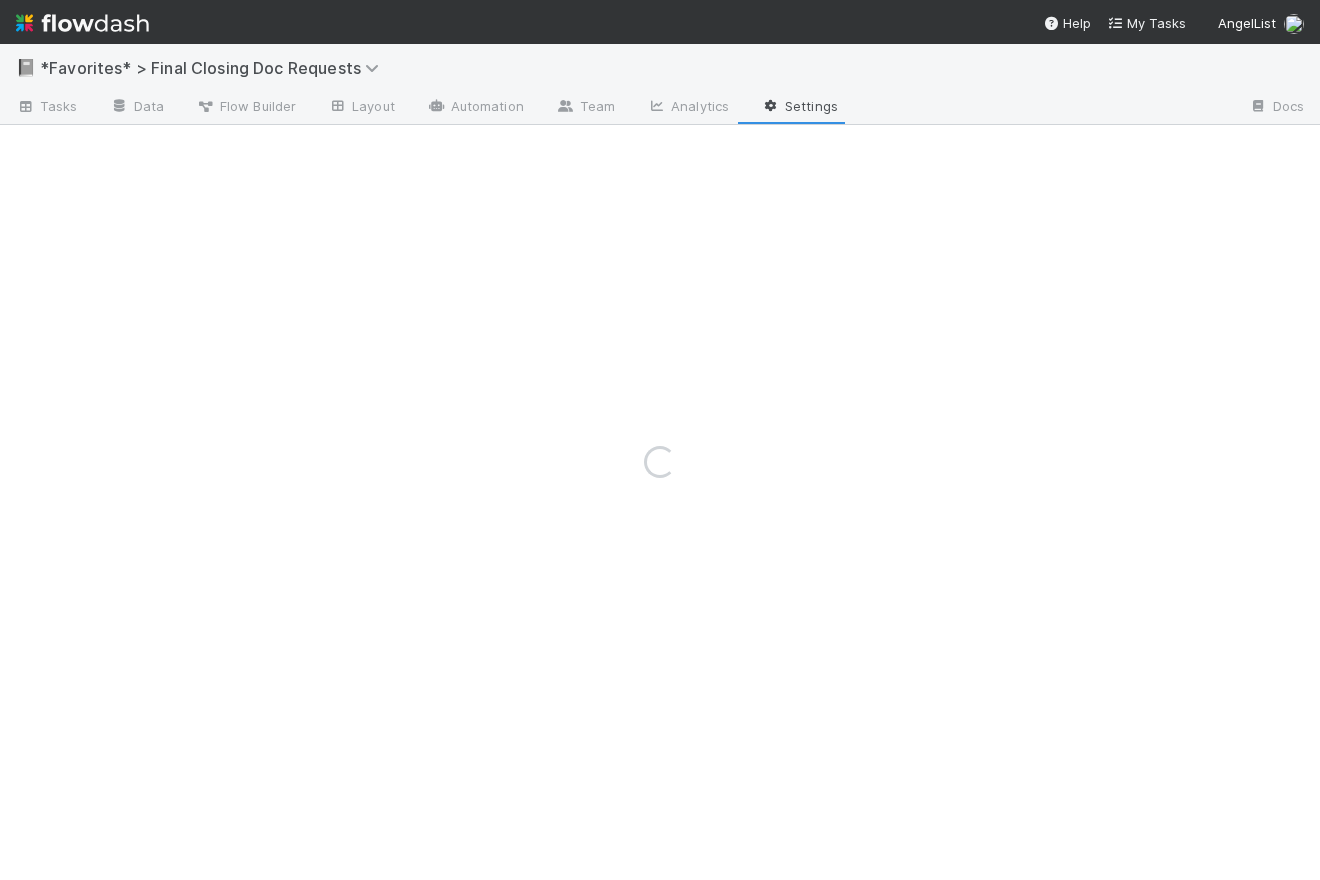 scroll, scrollTop: 0, scrollLeft: 0, axis: both 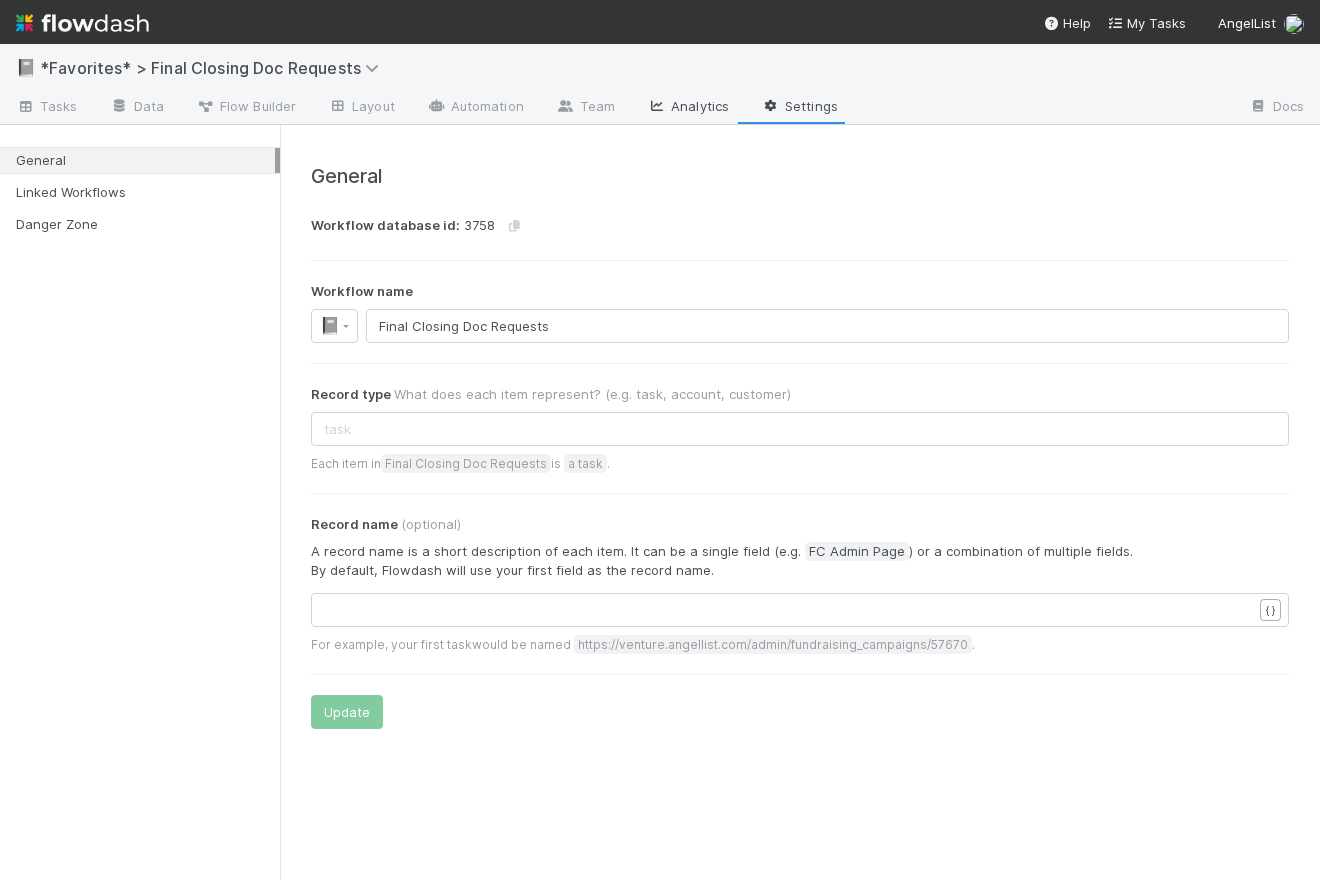 click on "Analytics" at bounding box center [688, 108] 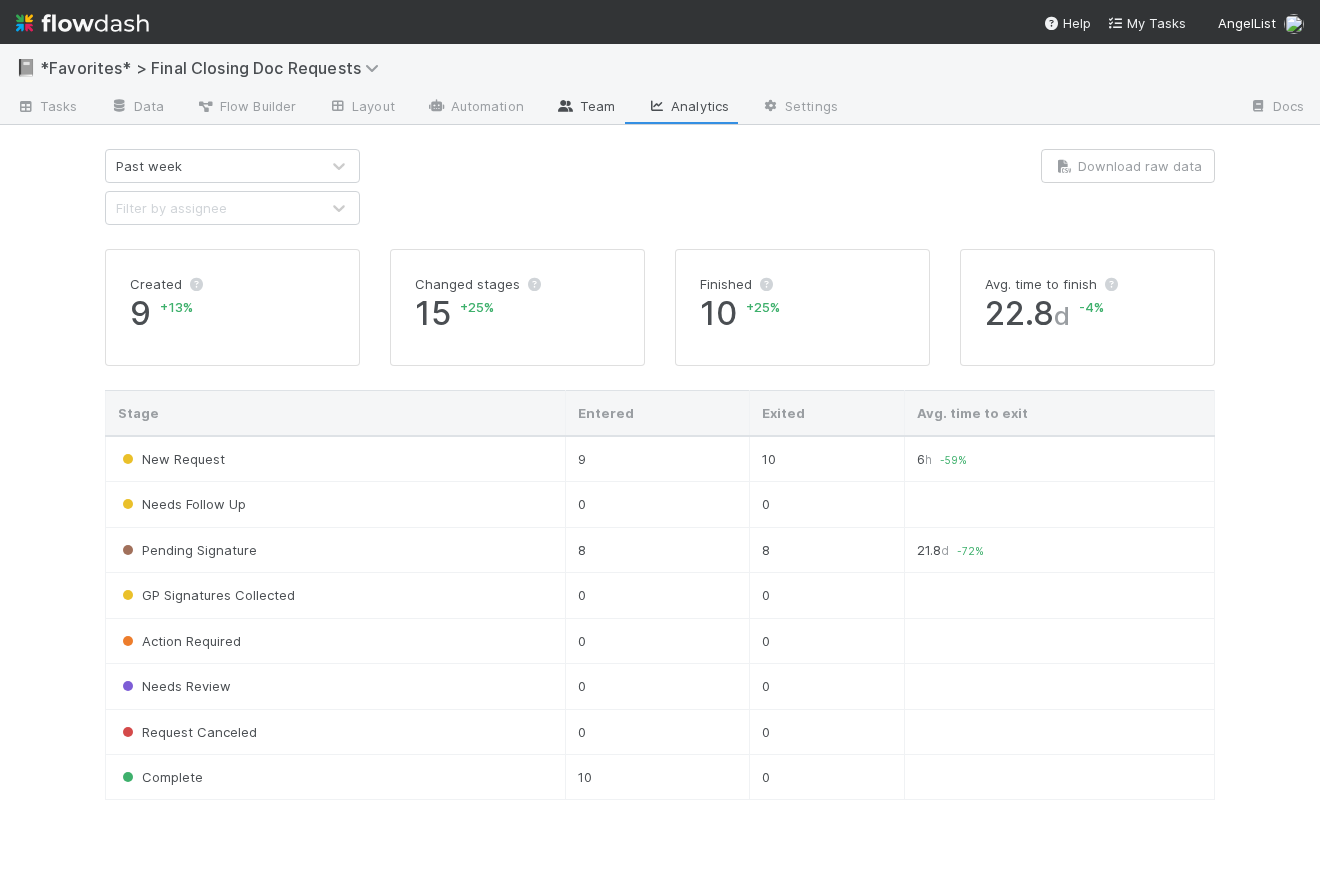 click on "Team" at bounding box center [585, 108] 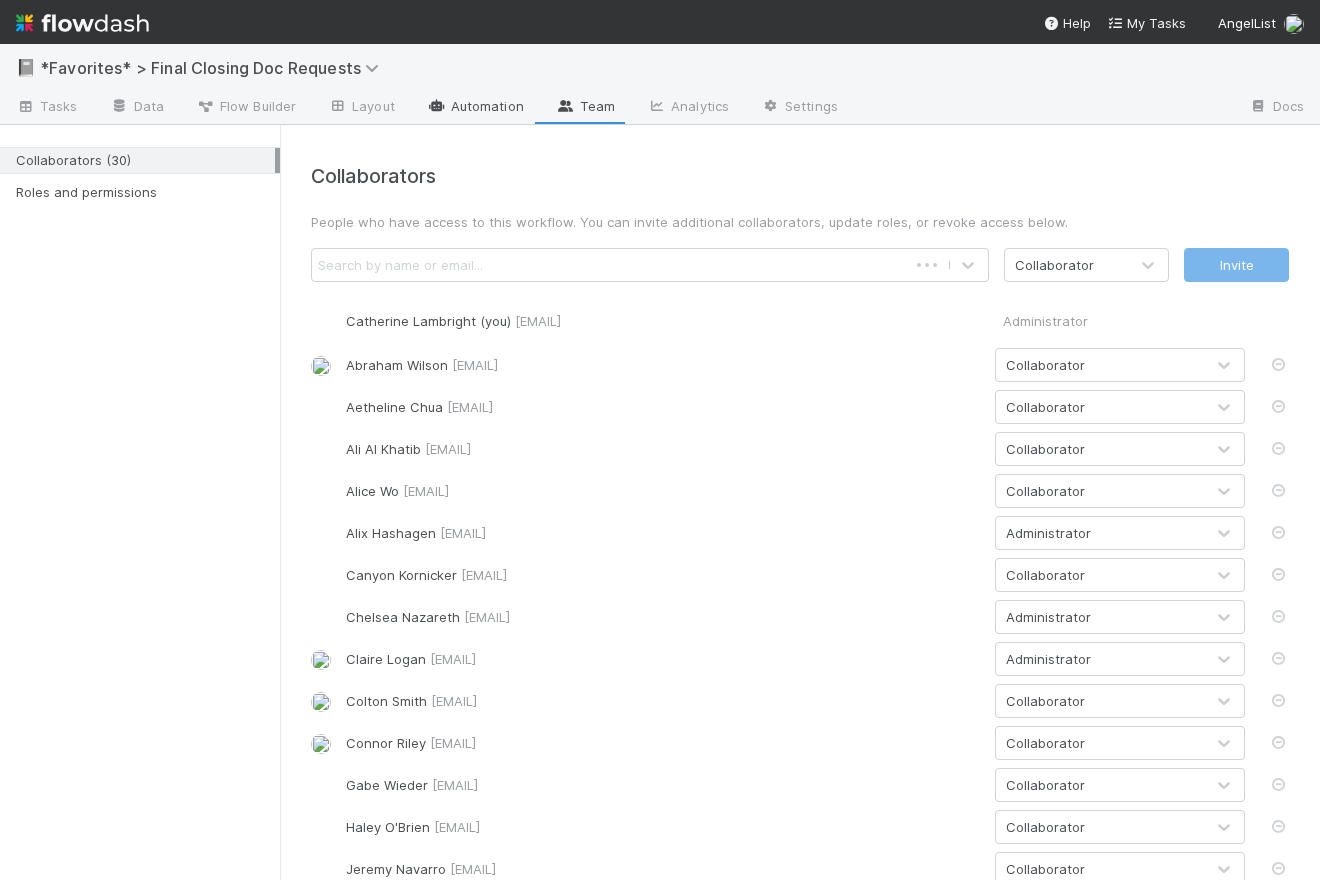 click on "Automation" at bounding box center [475, 108] 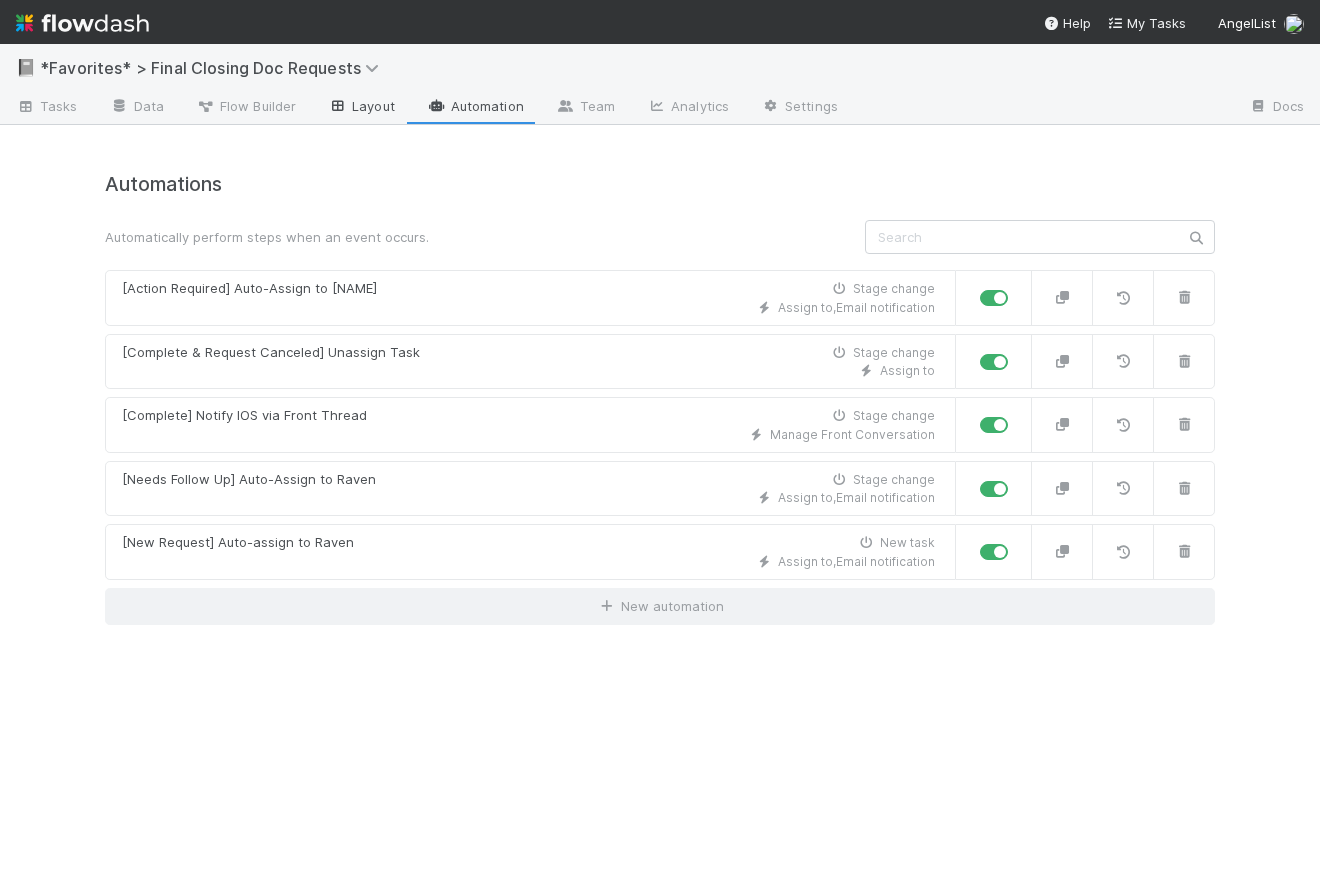 click on "Layout" at bounding box center [361, 108] 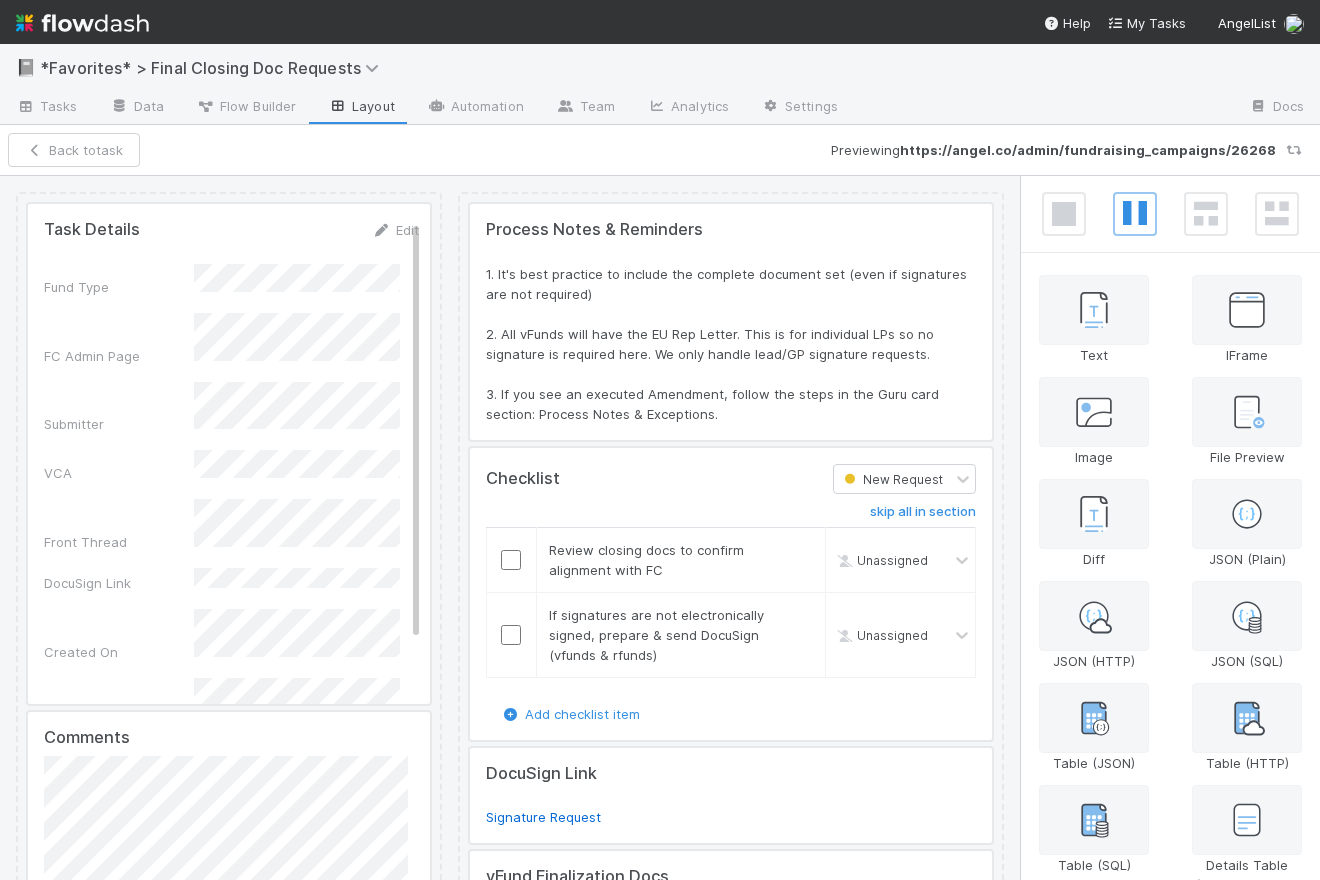 click on "Tasks" at bounding box center (47, 106) 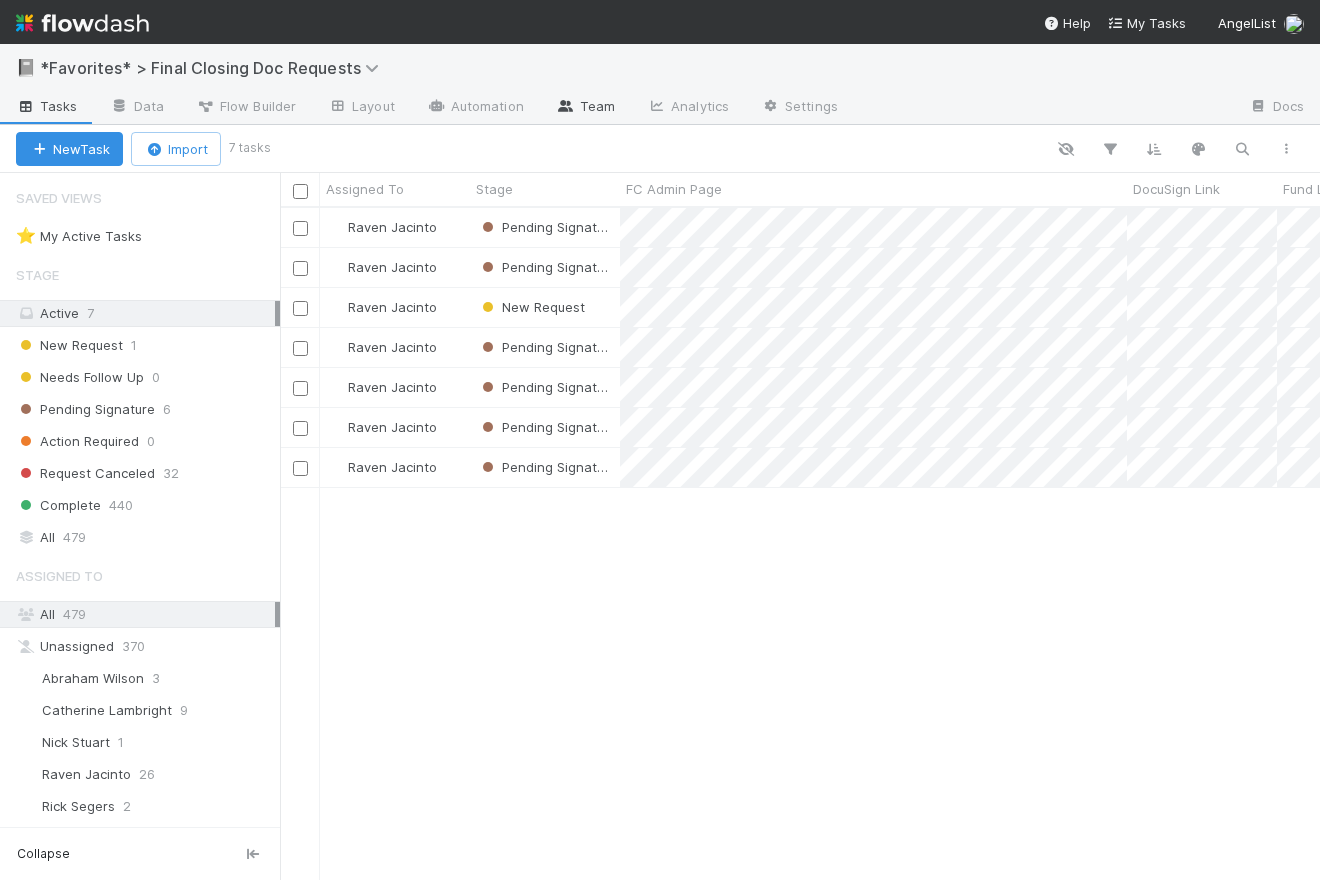 scroll, scrollTop: 15, scrollLeft: 14, axis: both 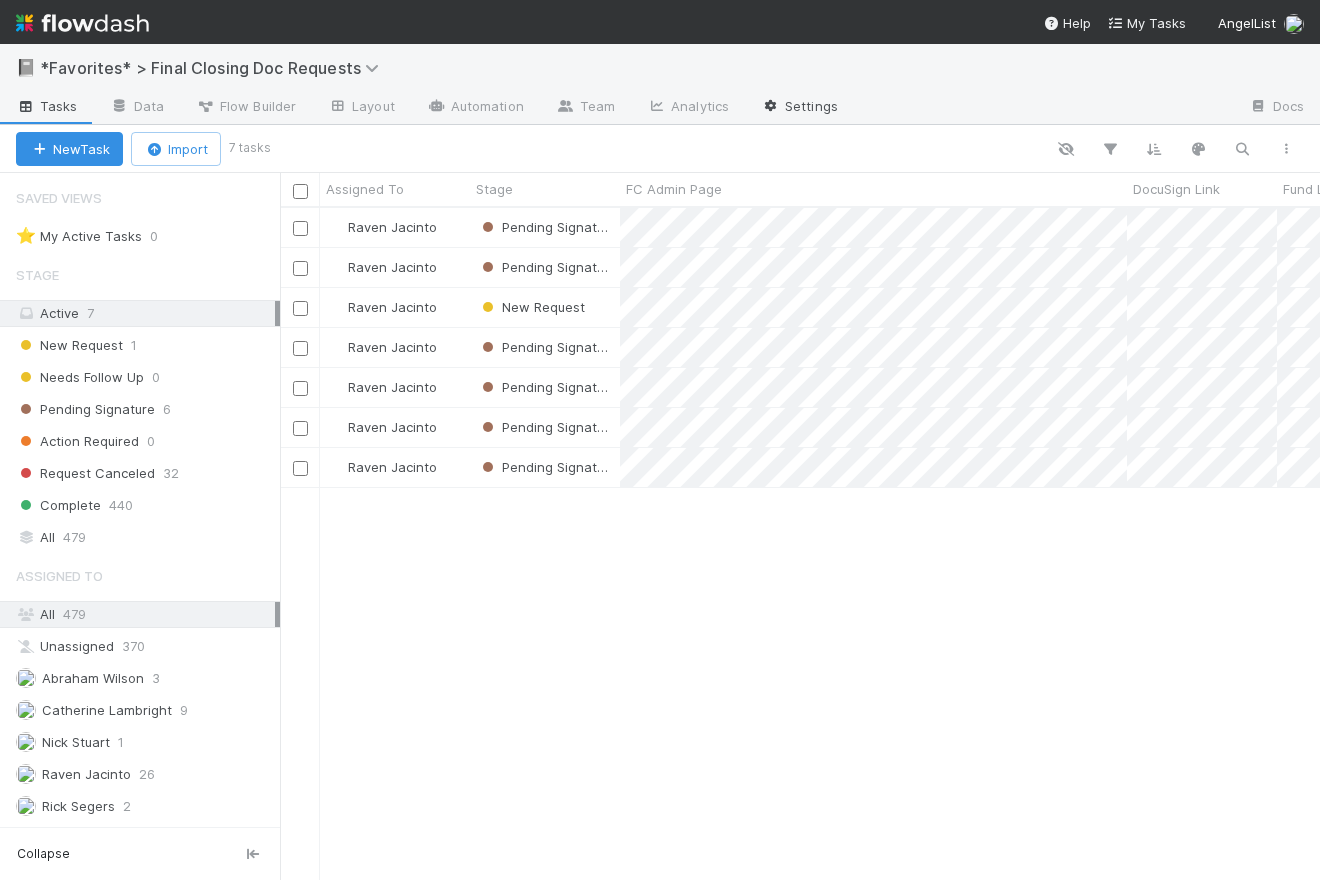 click at bounding box center [771, 106] 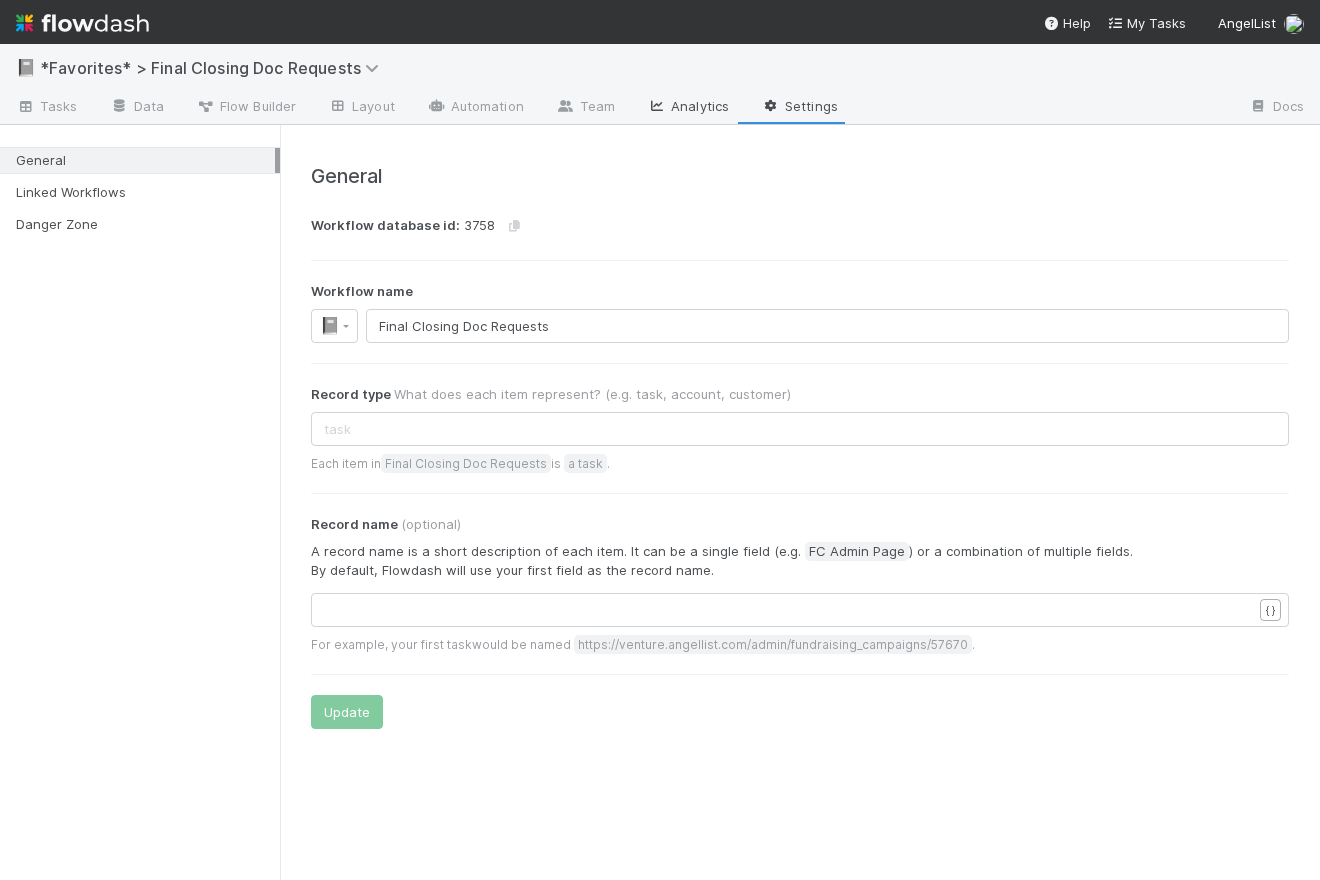 click on "Analytics" at bounding box center [688, 108] 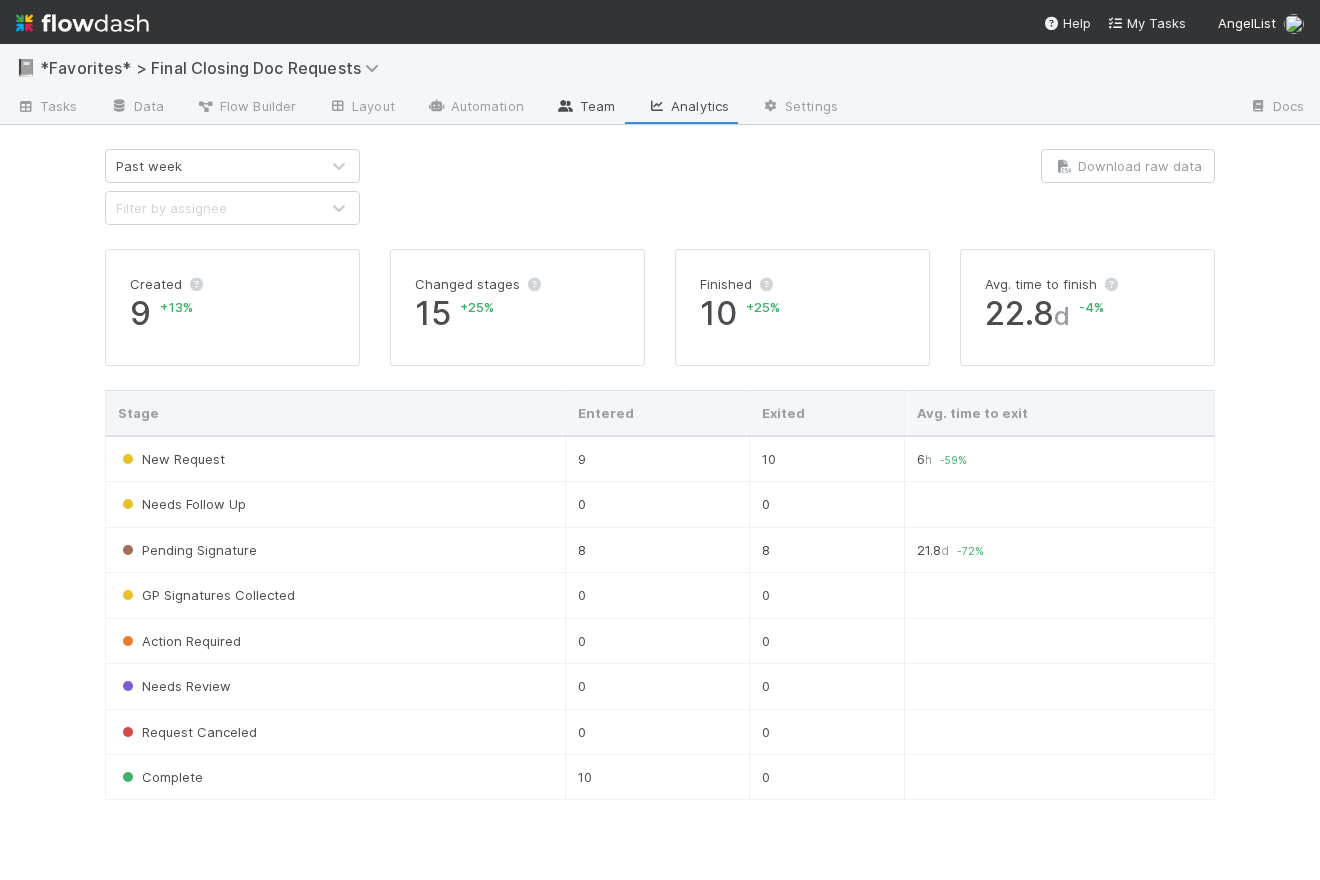 click at bounding box center (566, 106) 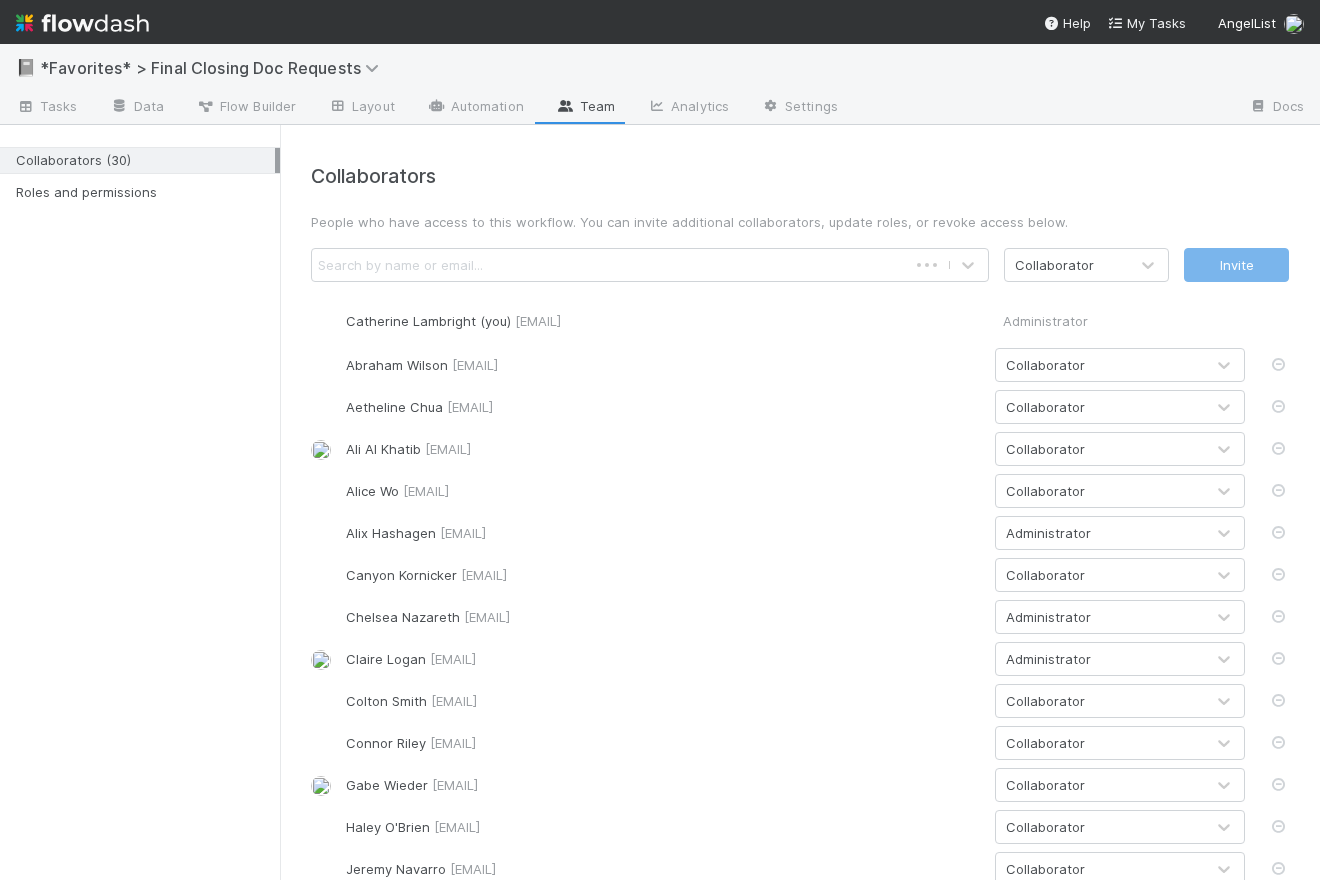 click on "Automation" at bounding box center [475, 108] 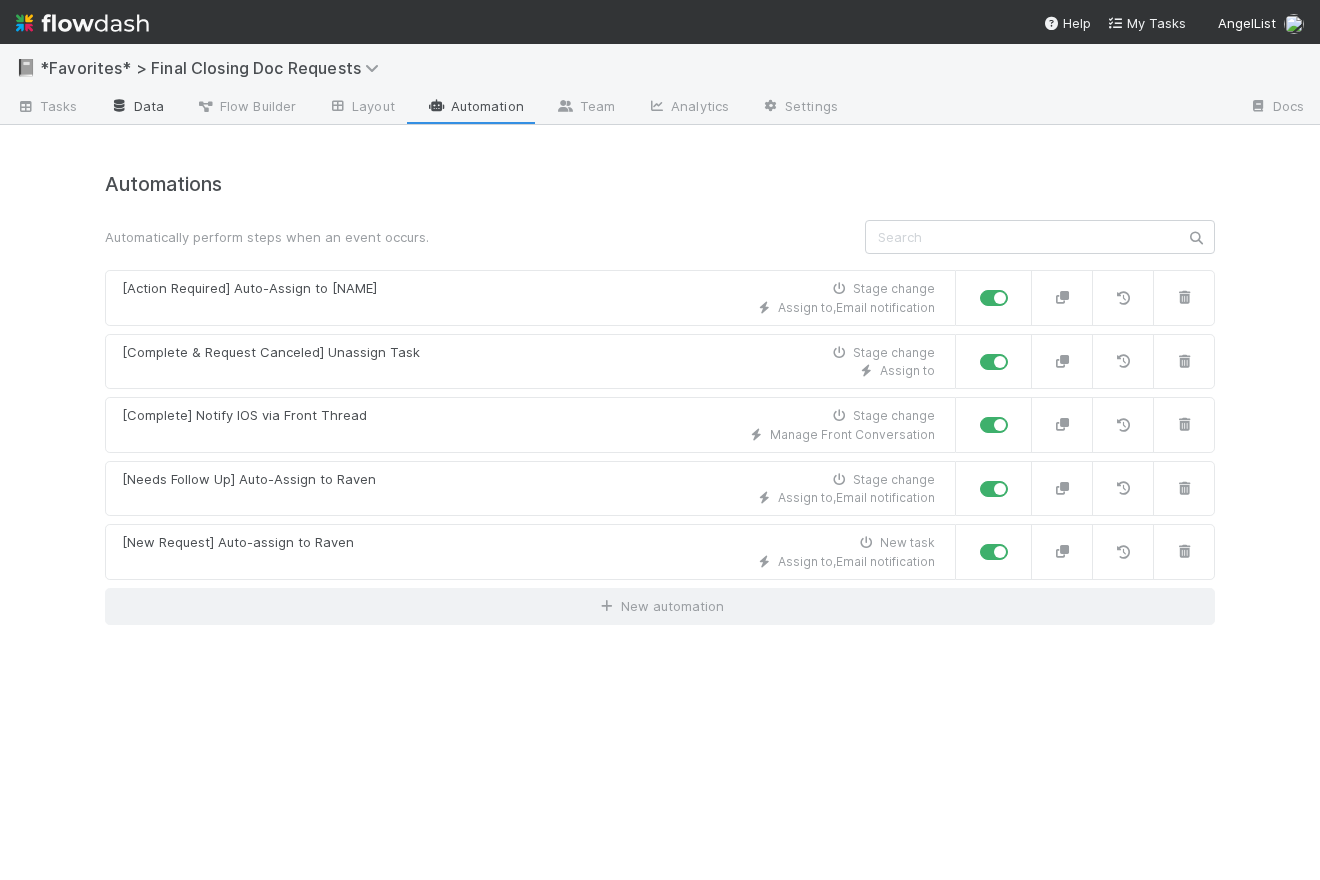 click on "Data" at bounding box center [137, 108] 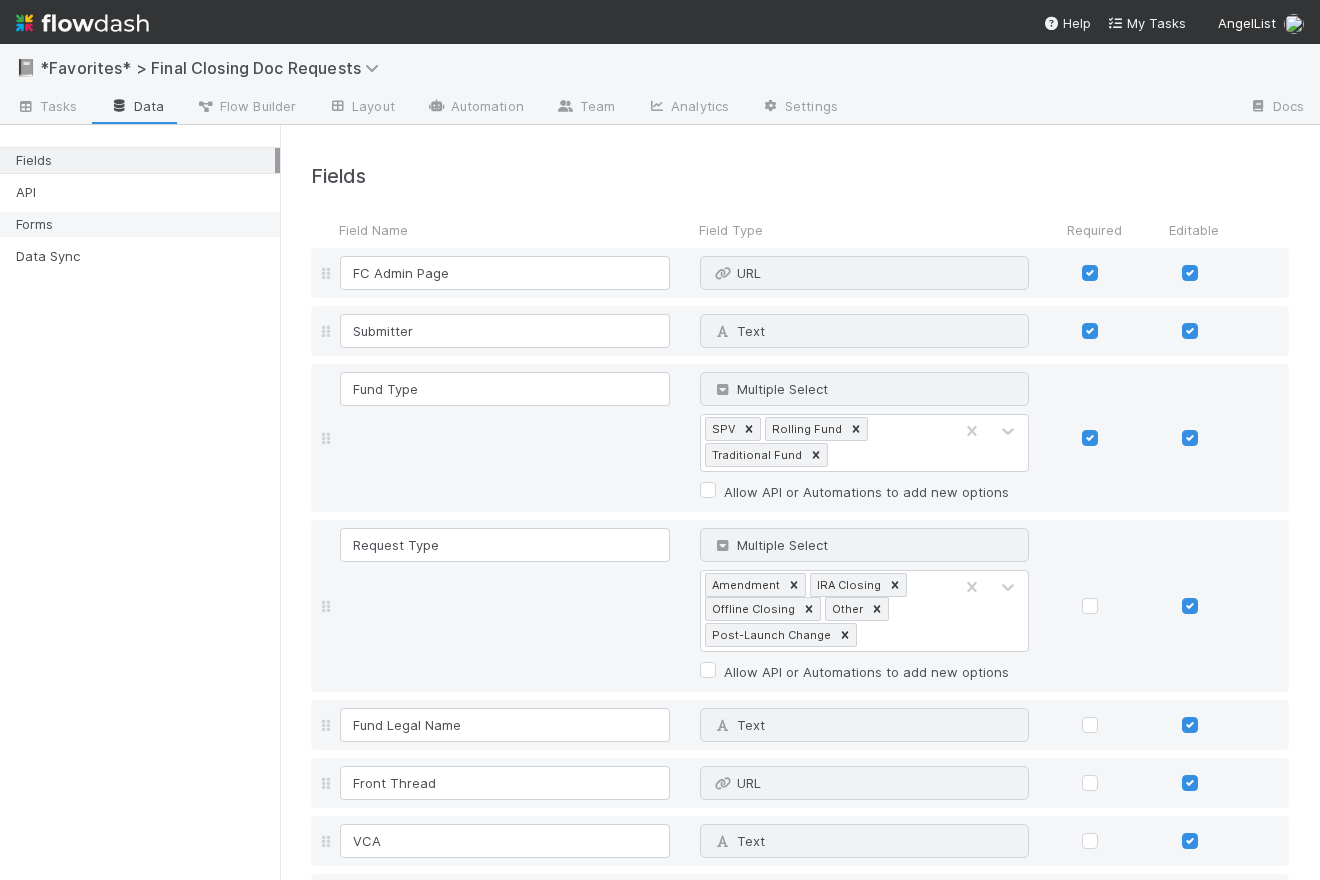 click on "Forms" at bounding box center (145, 224) 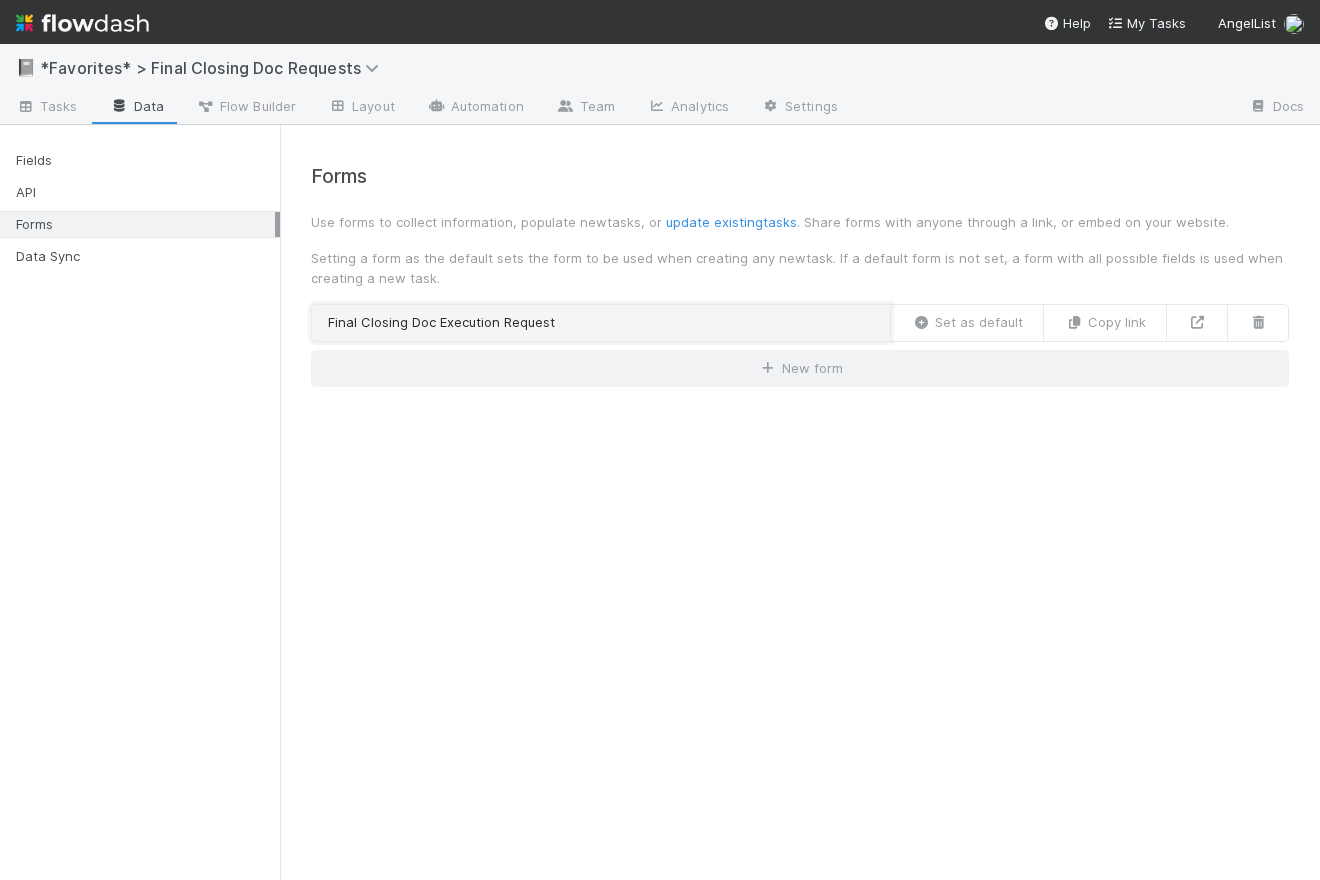 click on "Final Closing Doc Execution Request" at bounding box center [601, 323] 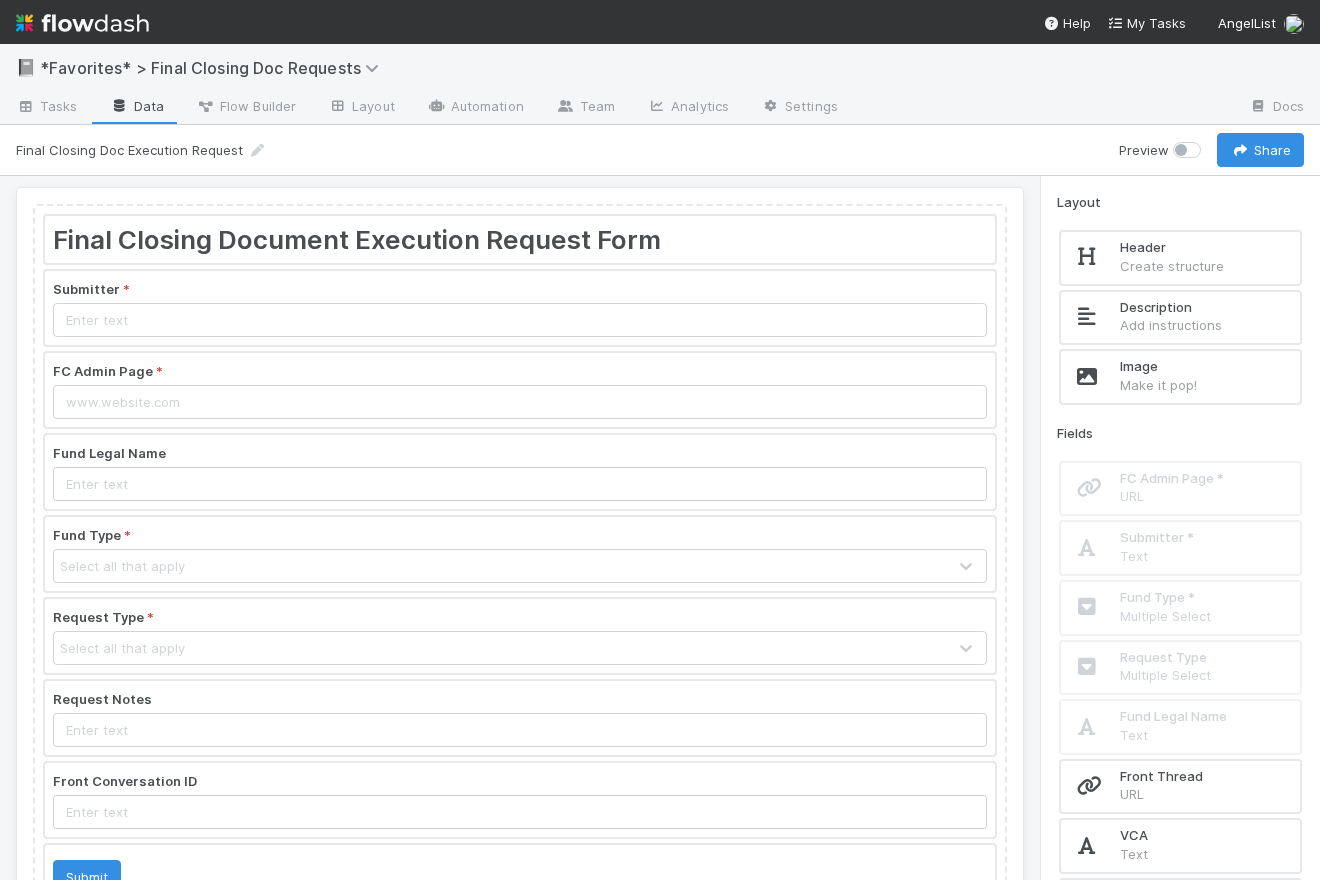scroll, scrollTop: 0, scrollLeft: 0, axis: both 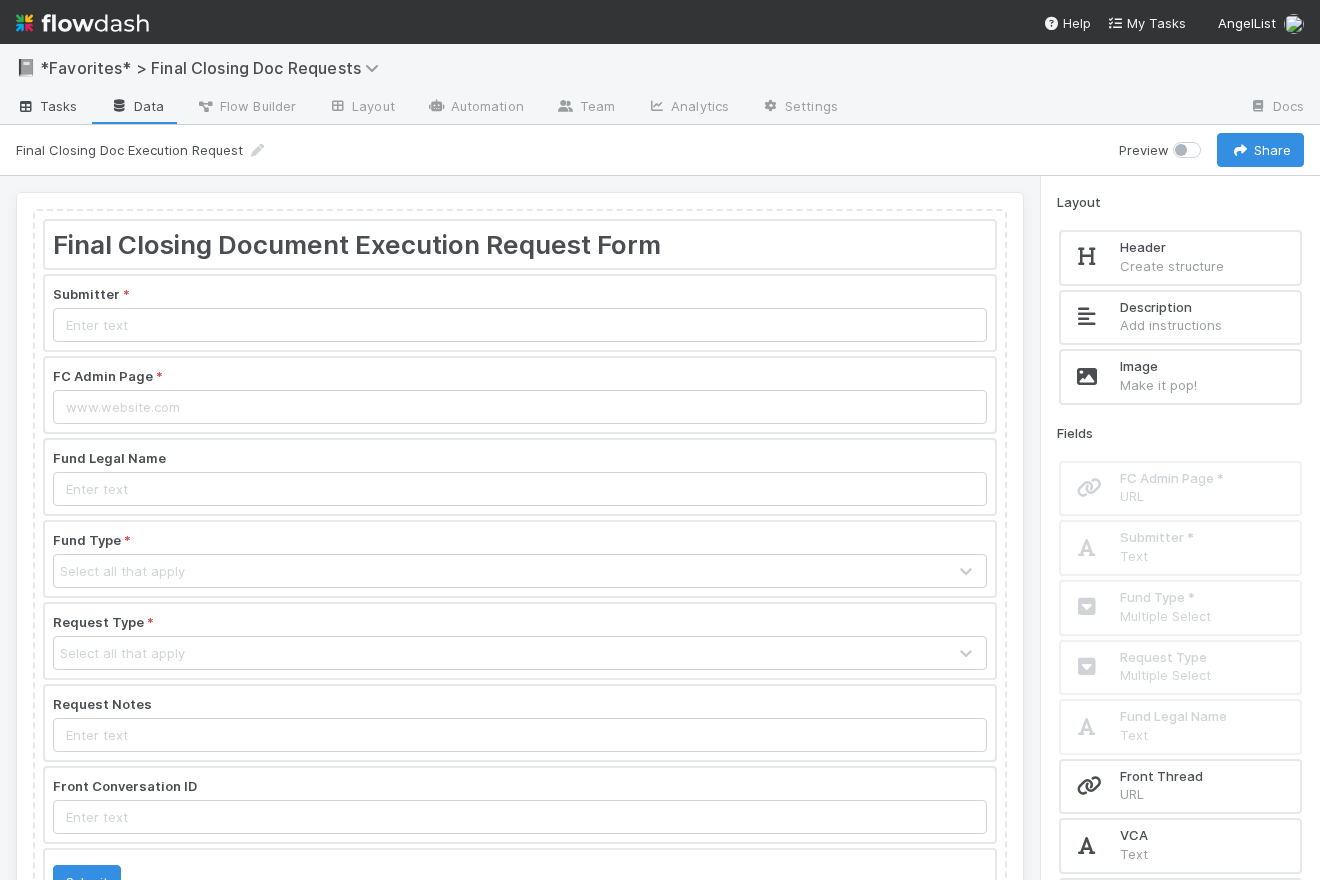 click on "Tasks" at bounding box center [47, 106] 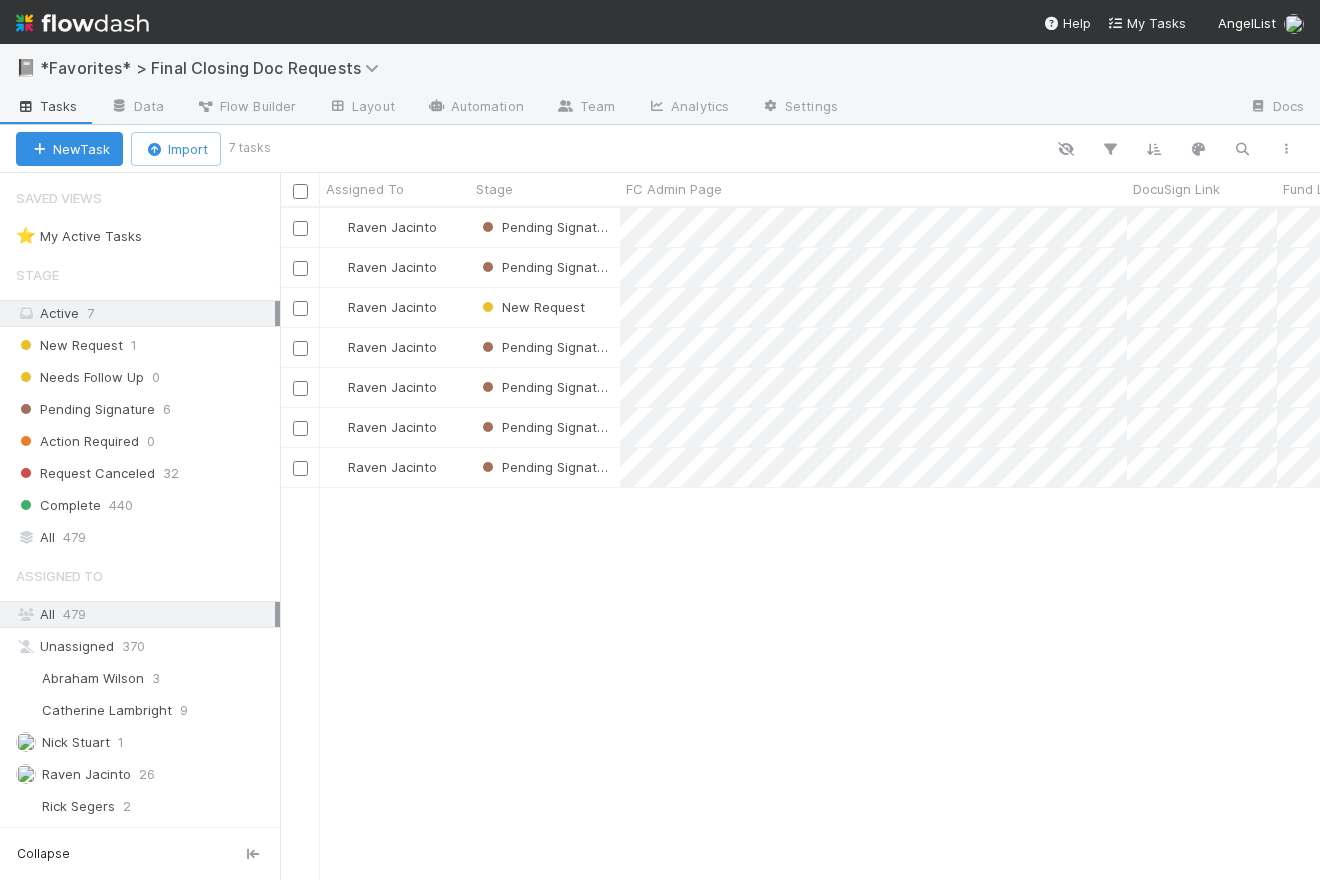scroll, scrollTop: 15, scrollLeft: 14, axis: both 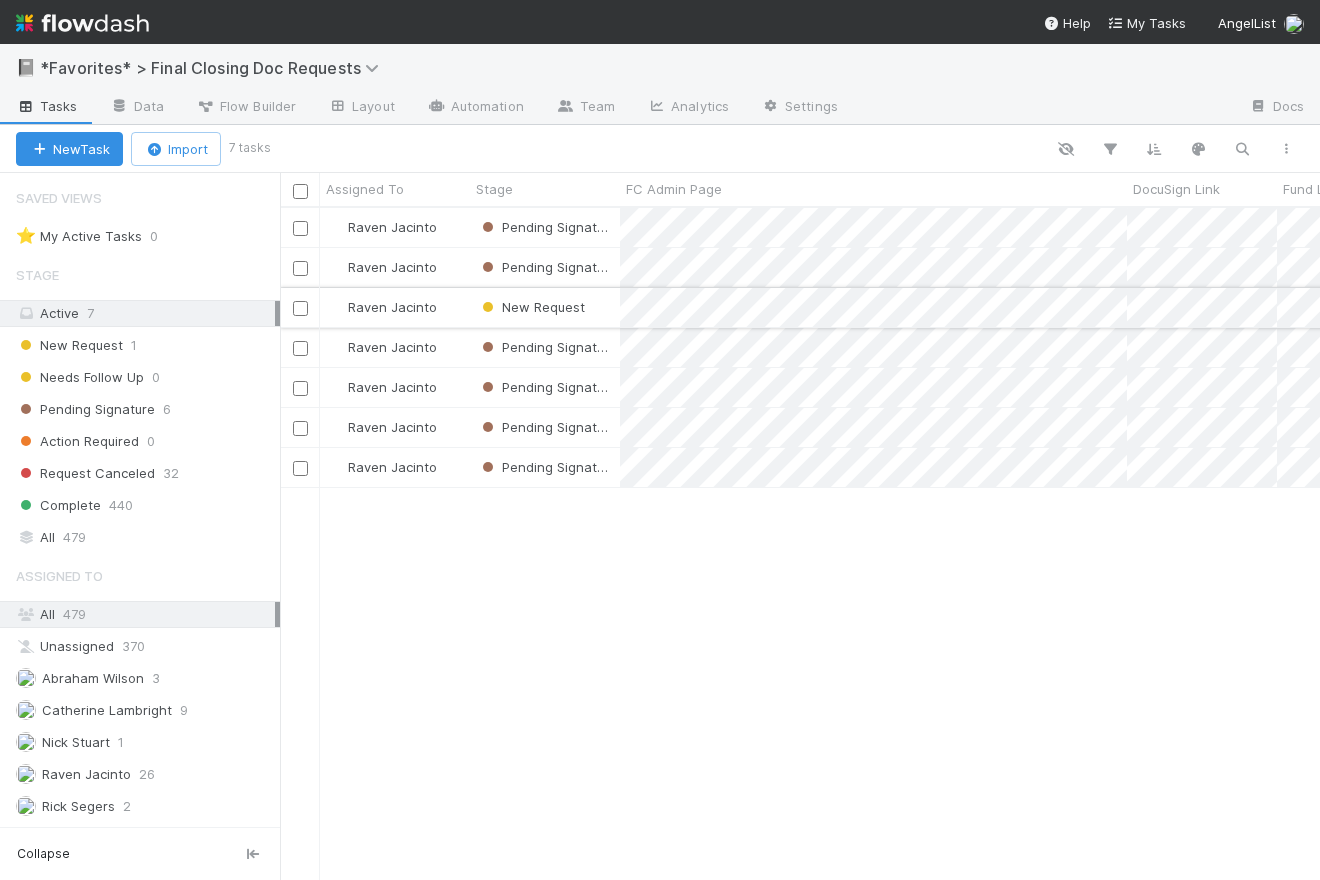 click on "Raven Jacinto" at bounding box center (395, 307) 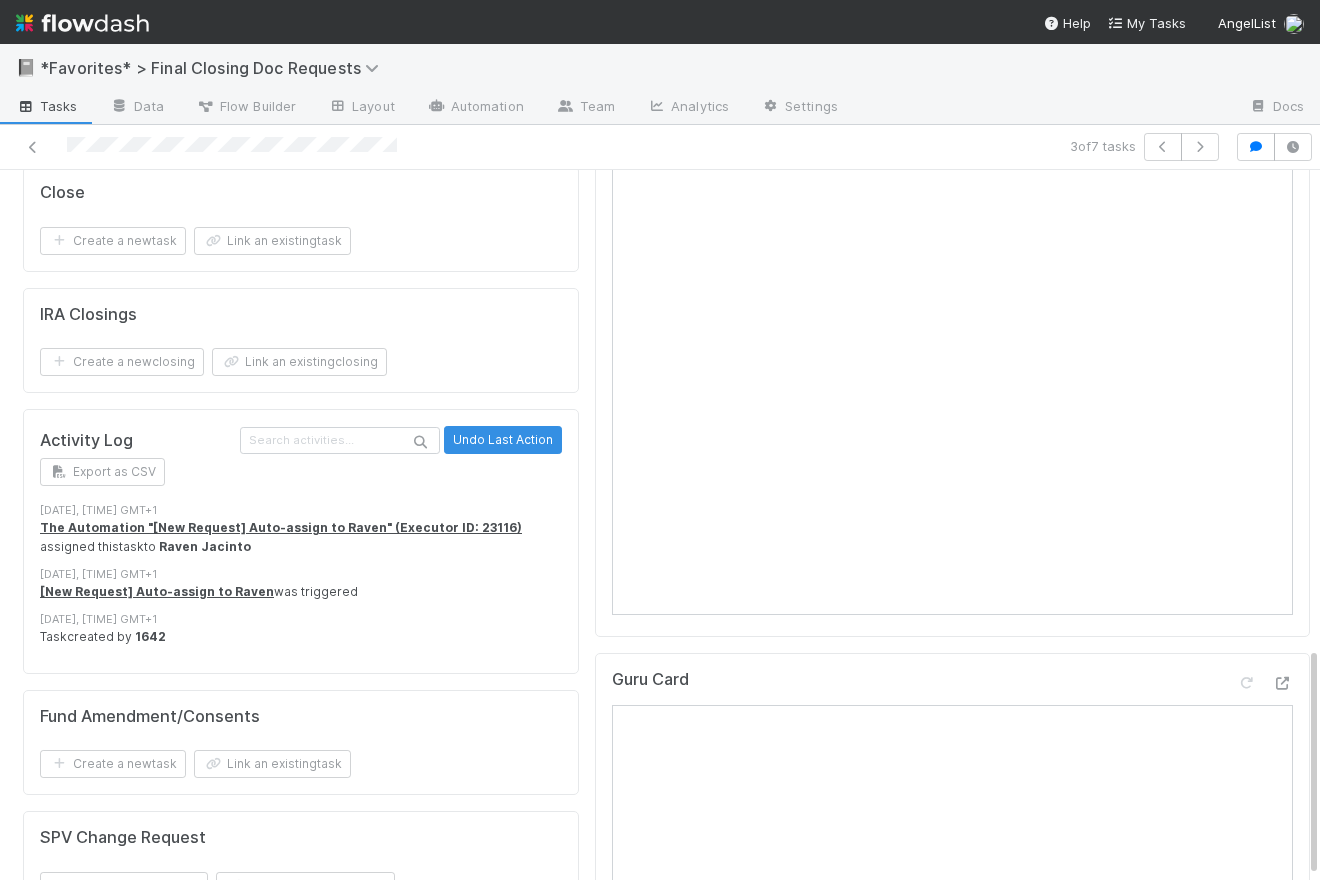 scroll, scrollTop: 1483, scrollLeft: 0, axis: vertical 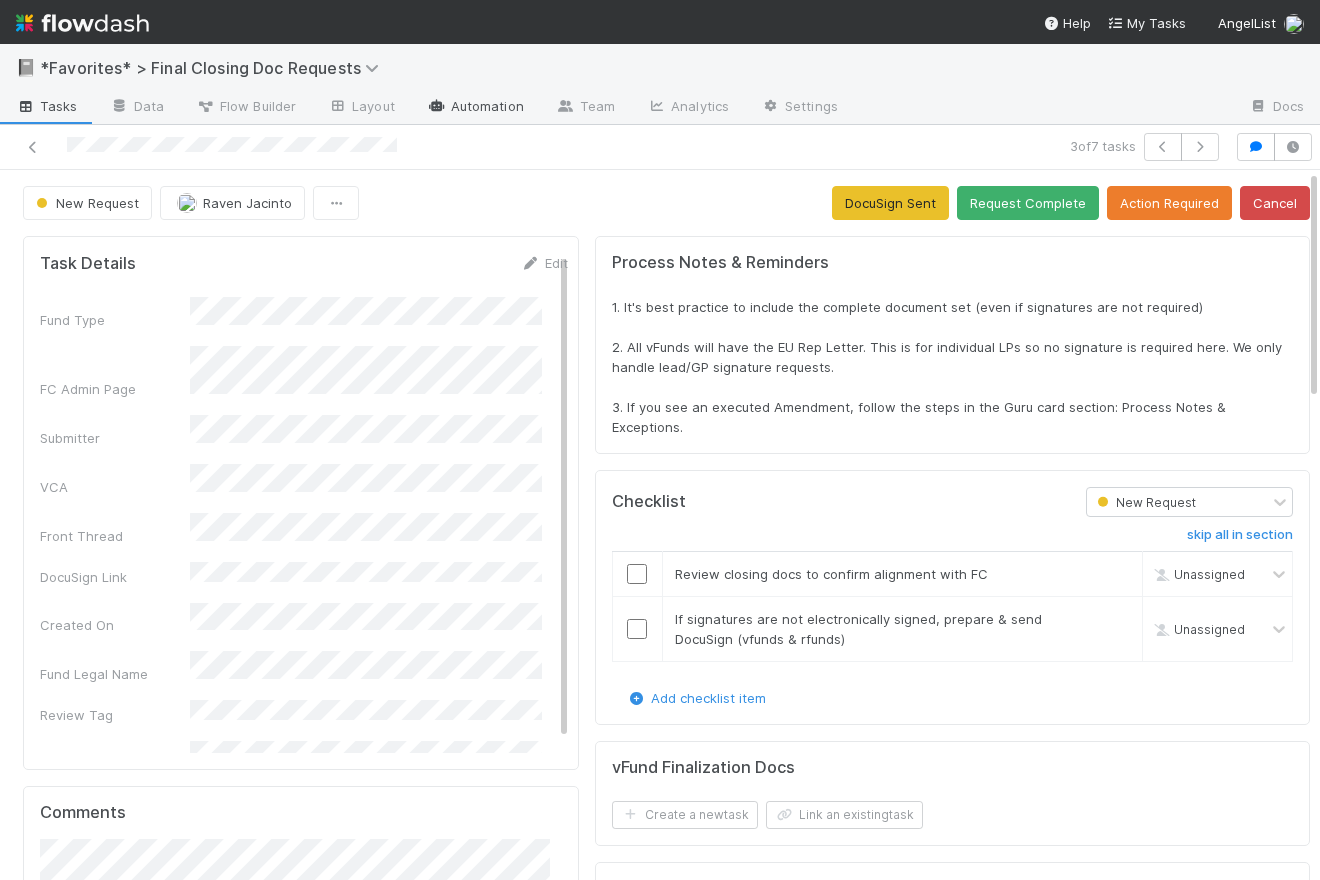 click on "Automation" at bounding box center [475, 108] 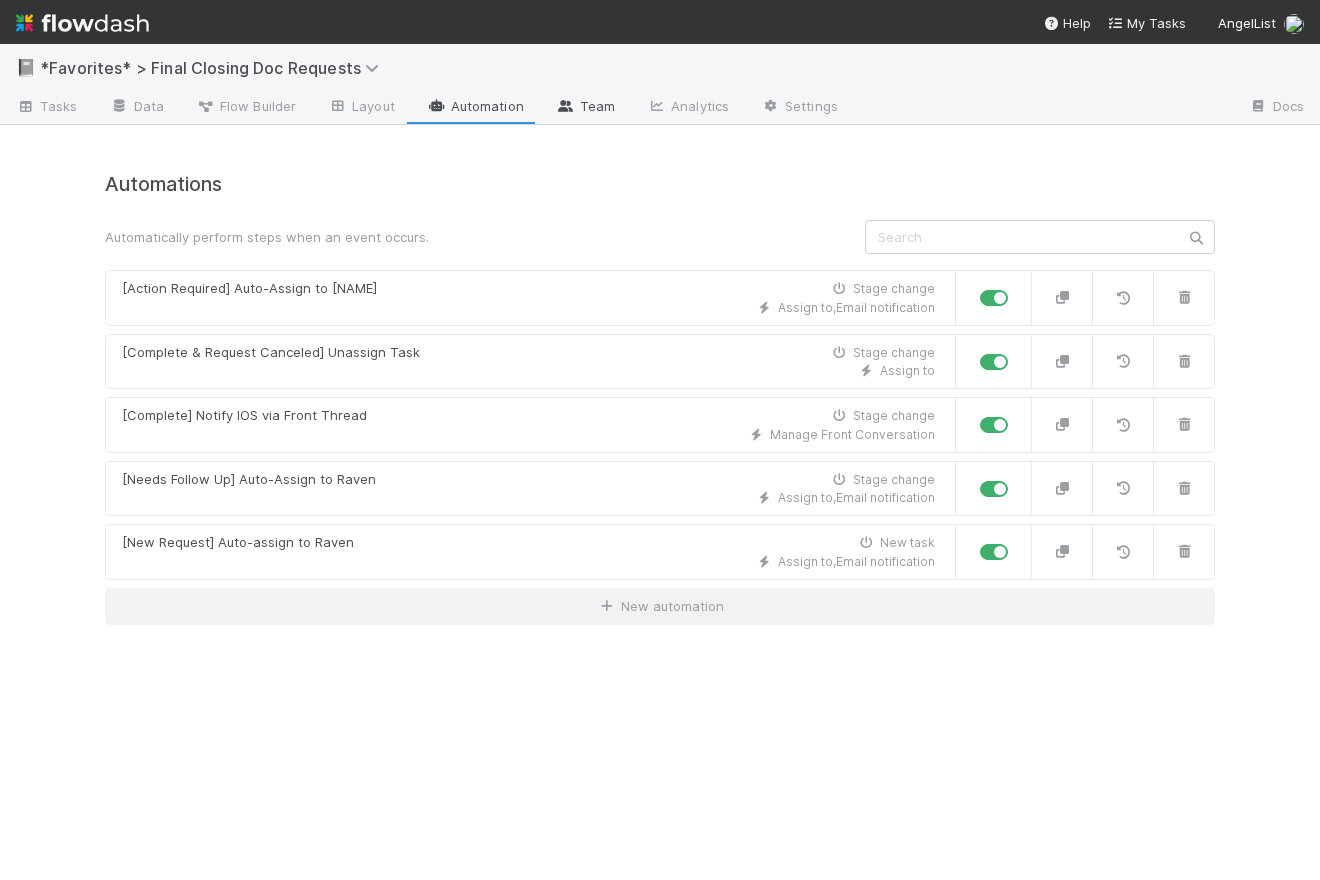 click on "Team" at bounding box center (585, 108) 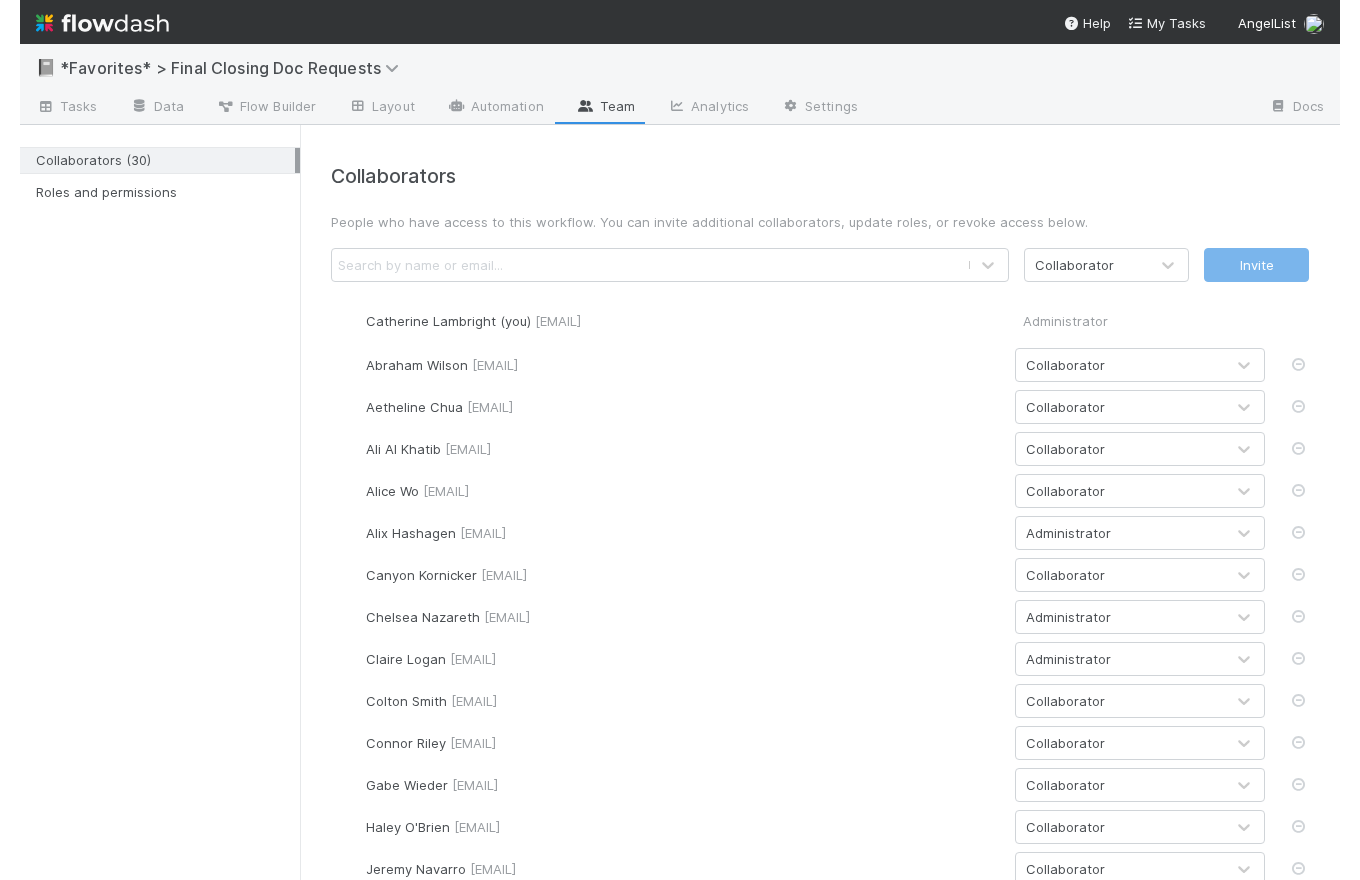 scroll, scrollTop: 534, scrollLeft: 0, axis: vertical 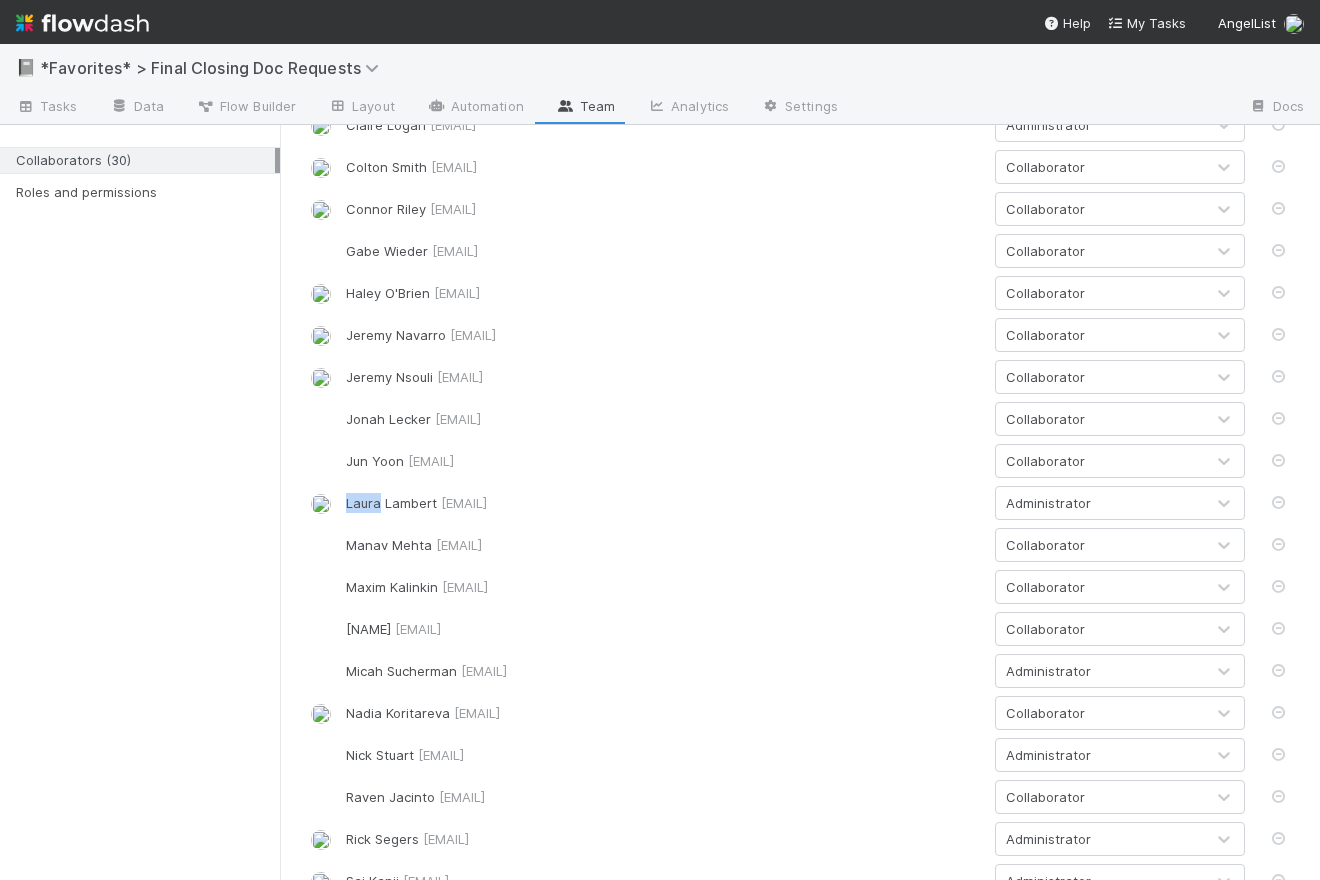 click at bounding box center [82, 23] 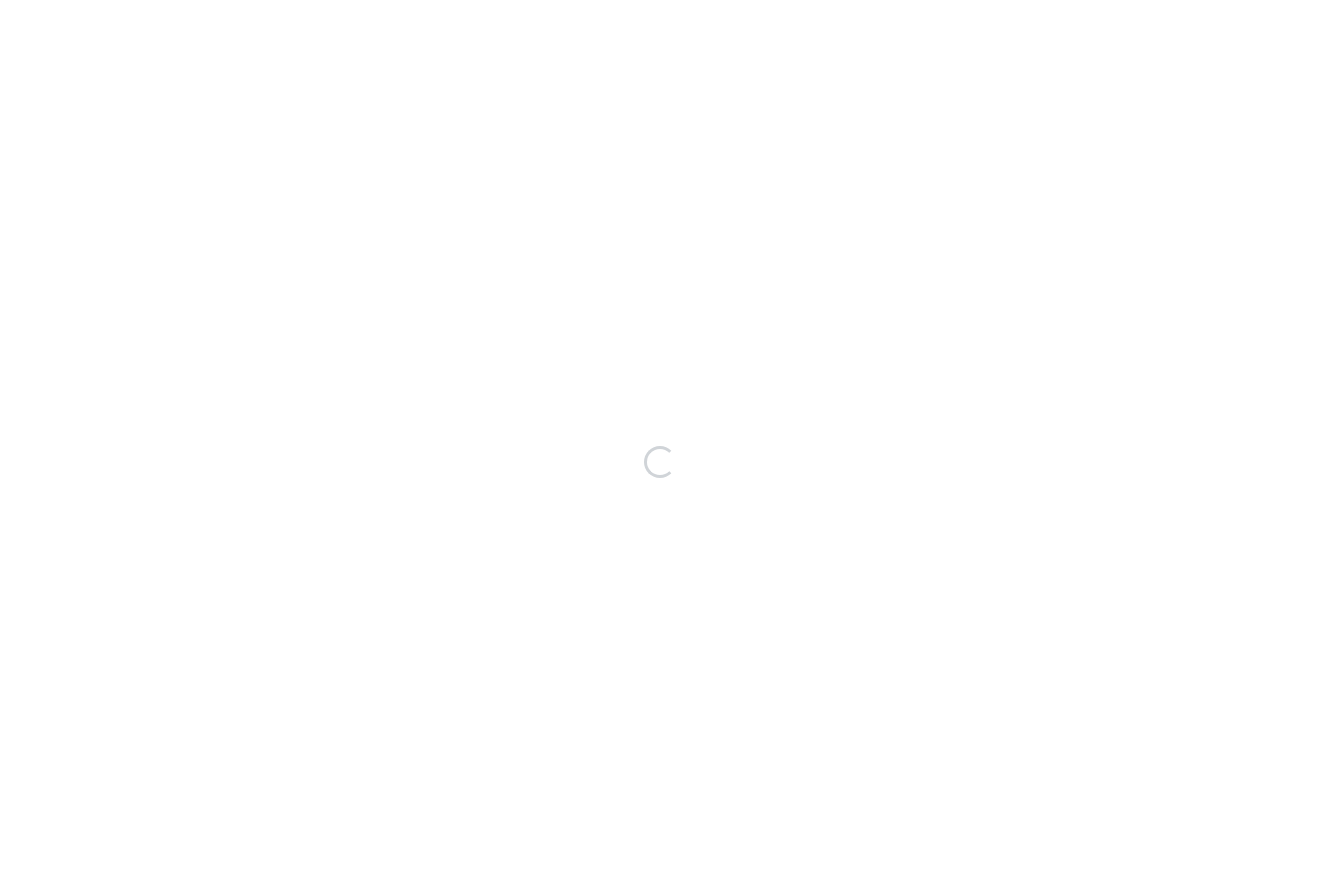 scroll, scrollTop: 0, scrollLeft: 0, axis: both 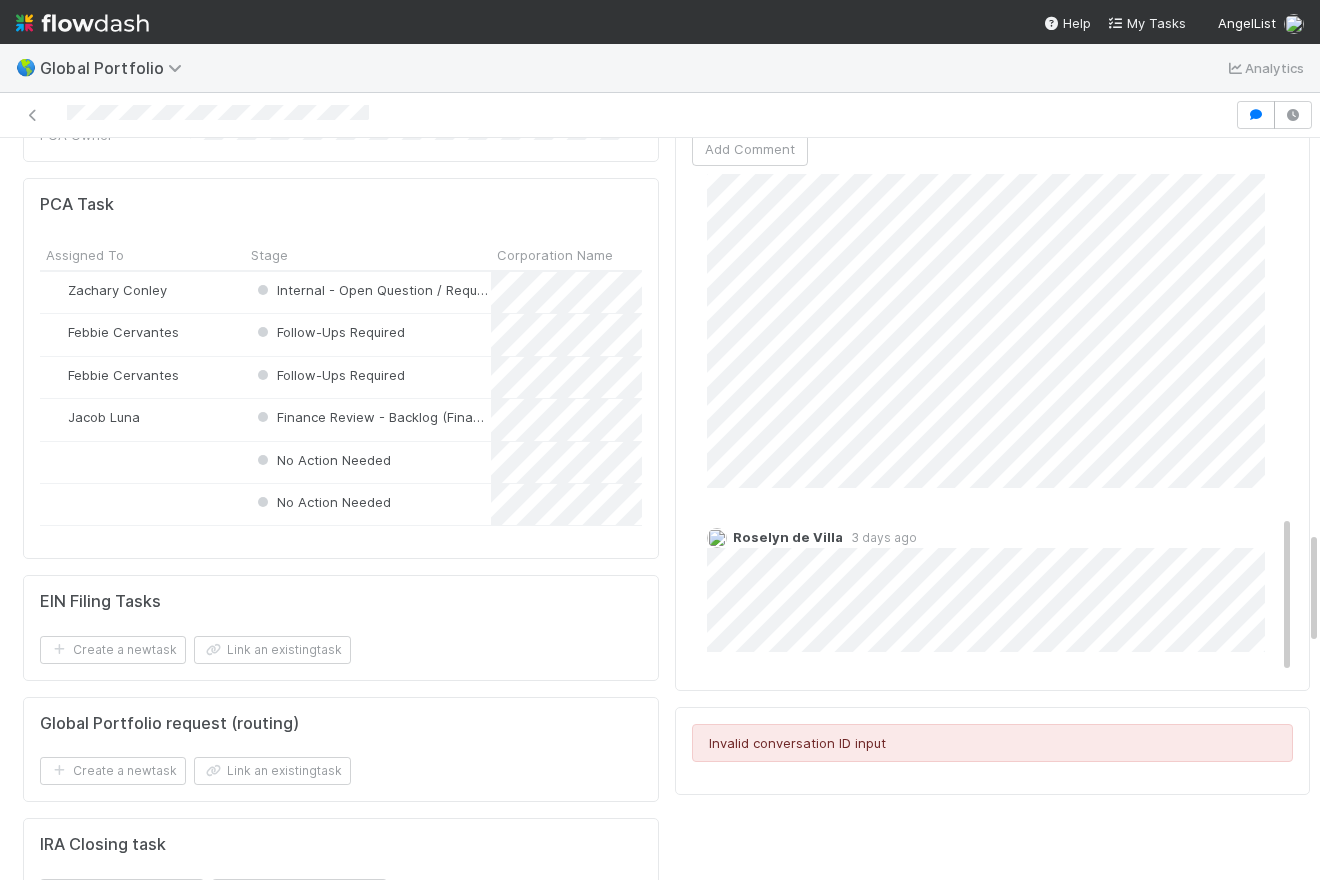 click on "3 days ago" at bounding box center [880, 537] 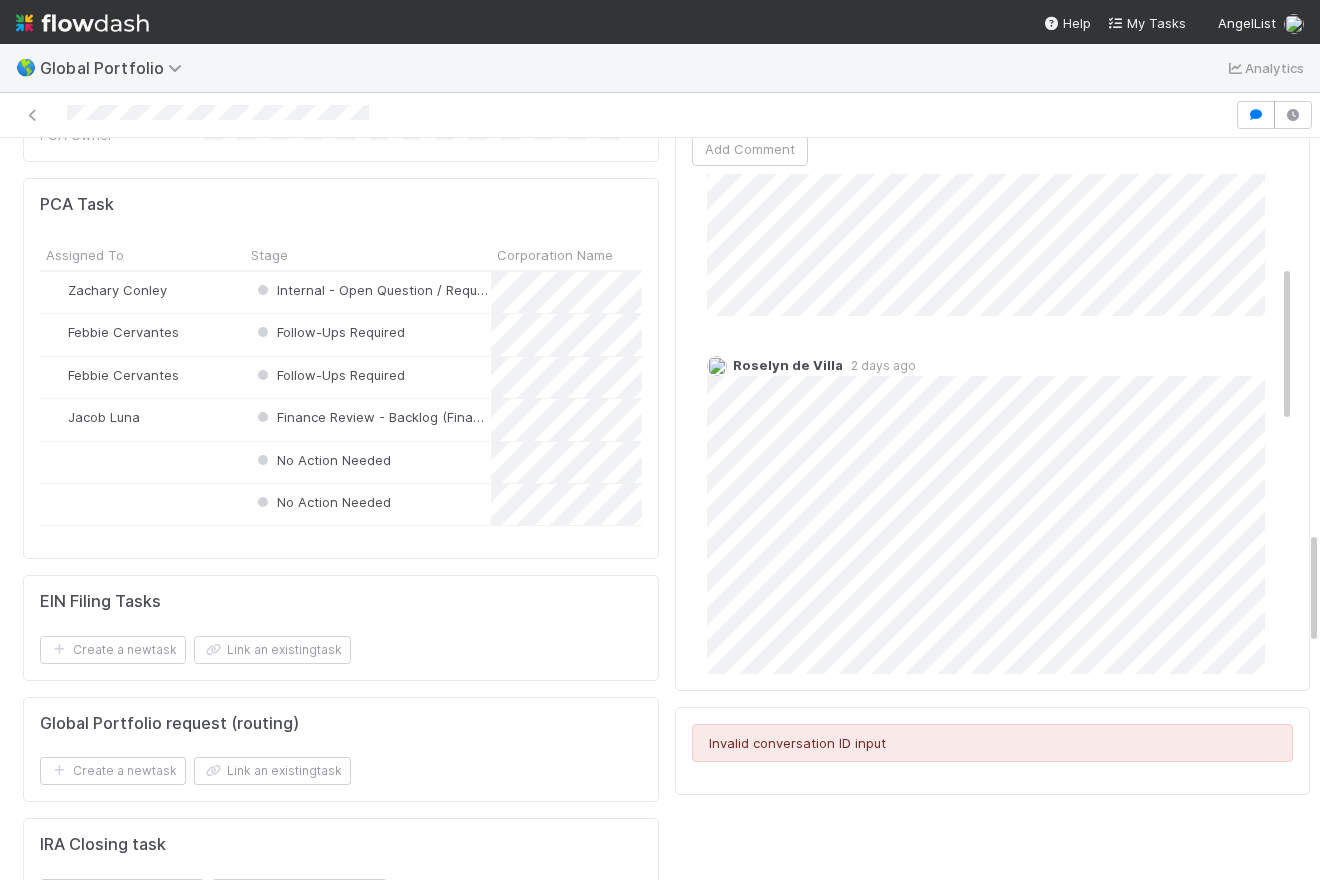 scroll, scrollTop: 0, scrollLeft: 0, axis: both 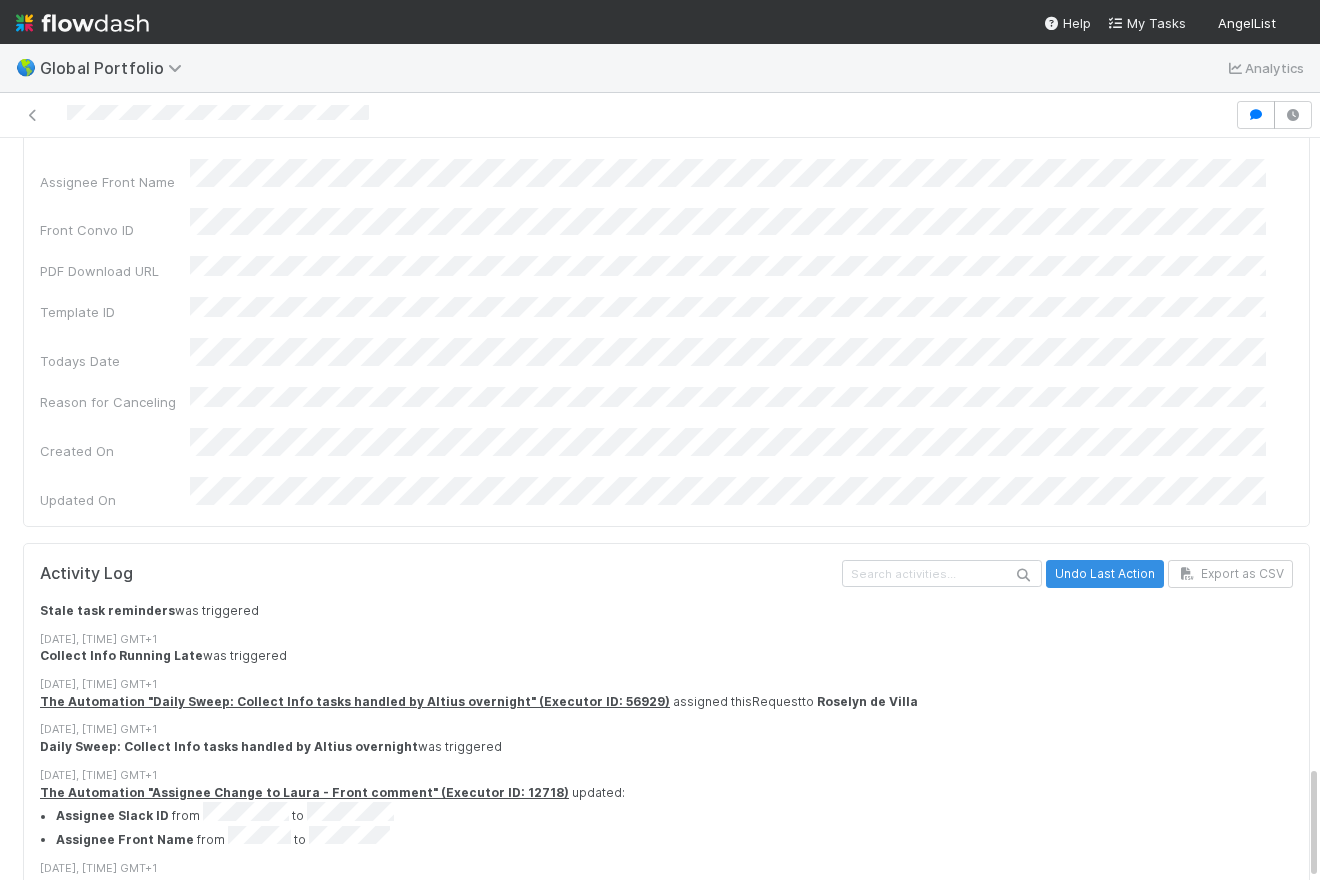 drag, startPoint x: 1298, startPoint y: 156, endPoint x: 1317, endPoint y: 913, distance: 757.2384 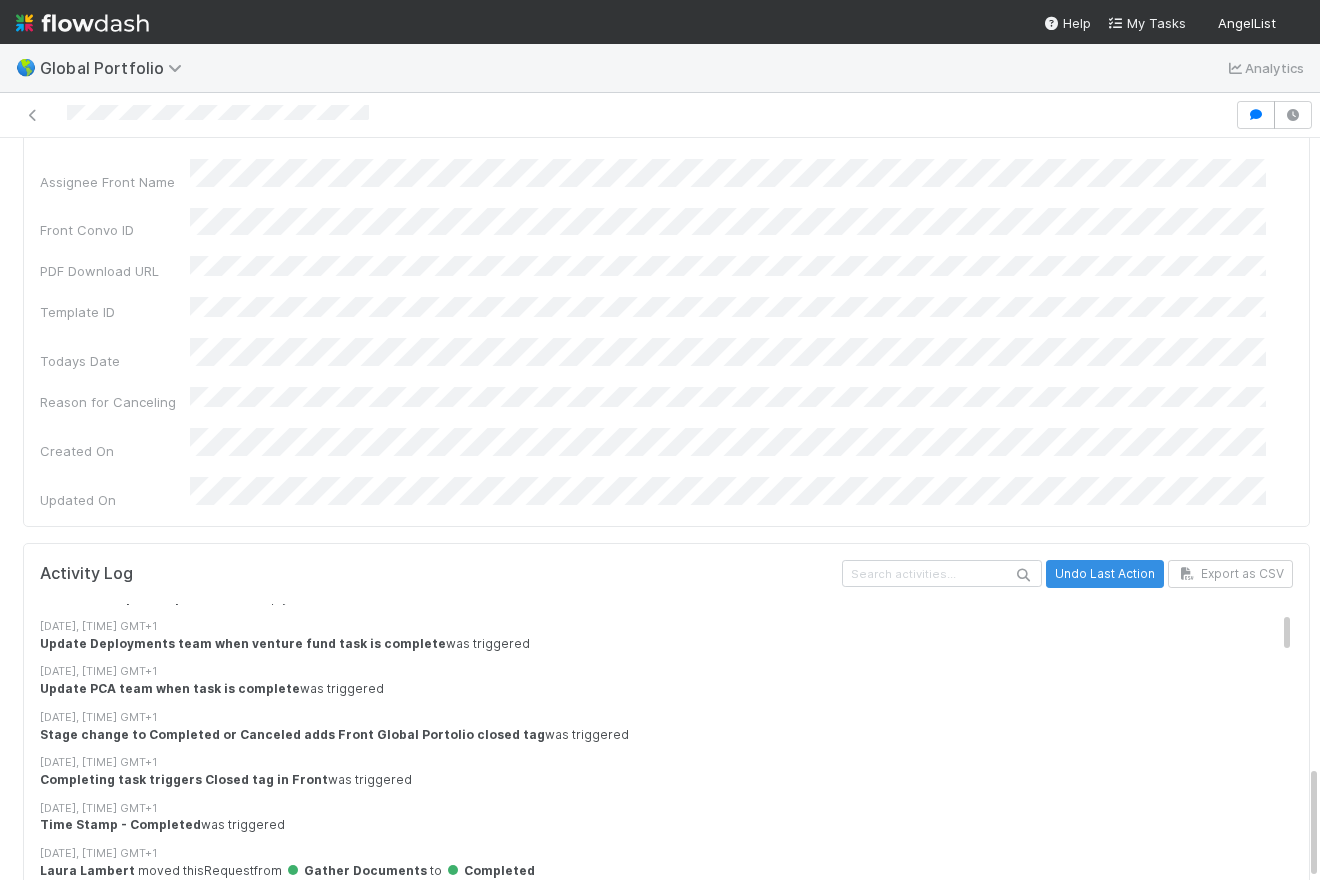 scroll, scrollTop: 0, scrollLeft: 0, axis: both 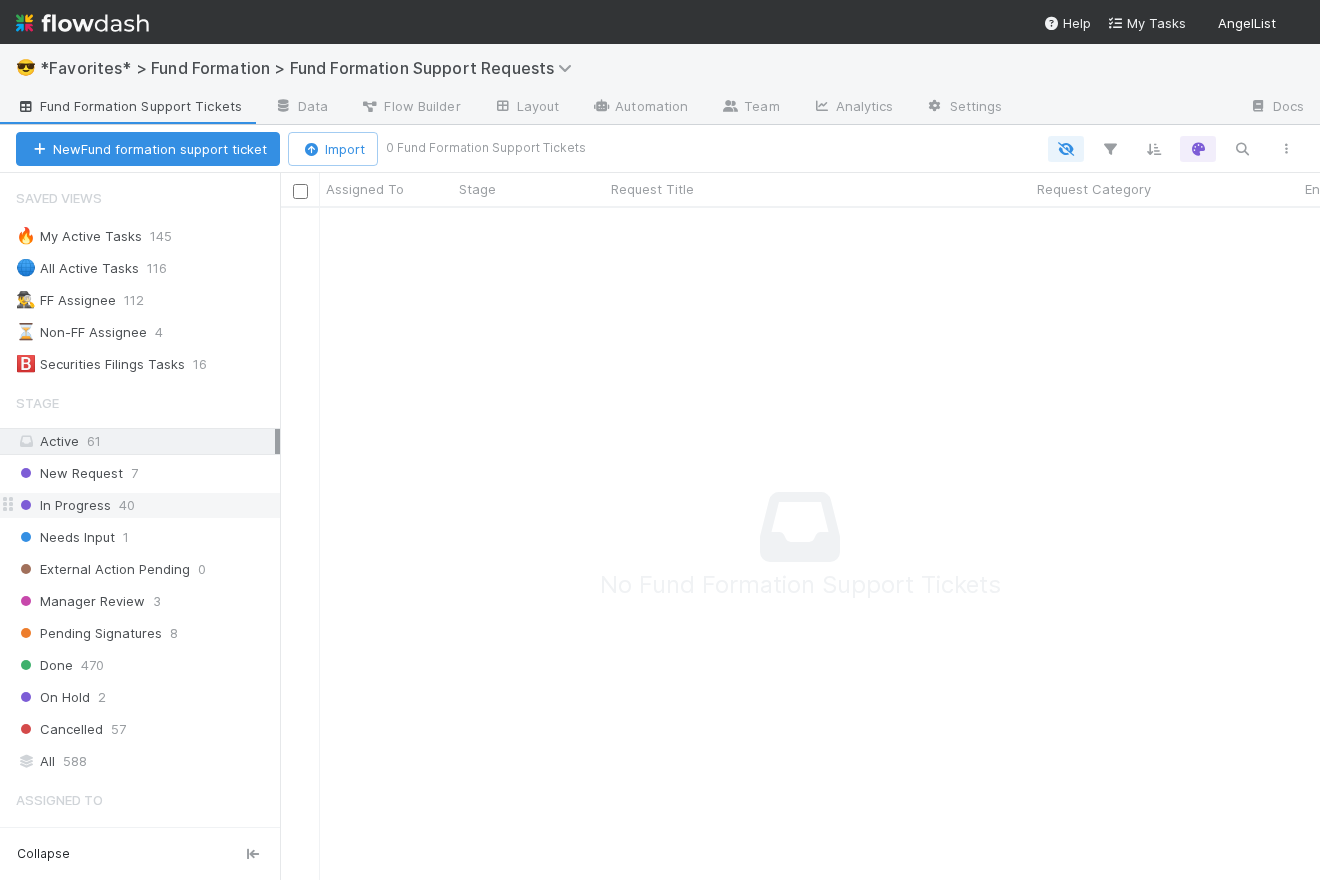 click on "40" at bounding box center (127, 505) 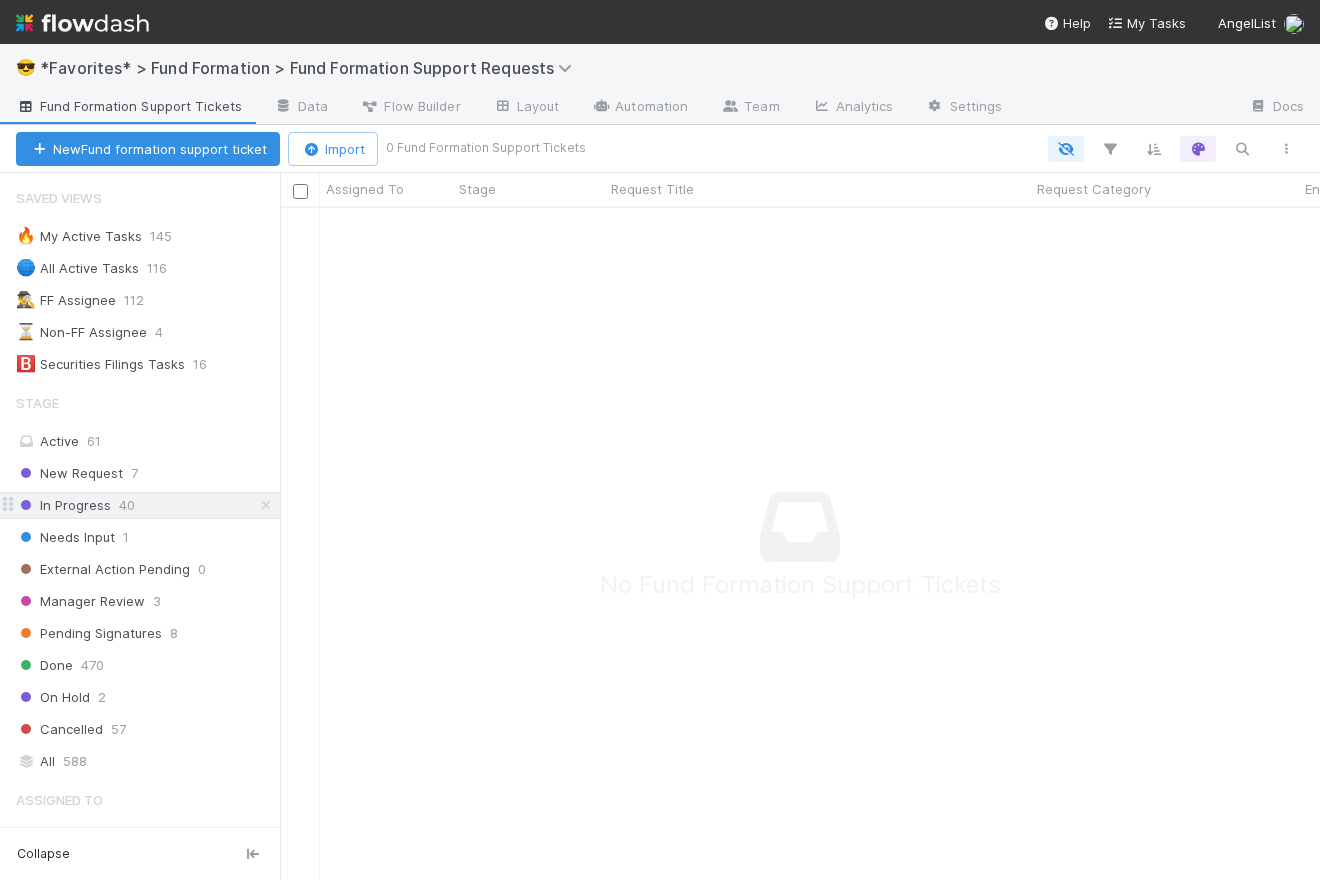 scroll, scrollTop: 14, scrollLeft: 14, axis: both 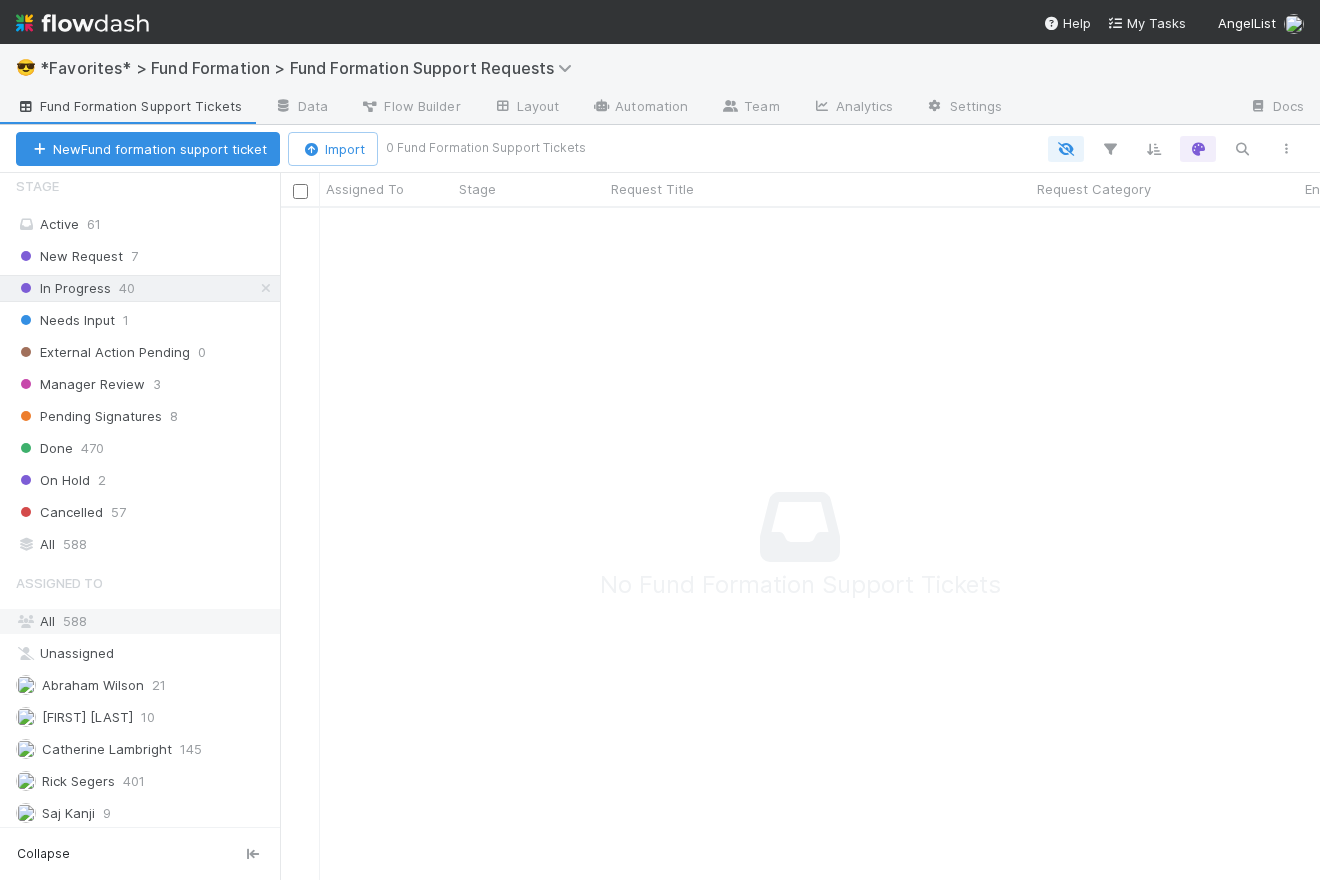 click on "All 588" at bounding box center [145, 621] 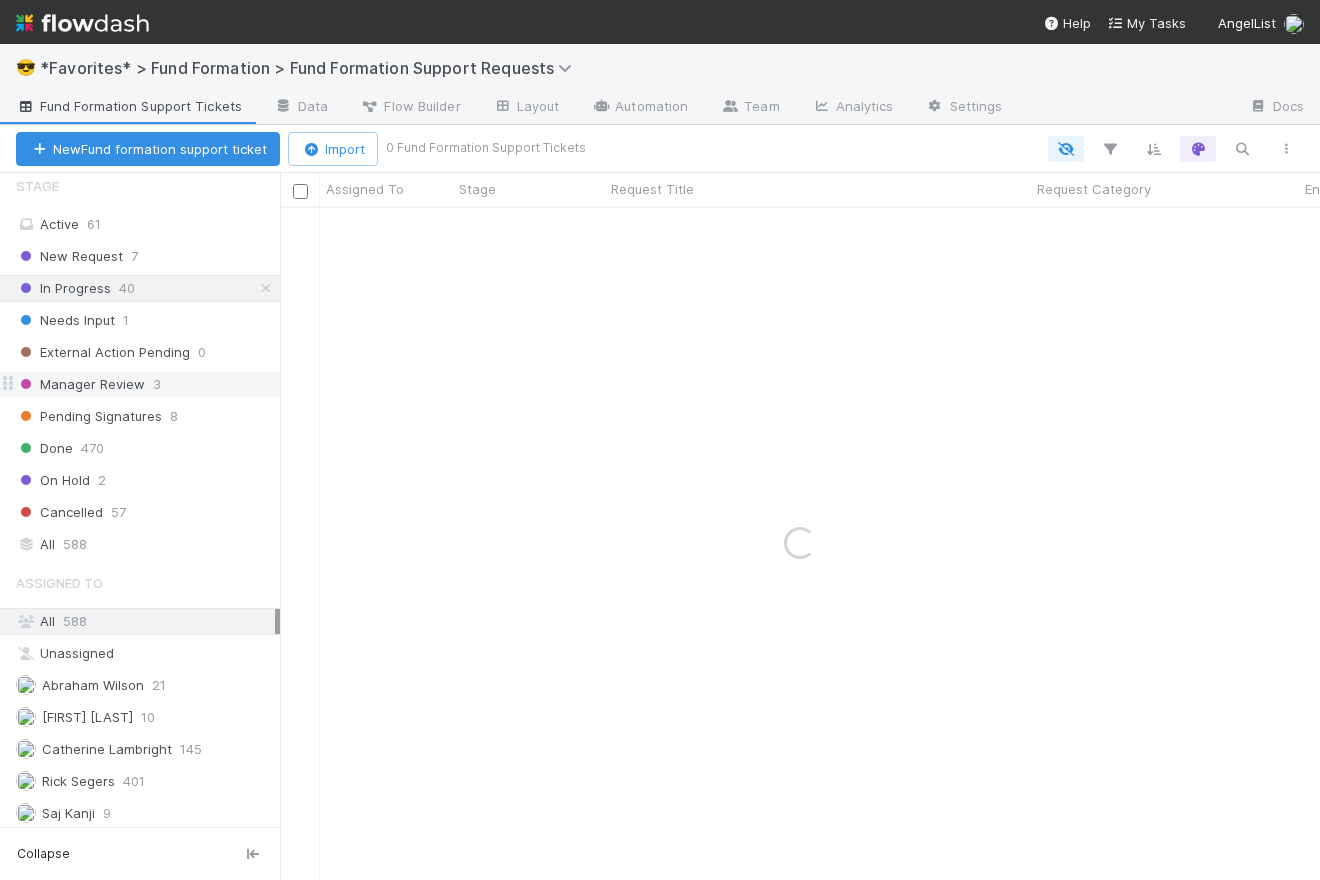 scroll, scrollTop: 0, scrollLeft: 0, axis: both 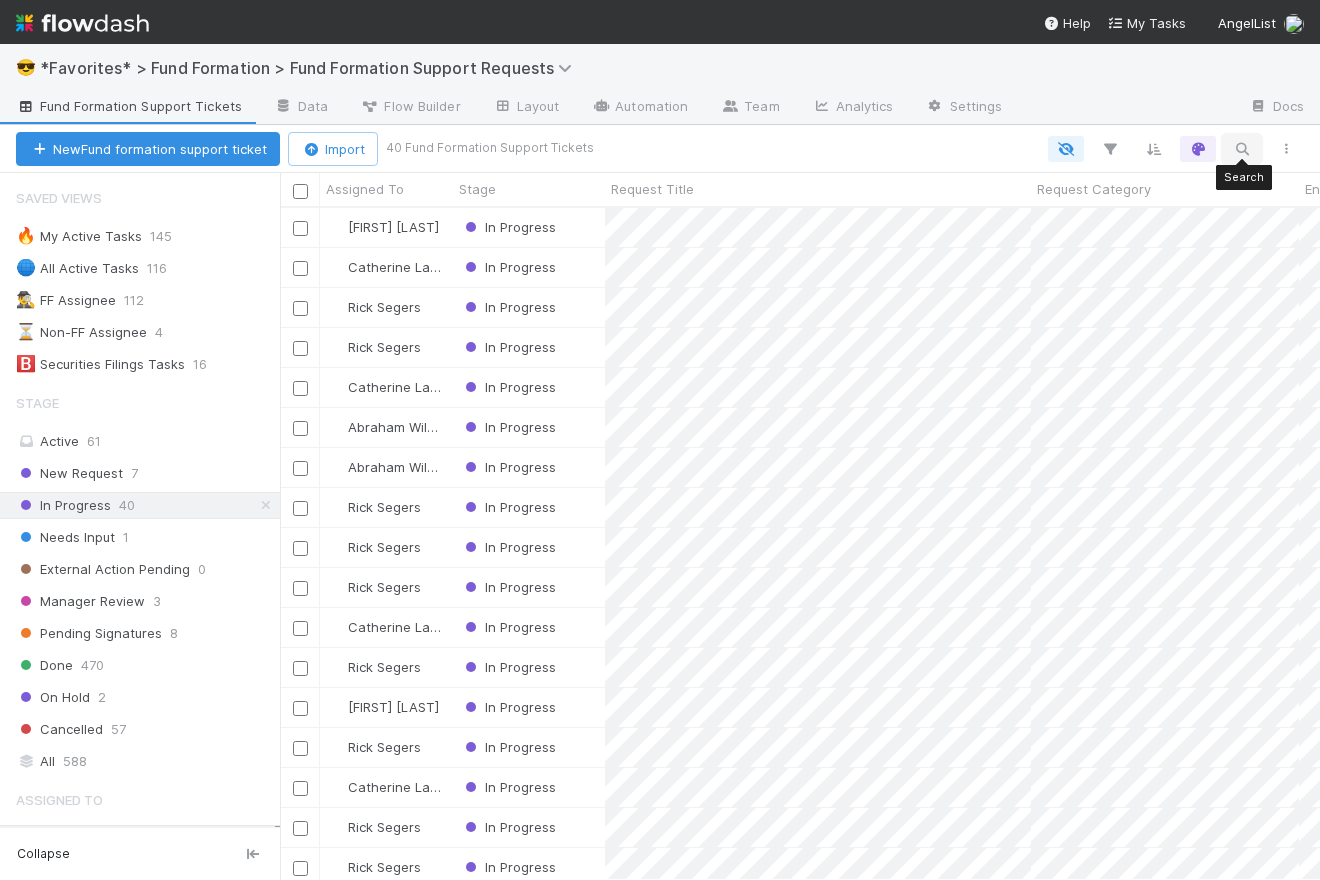 click at bounding box center (1242, 149) 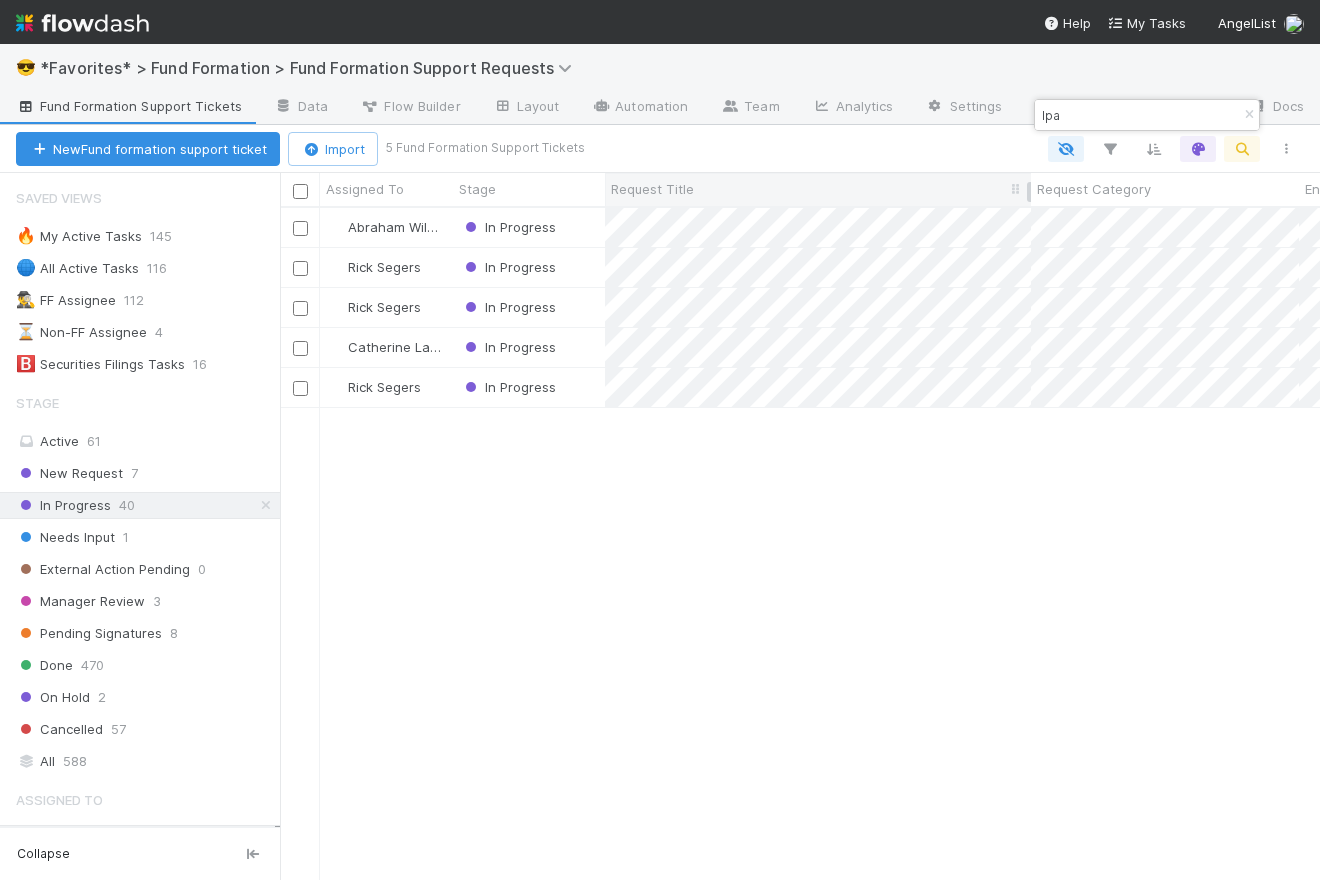 scroll, scrollTop: 15, scrollLeft: 14, axis: both 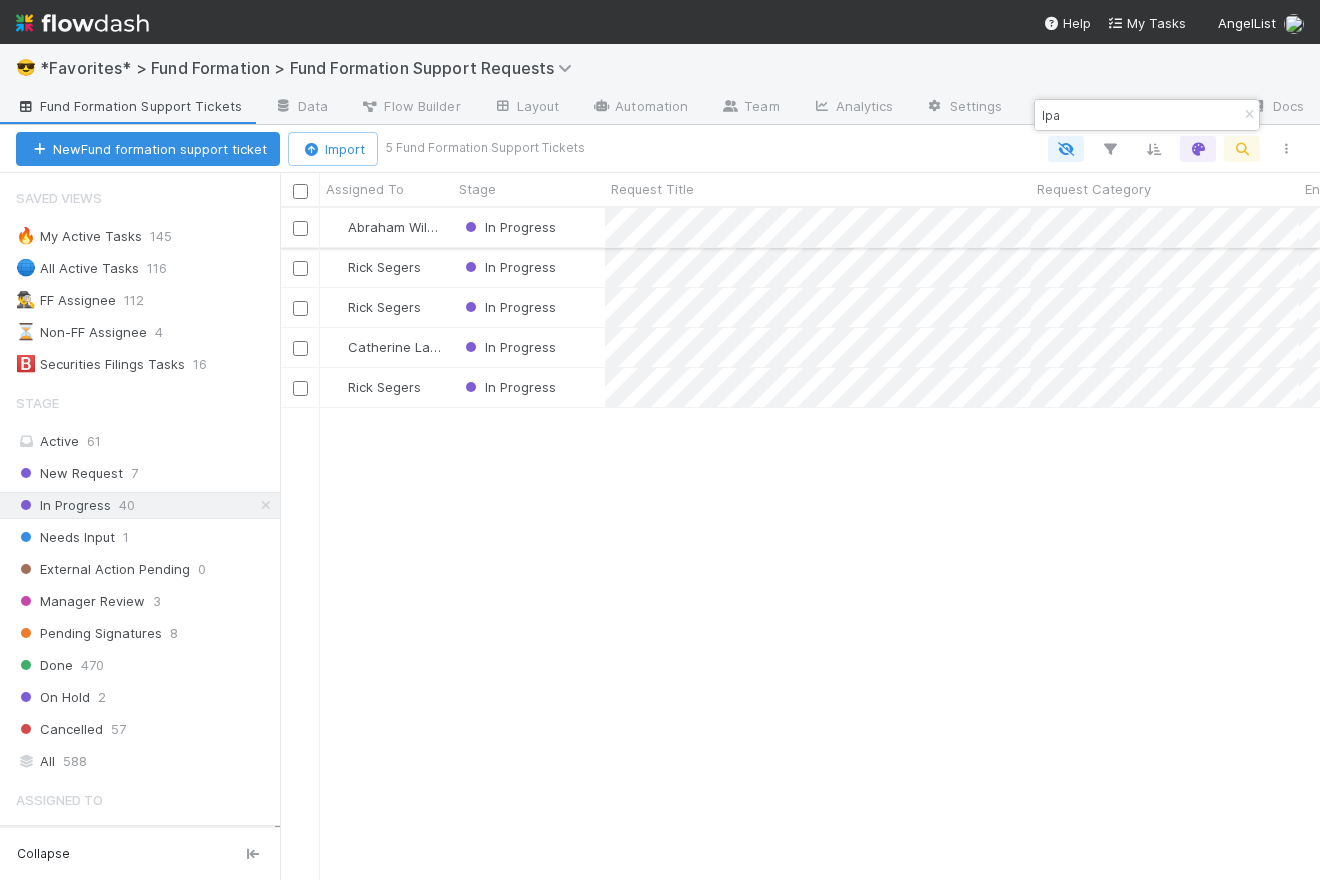 type on "lpa" 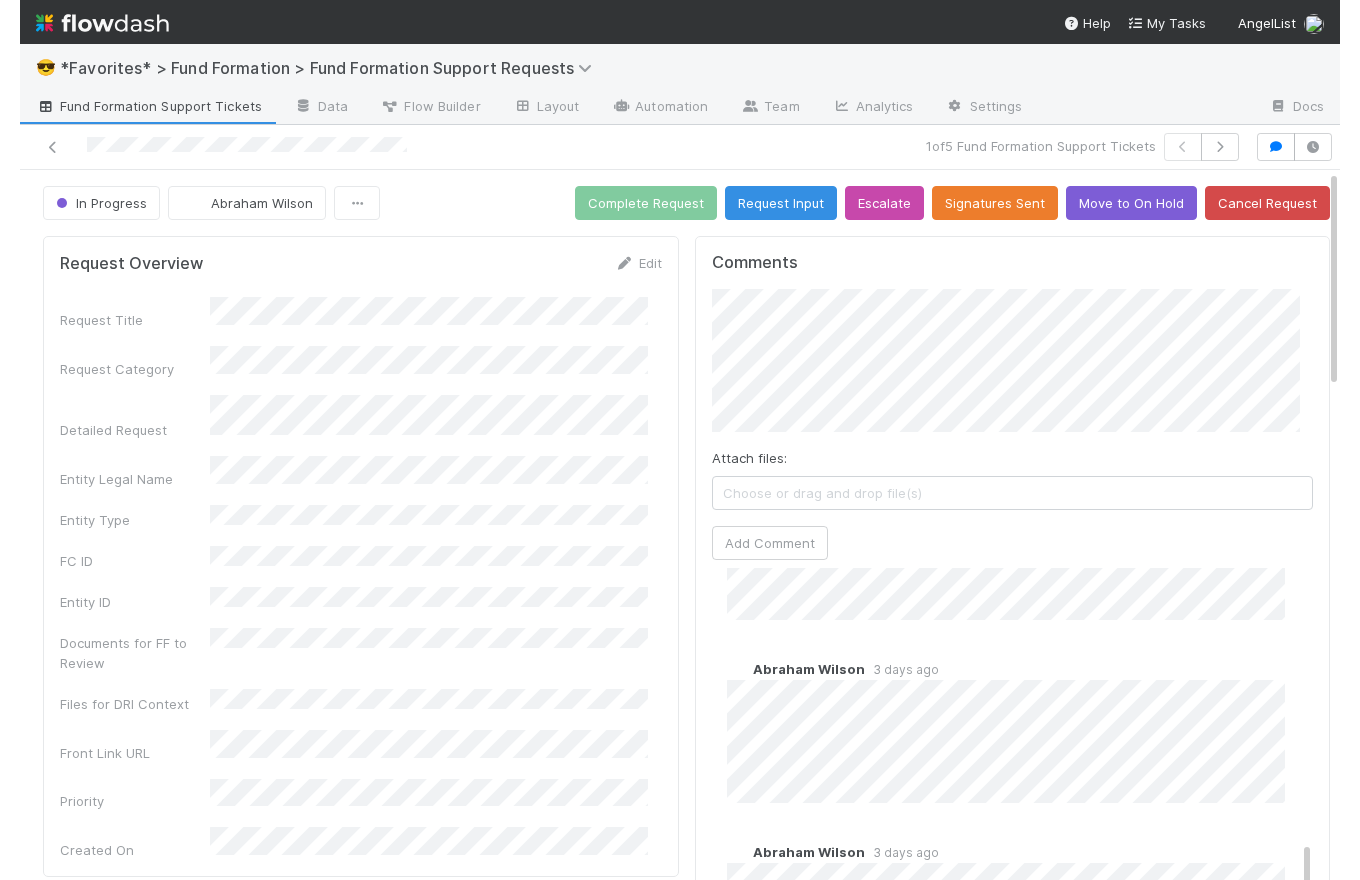 scroll, scrollTop: 0, scrollLeft: 0, axis: both 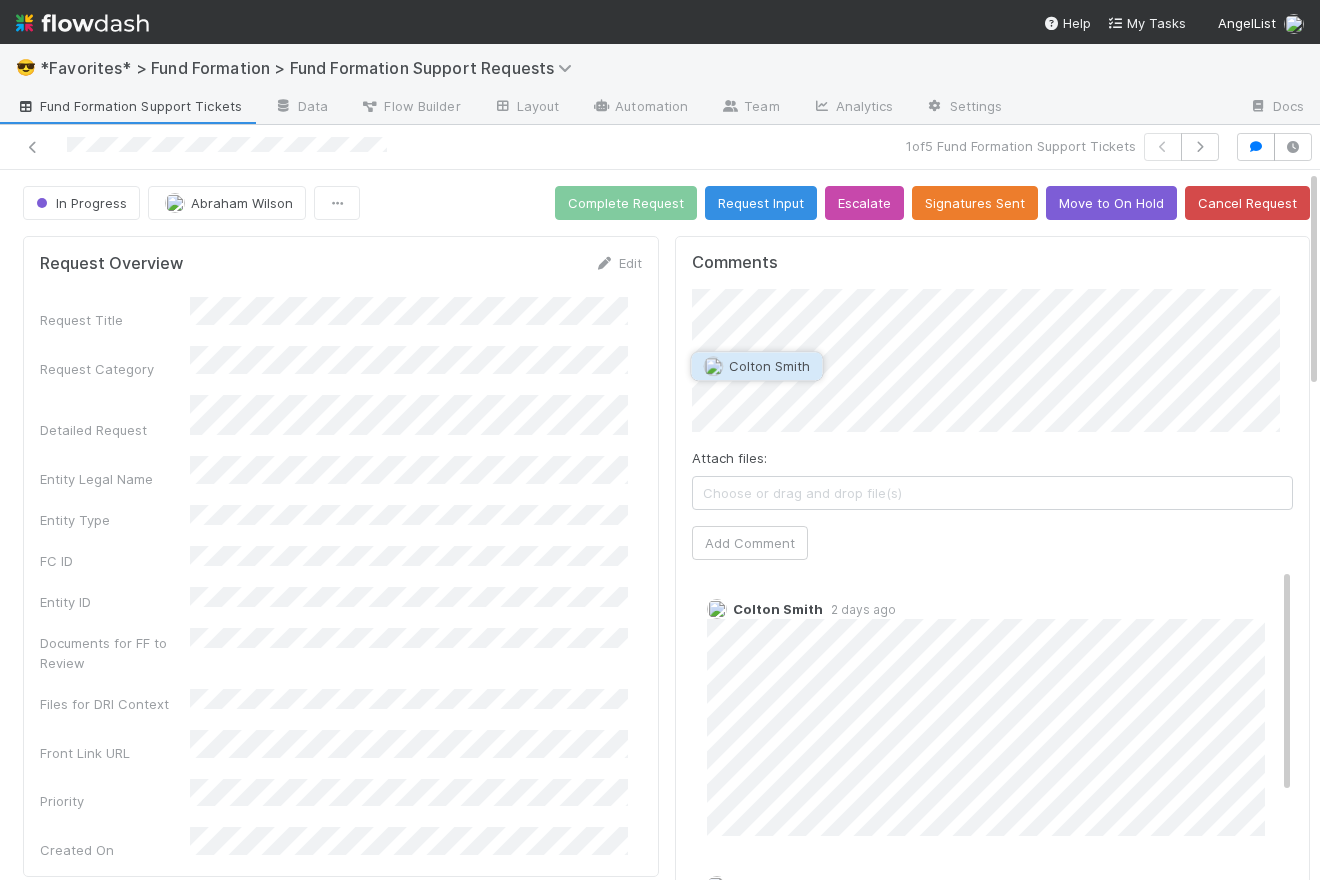 click on "Colton Smith" at bounding box center [769, 366] 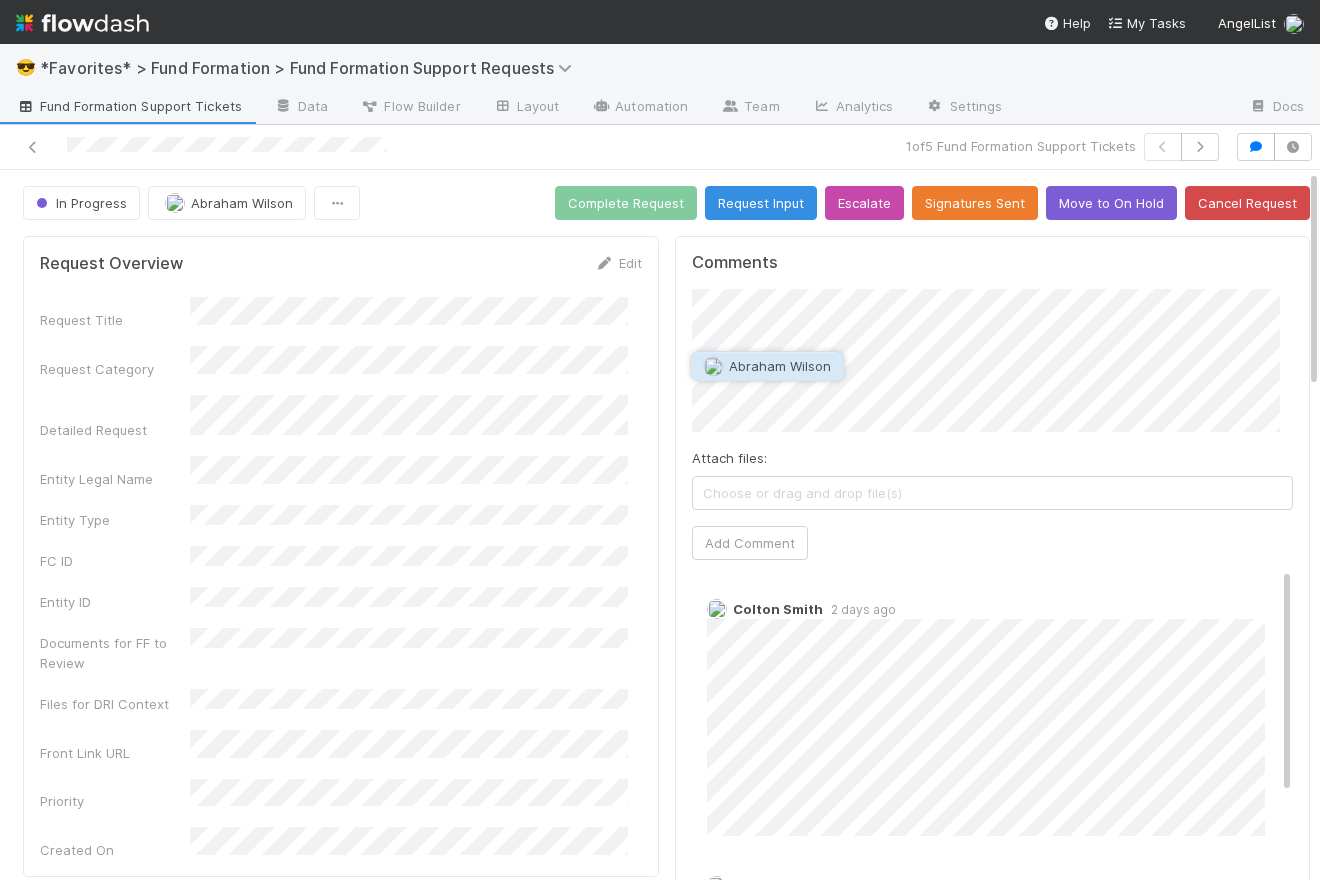 click on "Abraham Wilson" at bounding box center (780, 366) 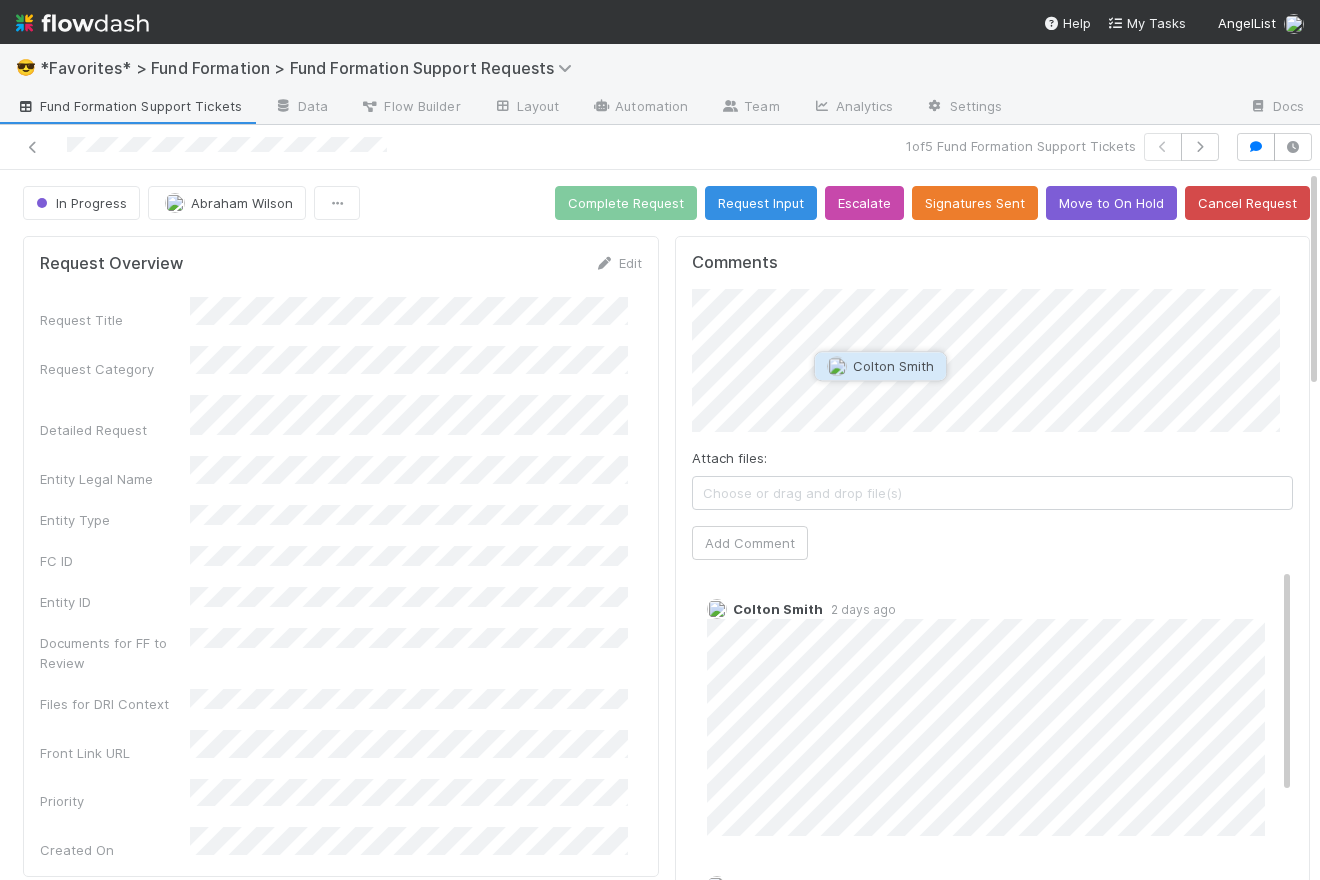 click on "Colton Smith" at bounding box center [893, 366] 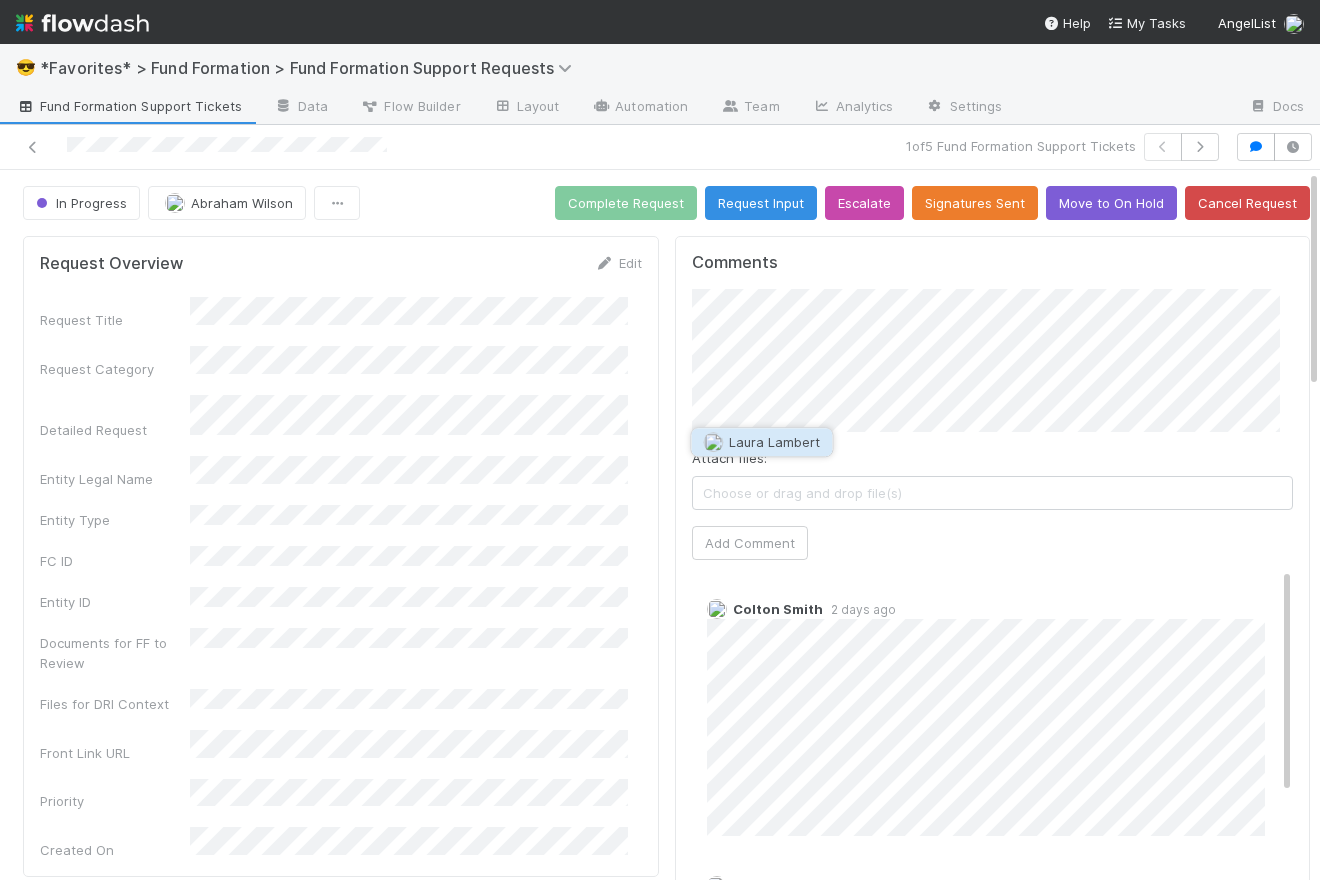 click on "Laura Lambert" at bounding box center (774, 442) 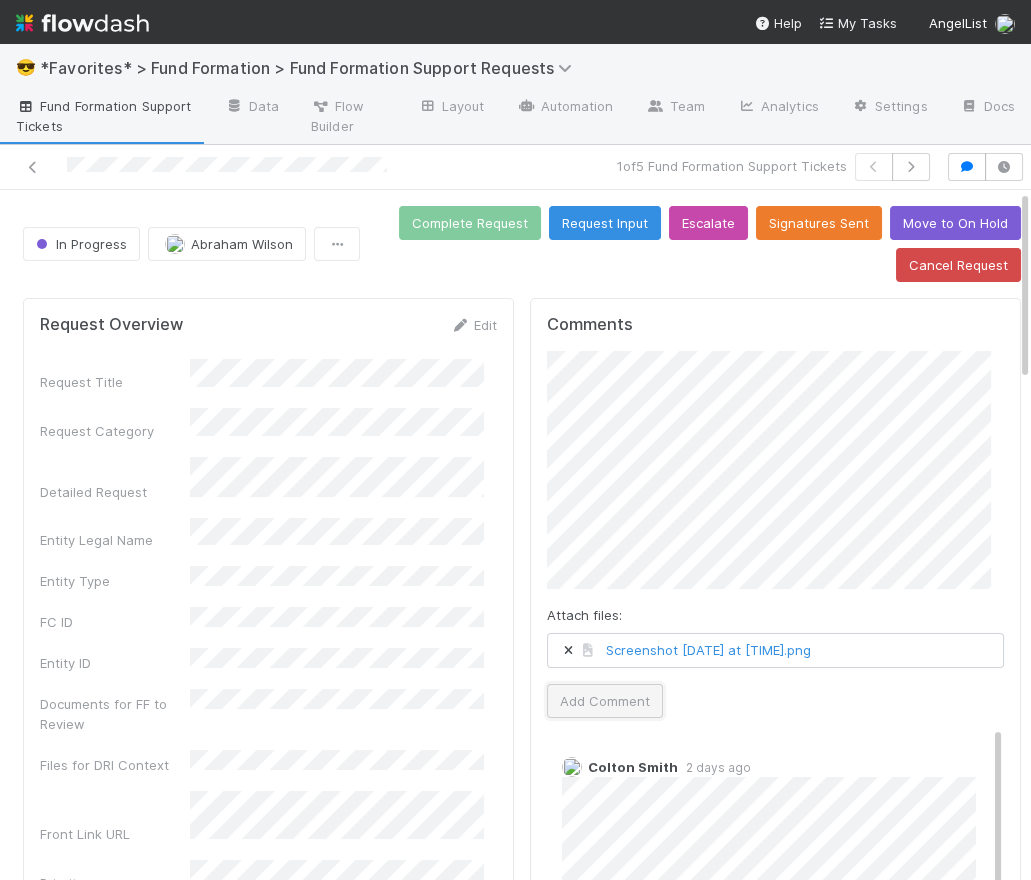 click on "Add Comment" at bounding box center [605, 701] 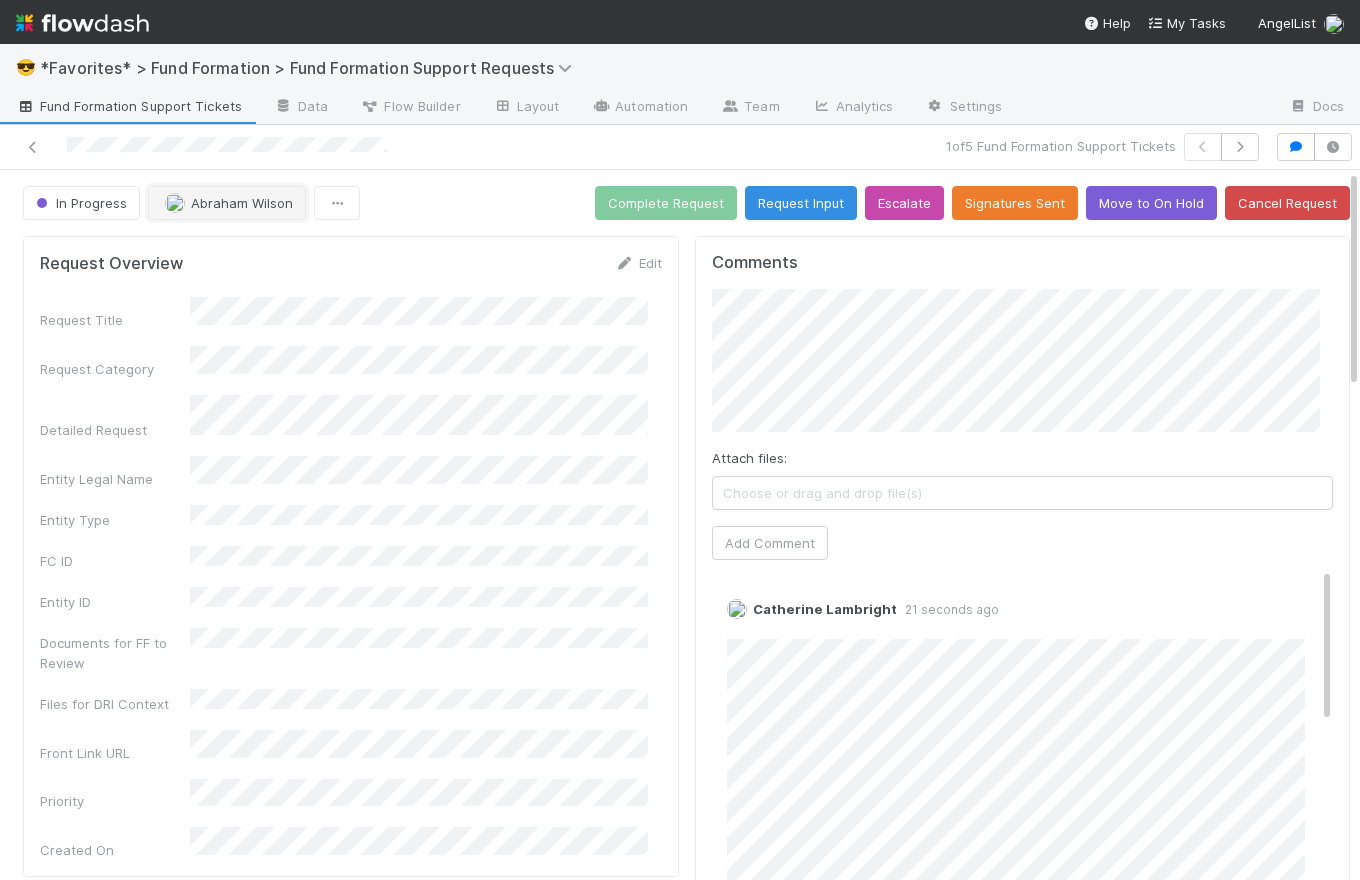 click on "Abraham Wilson" at bounding box center (242, 203) 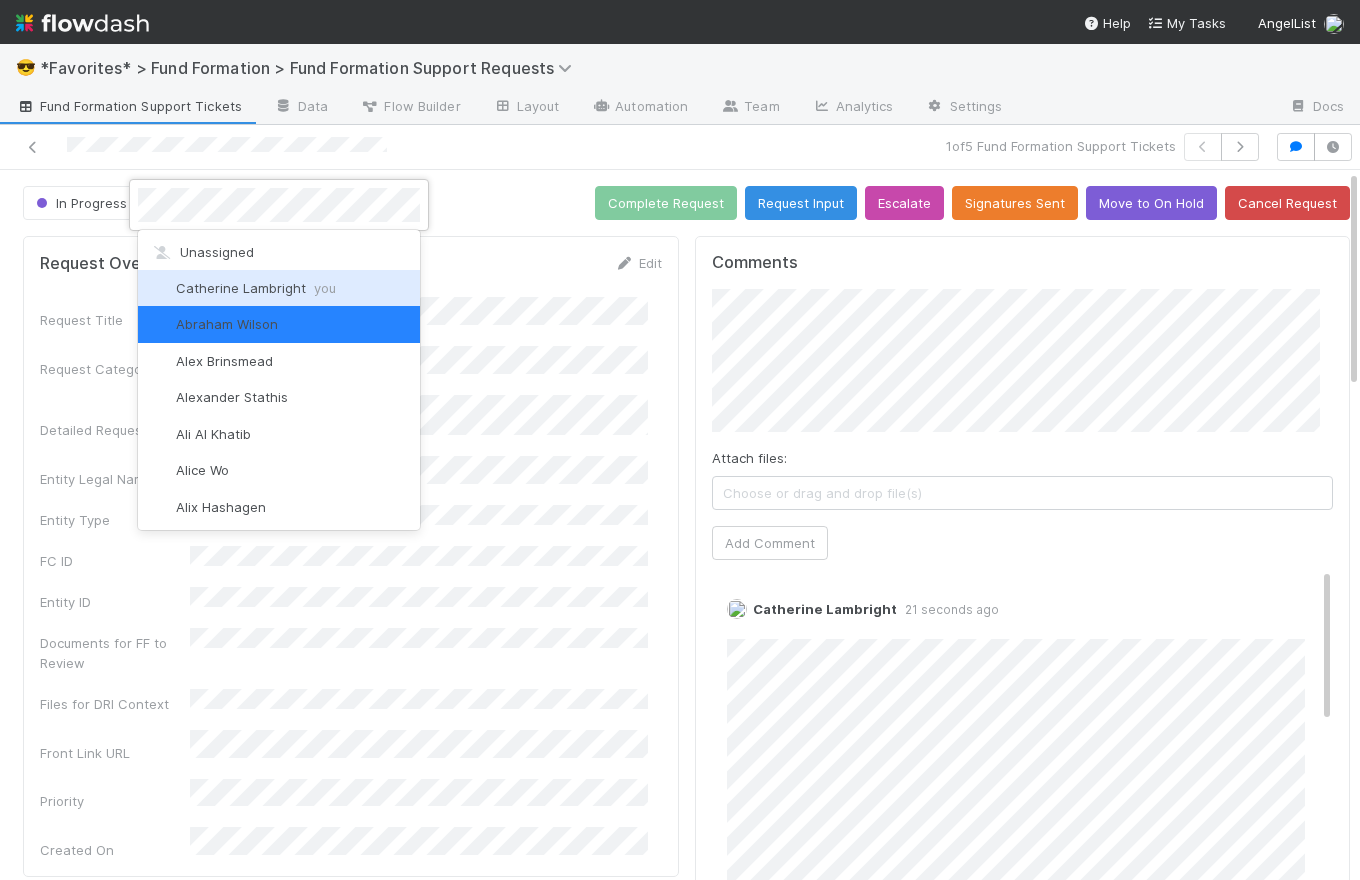 click on "Catherine  Lambright  you" at bounding box center [256, 288] 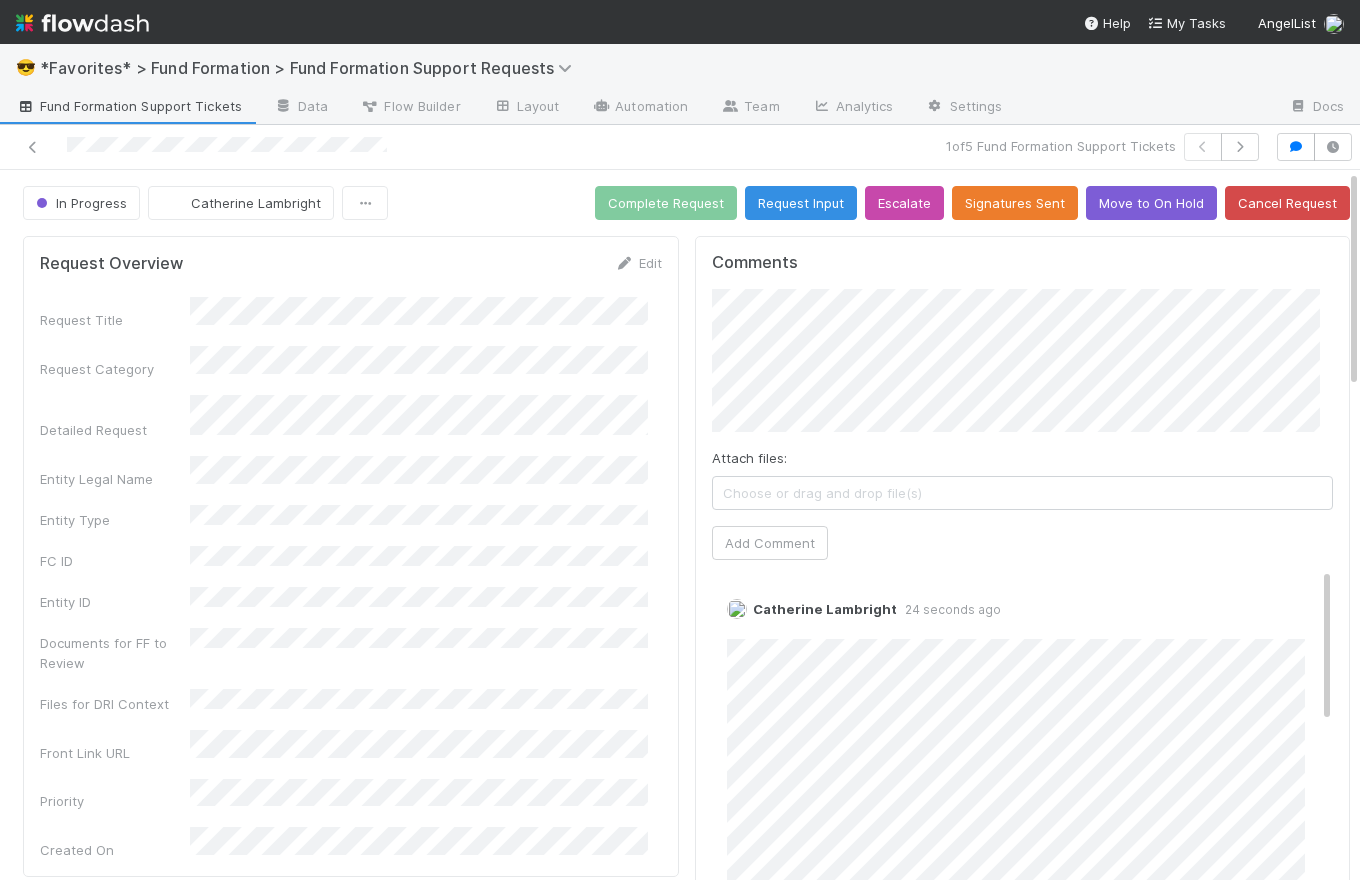 click on "In Progress Catherine  Lambright  Complete Request Request Input Escalate Signatures Sent Move to On Hold Cancel Request" at bounding box center (686, 203) 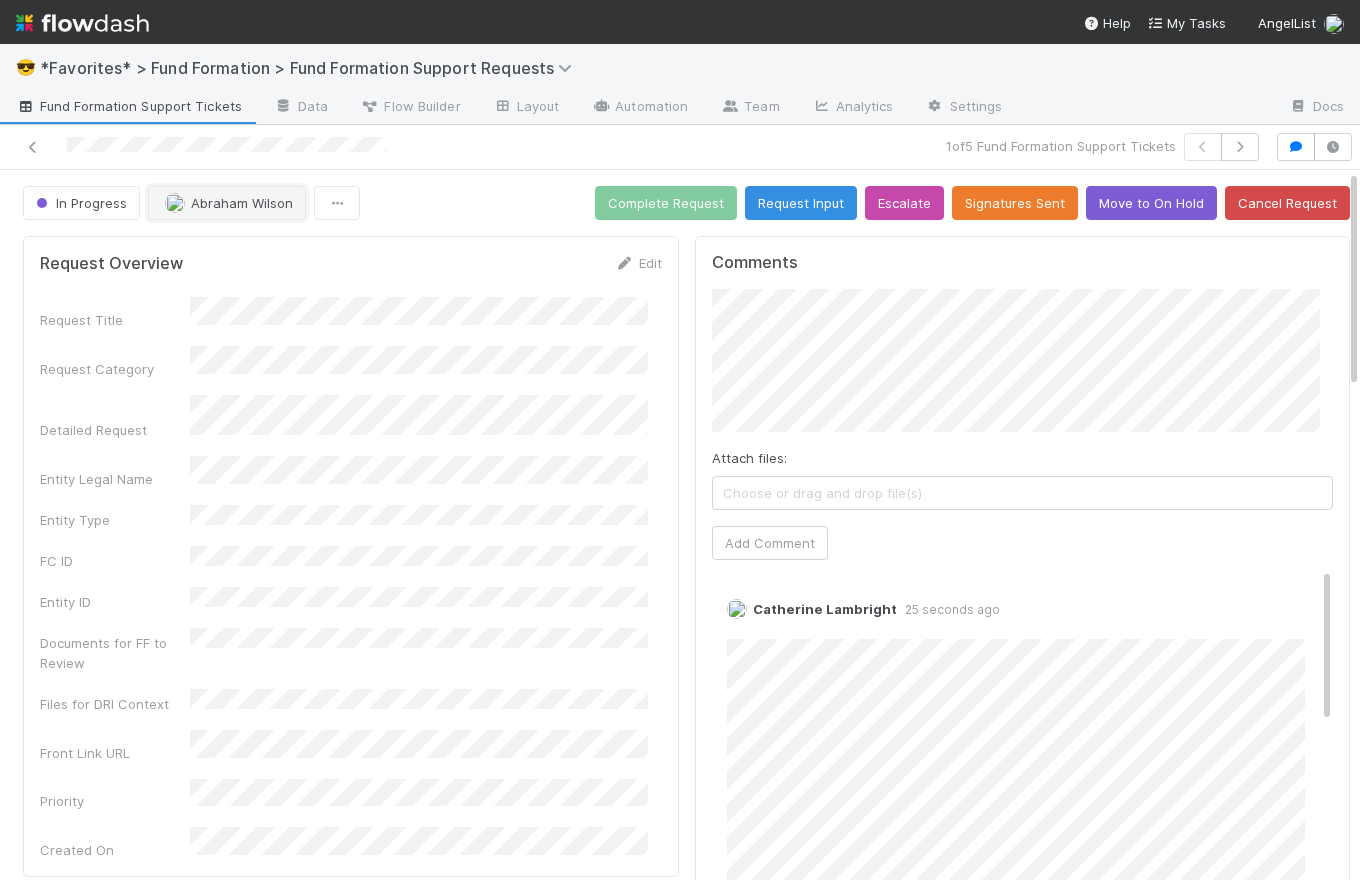 click on "Abraham Wilson" at bounding box center (227, 203) 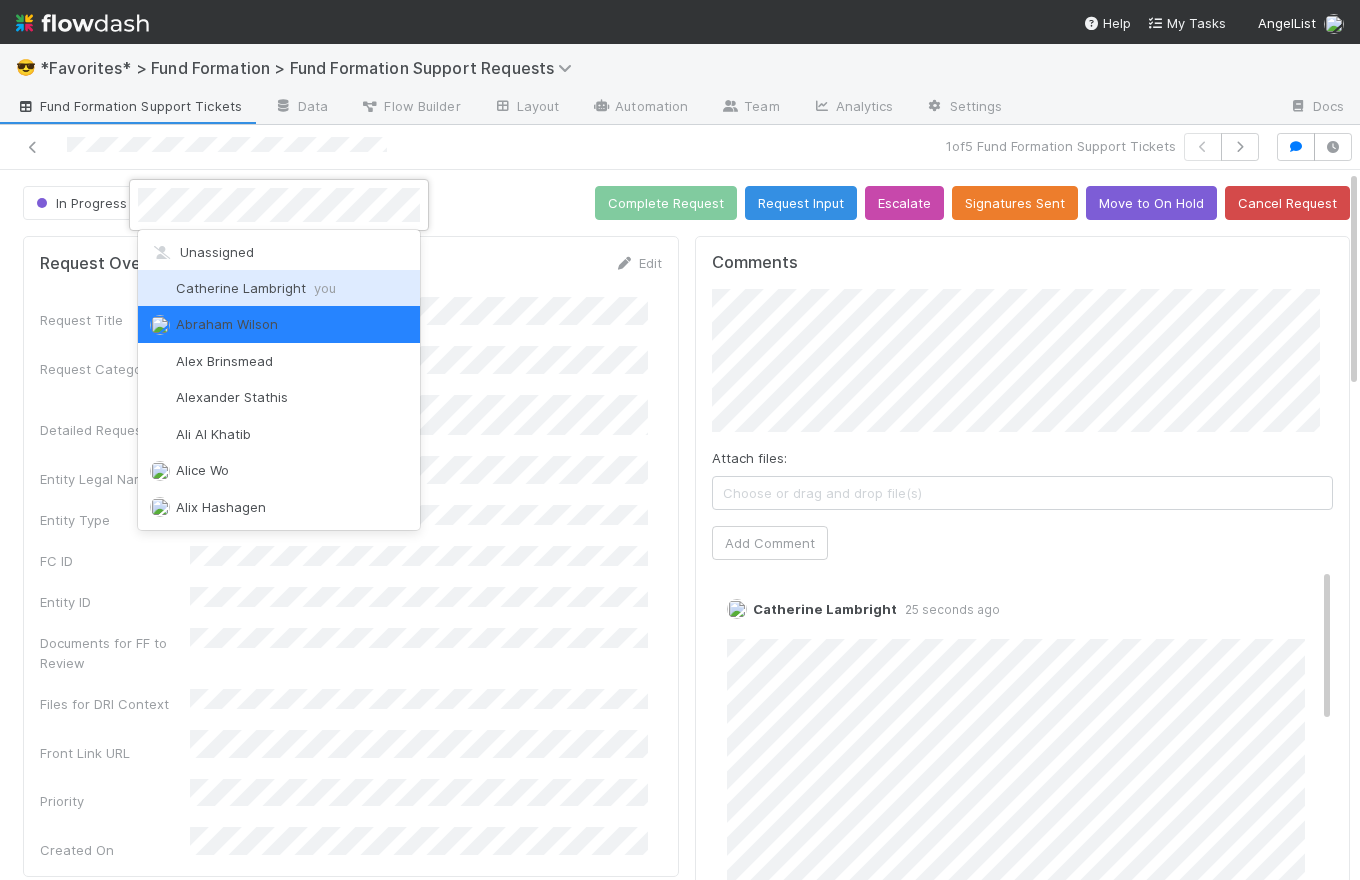 click on "Catherine  Lambright  you" at bounding box center (279, 288) 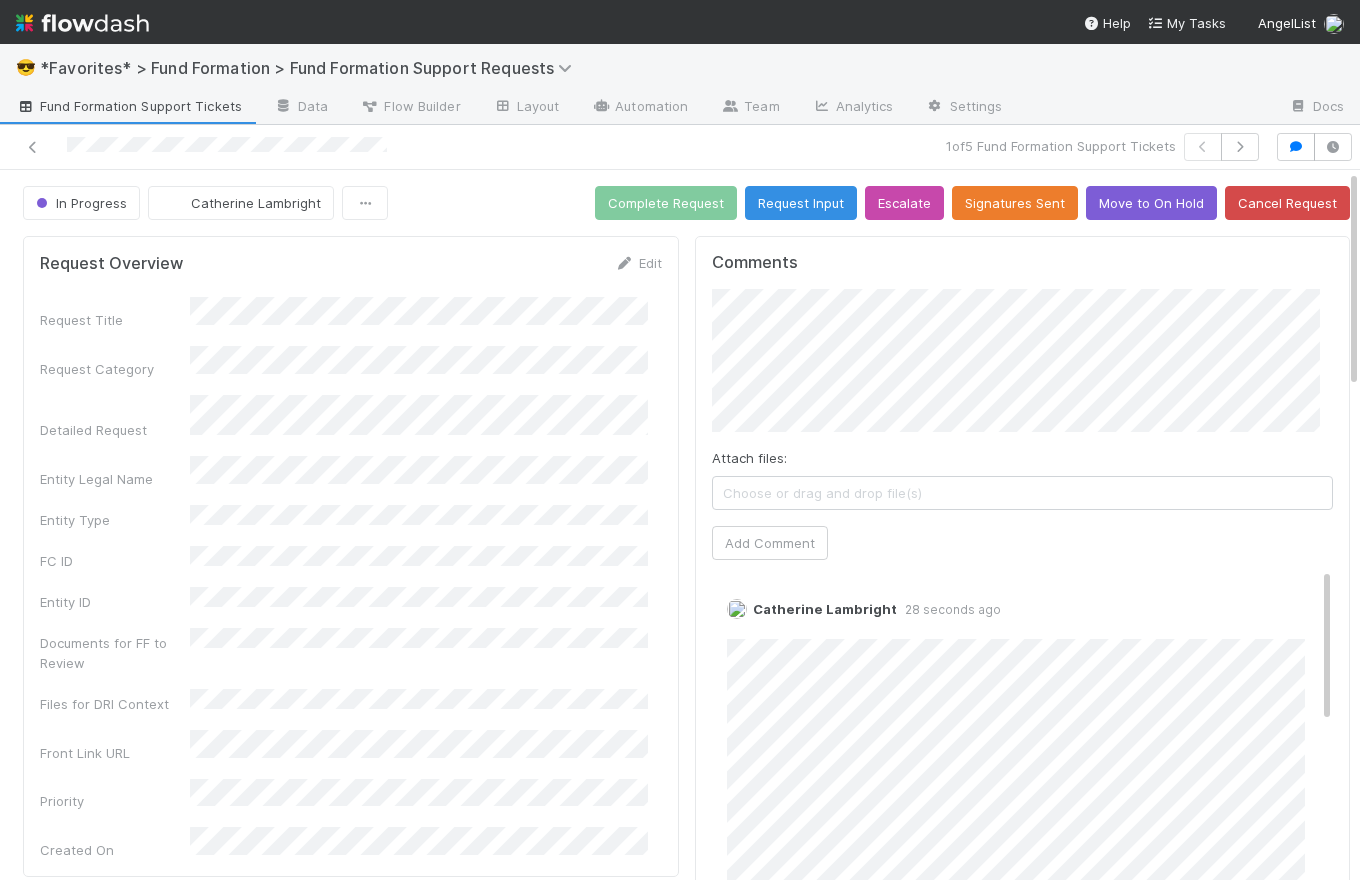 click on "In Progress Catherine  Lambright  Complete Request Request Input Escalate Signatures Sent Move to On Hold Cancel Request" at bounding box center [686, 203] 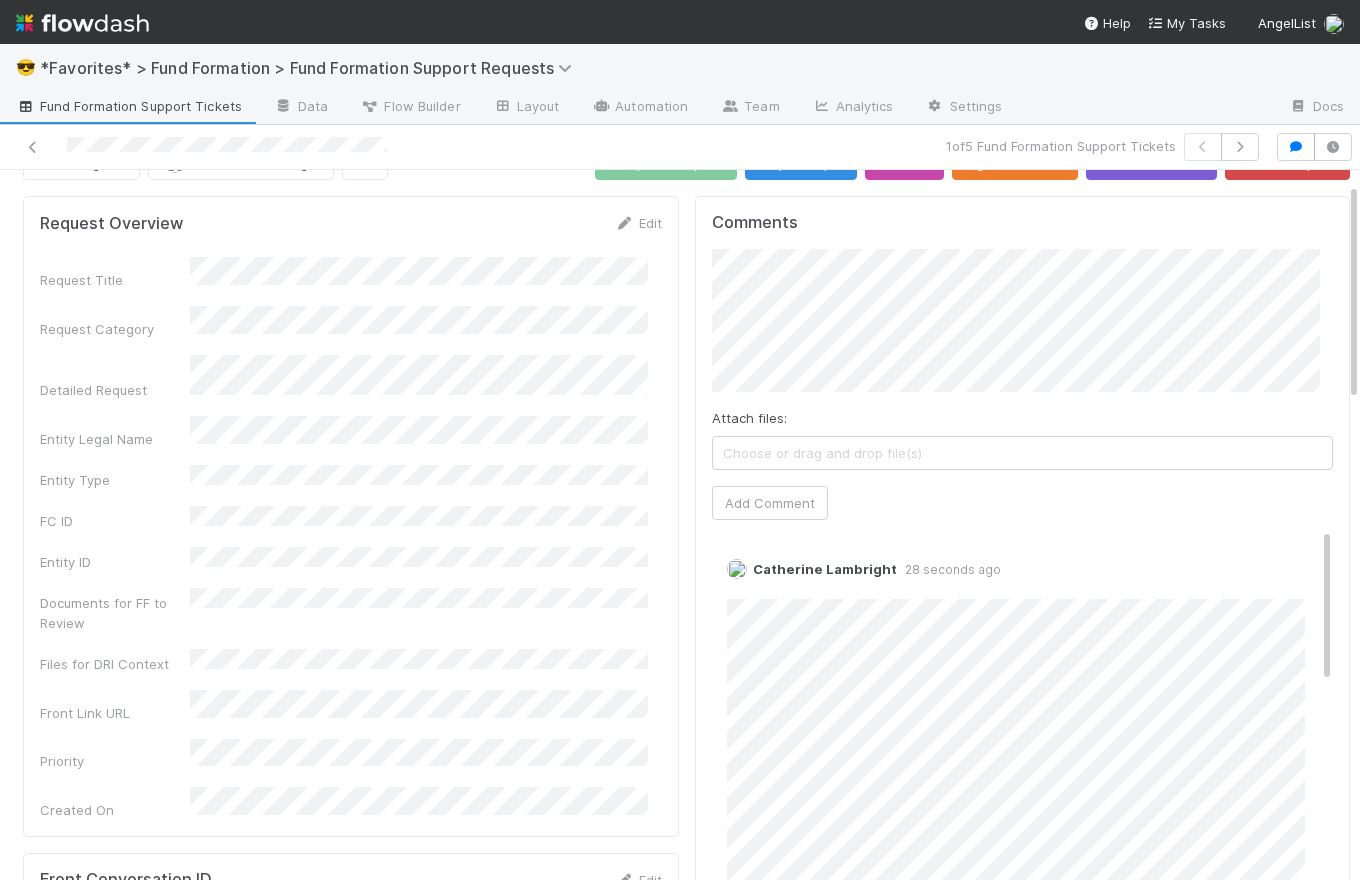 scroll, scrollTop: 365, scrollLeft: 0, axis: vertical 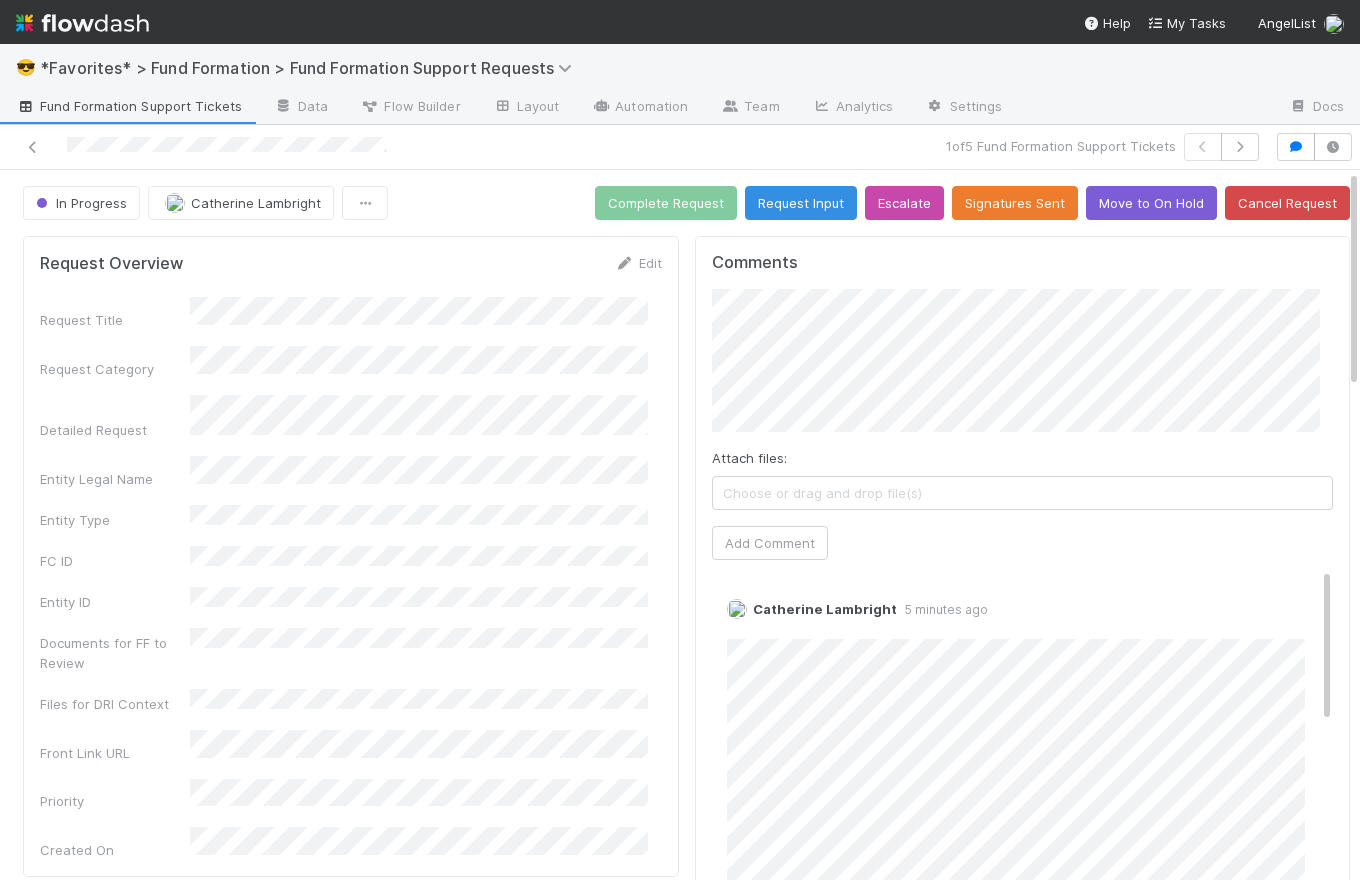 click on "Fund Formation Support Tickets" at bounding box center (129, 106) 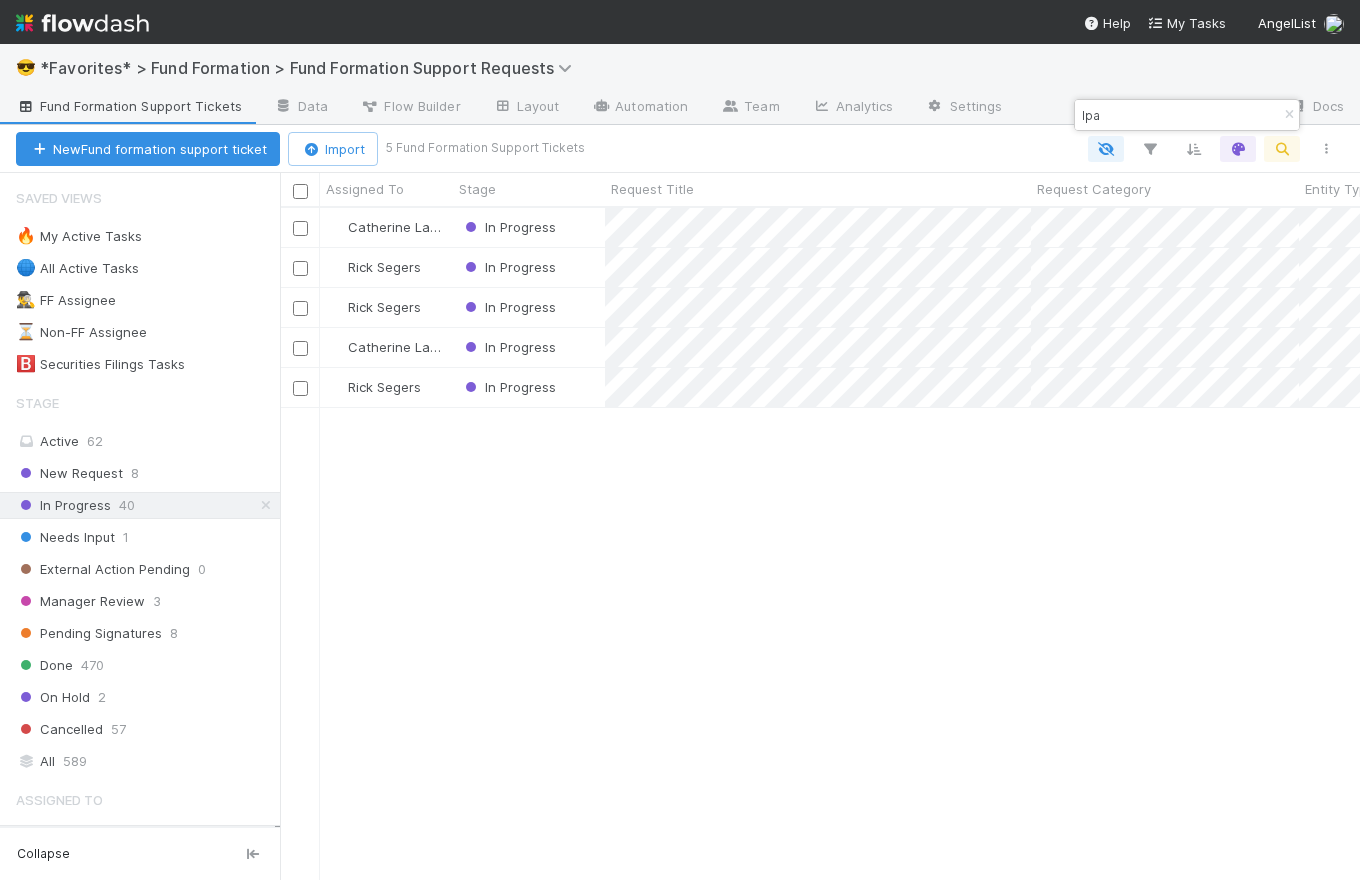 scroll, scrollTop: 15, scrollLeft: 14, axis: both 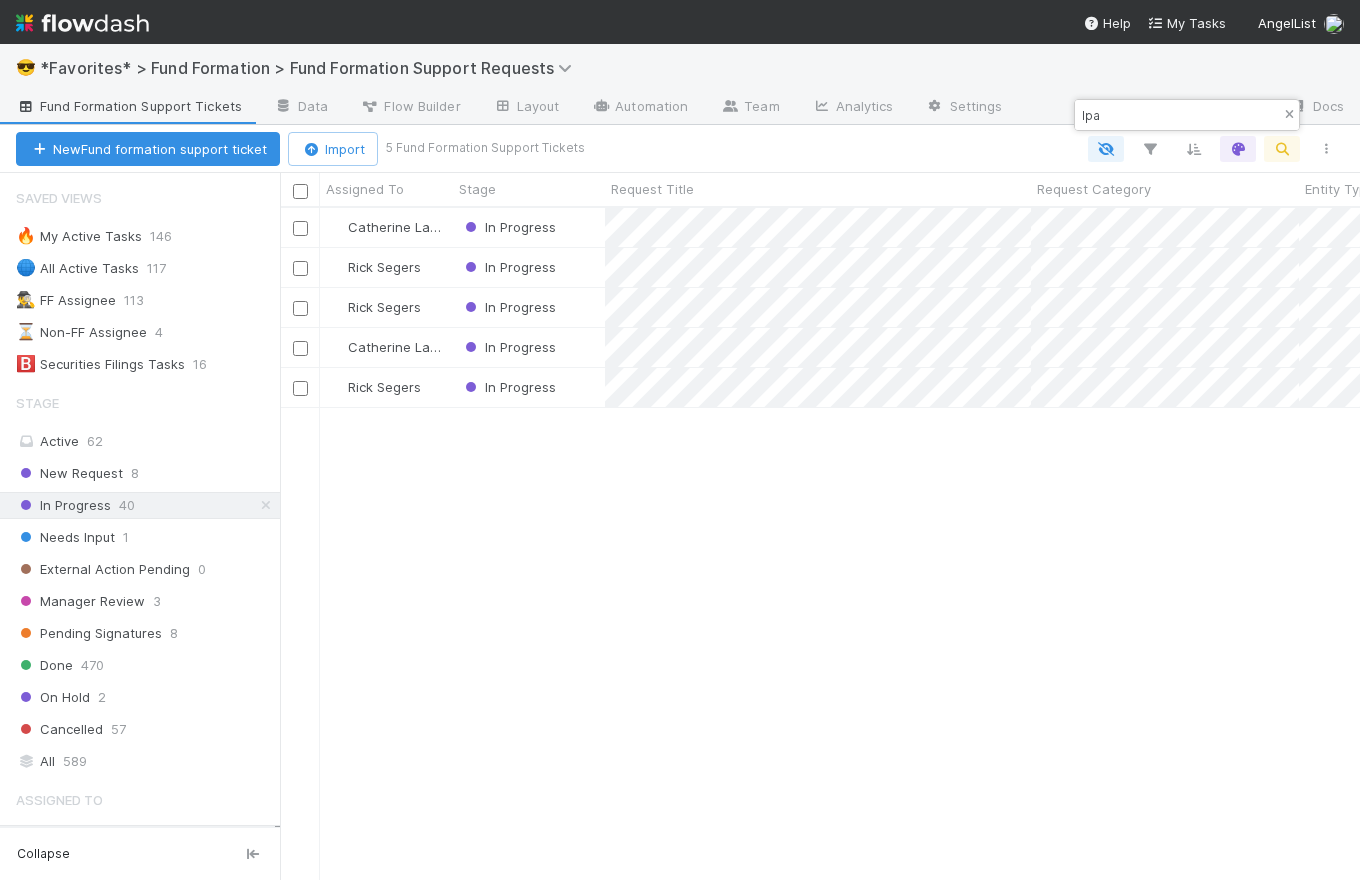 click at bounding box center (1289, 115) 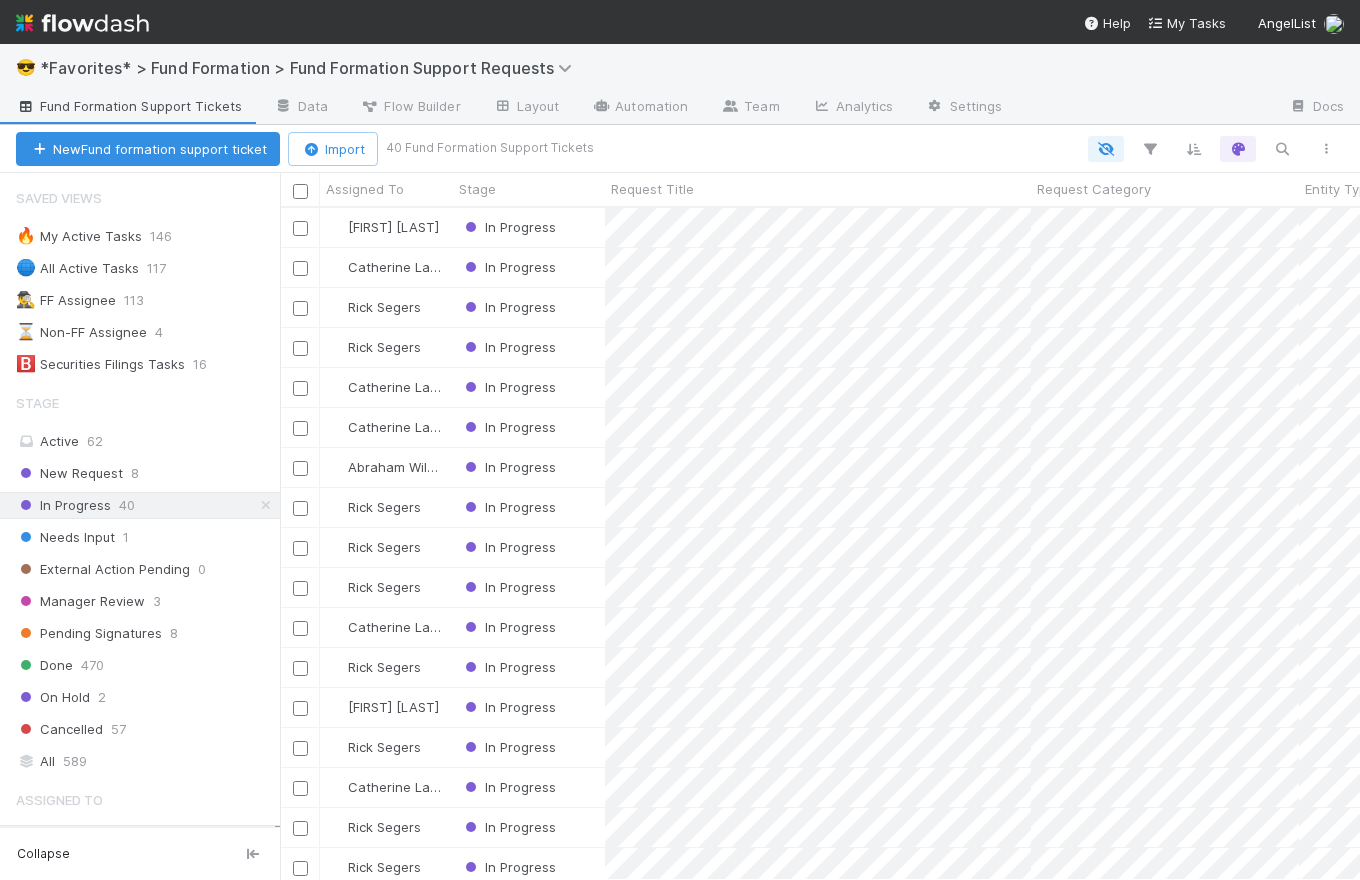 scroll, scrollTop: 15, scrollLeft: 14, axis: both 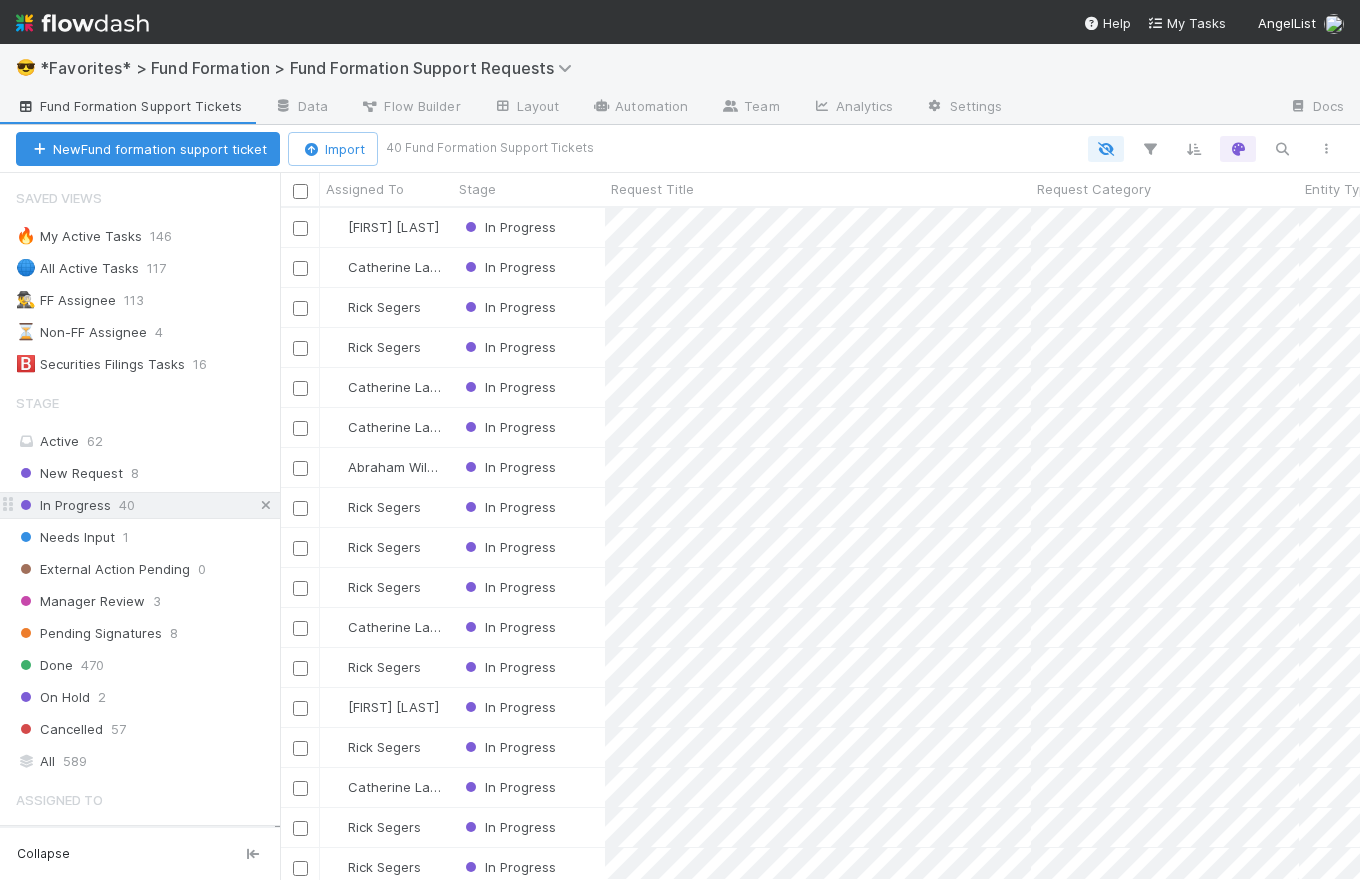 click at bounding box center (266, 505) 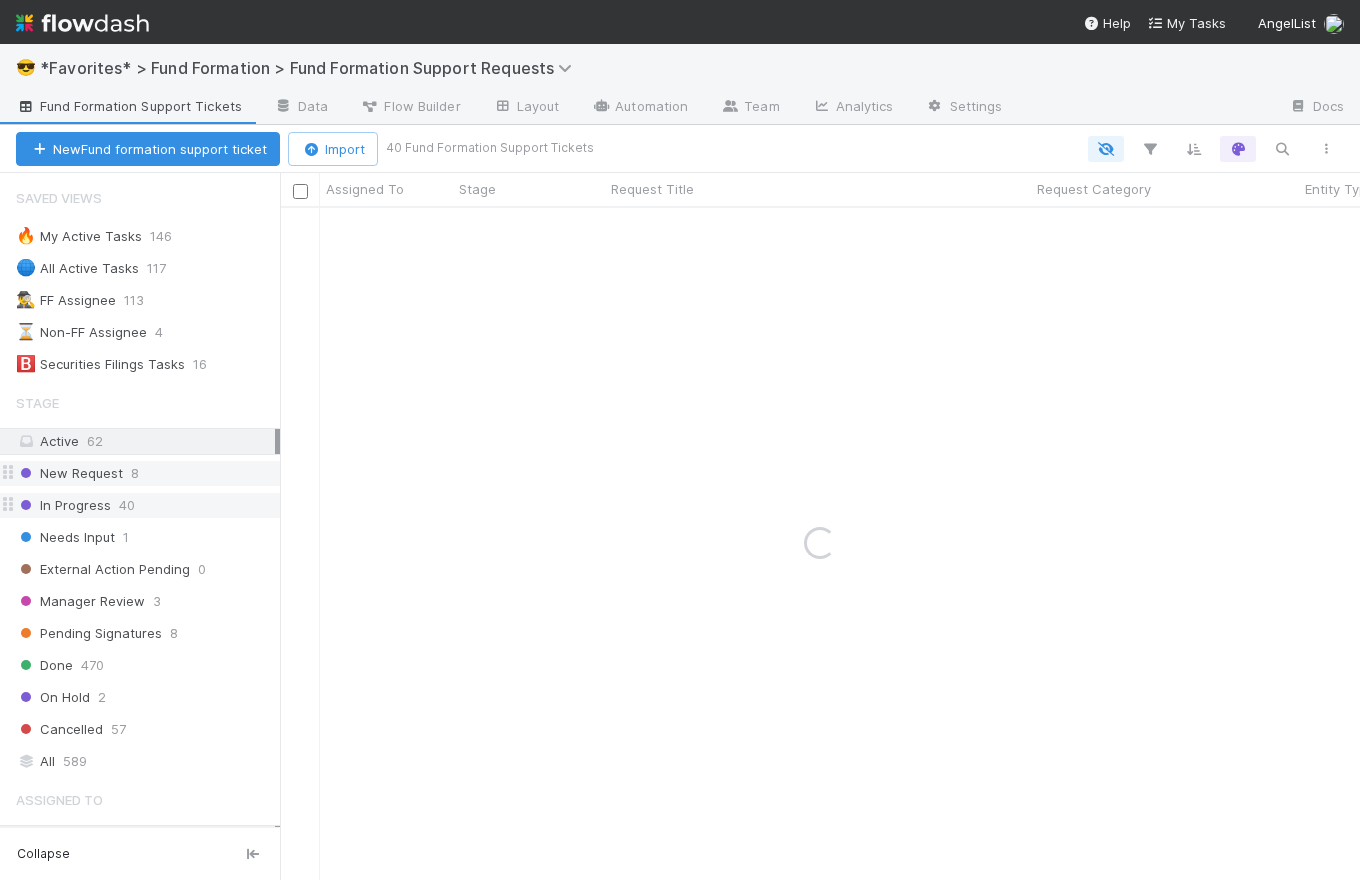 click on "New Request   8" at bounding box center (148, 473) 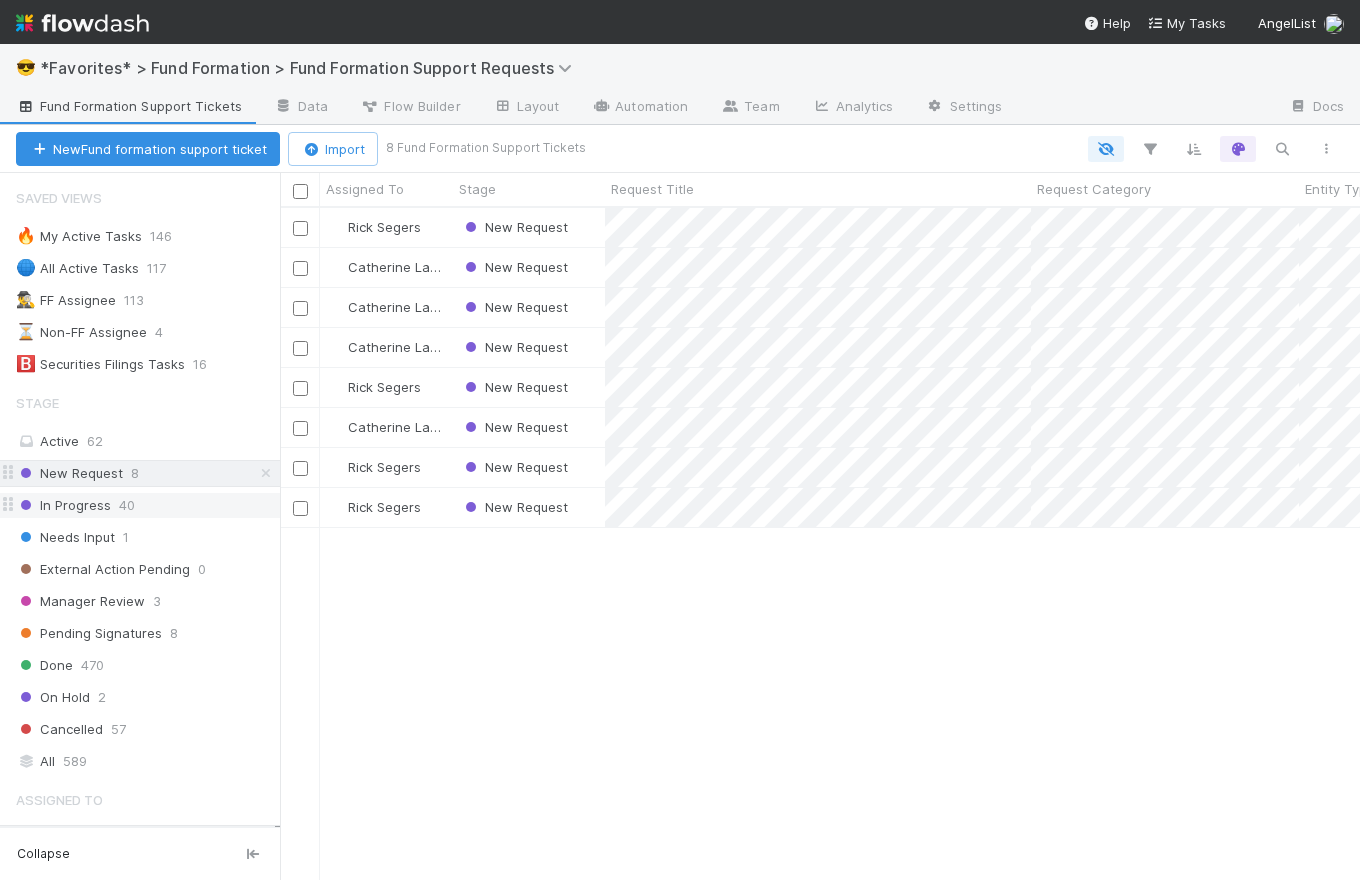 scroll, scrollTop: 15, scrollLeft: 14, axis: both 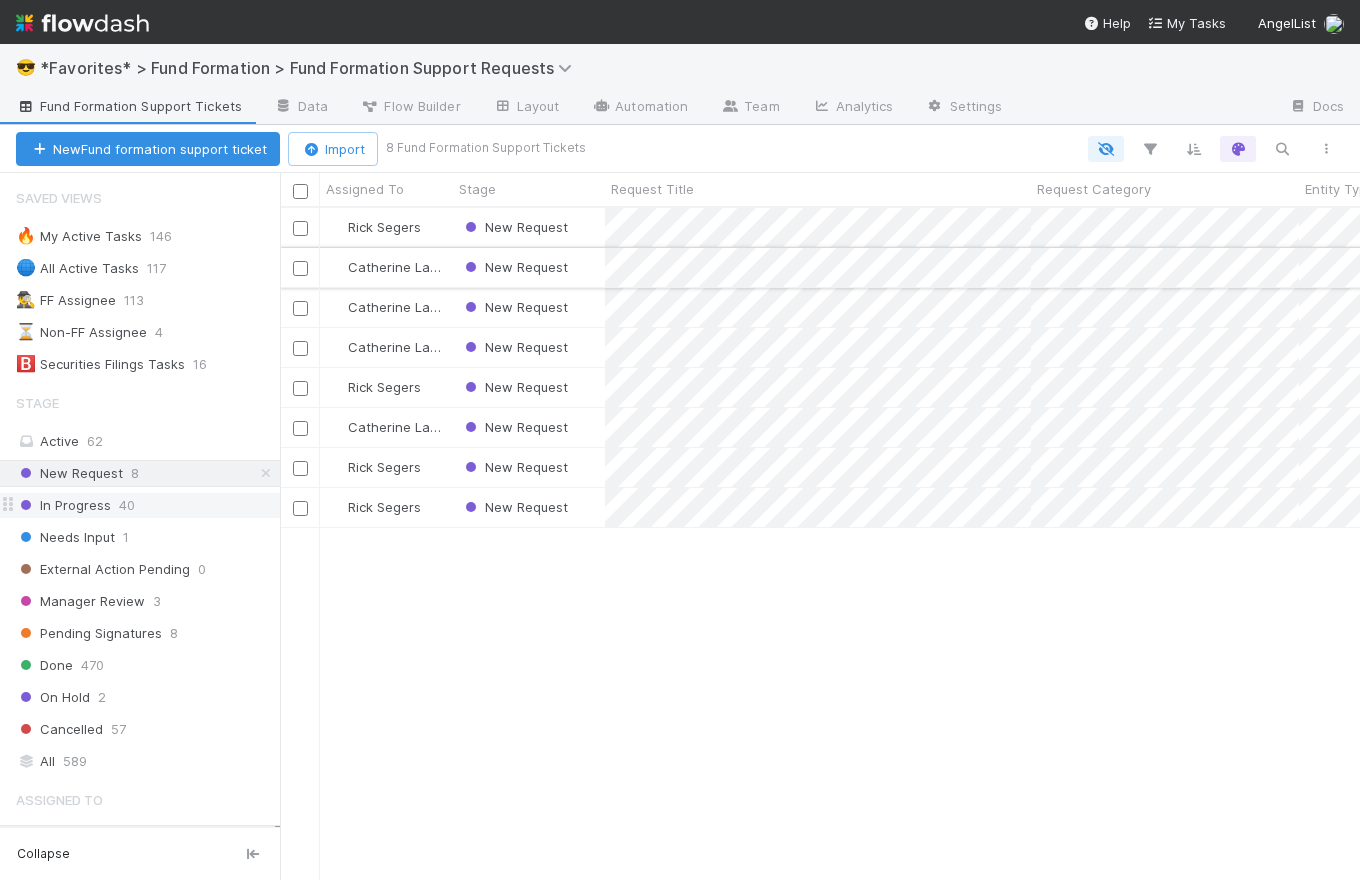 click on "New Request" at bounding box center [529, 267] 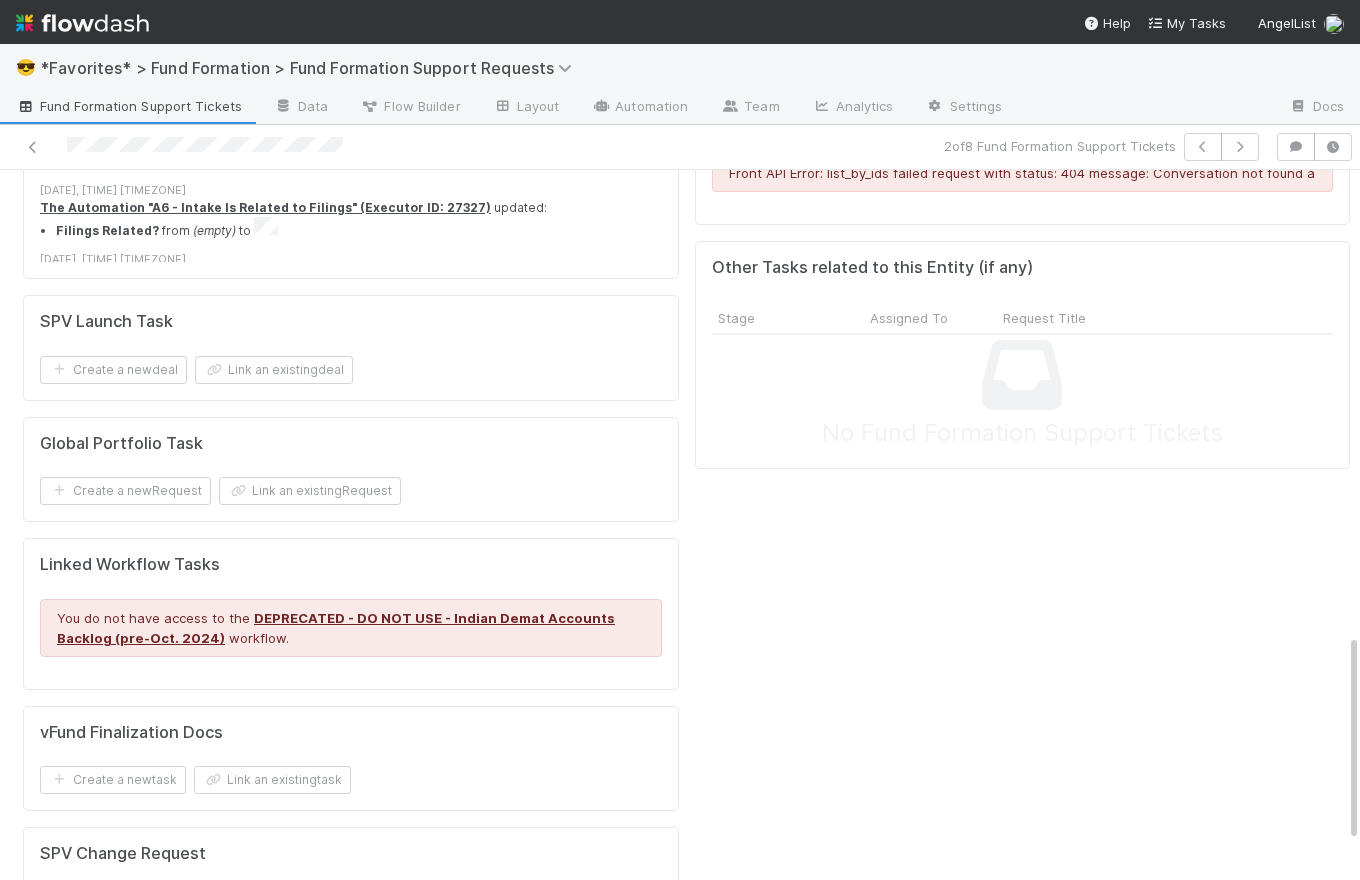 scroll, scrollTop: 1718, scrollLeft: 0, axis: vertical 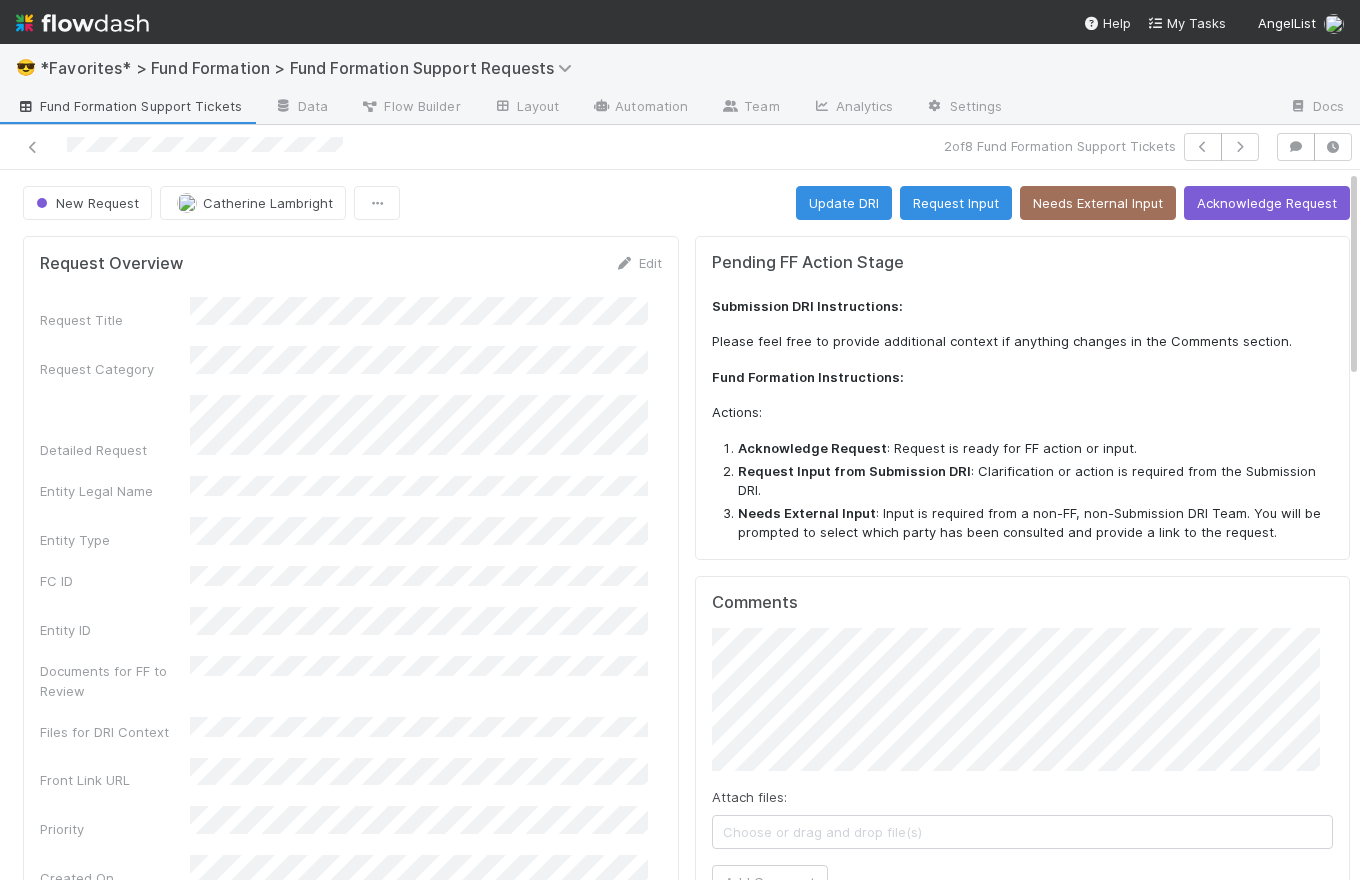 click on "Detailed Request" at bounding box center [351, 427] 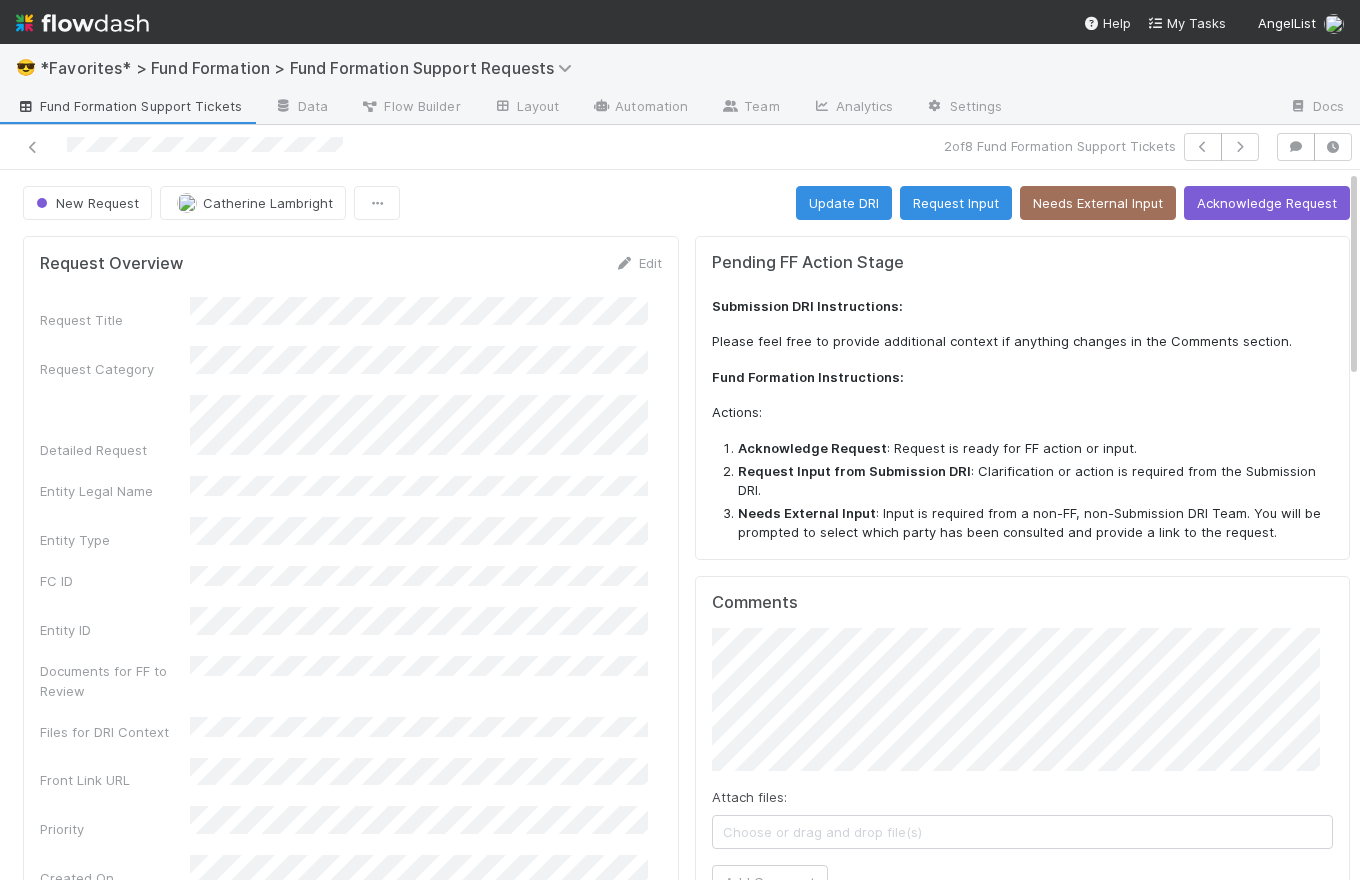 click on "New Request Catherine  Lambright  Update DRI Request Input Needs External Input Acknowledge Request" at bounding box center [686, 203] 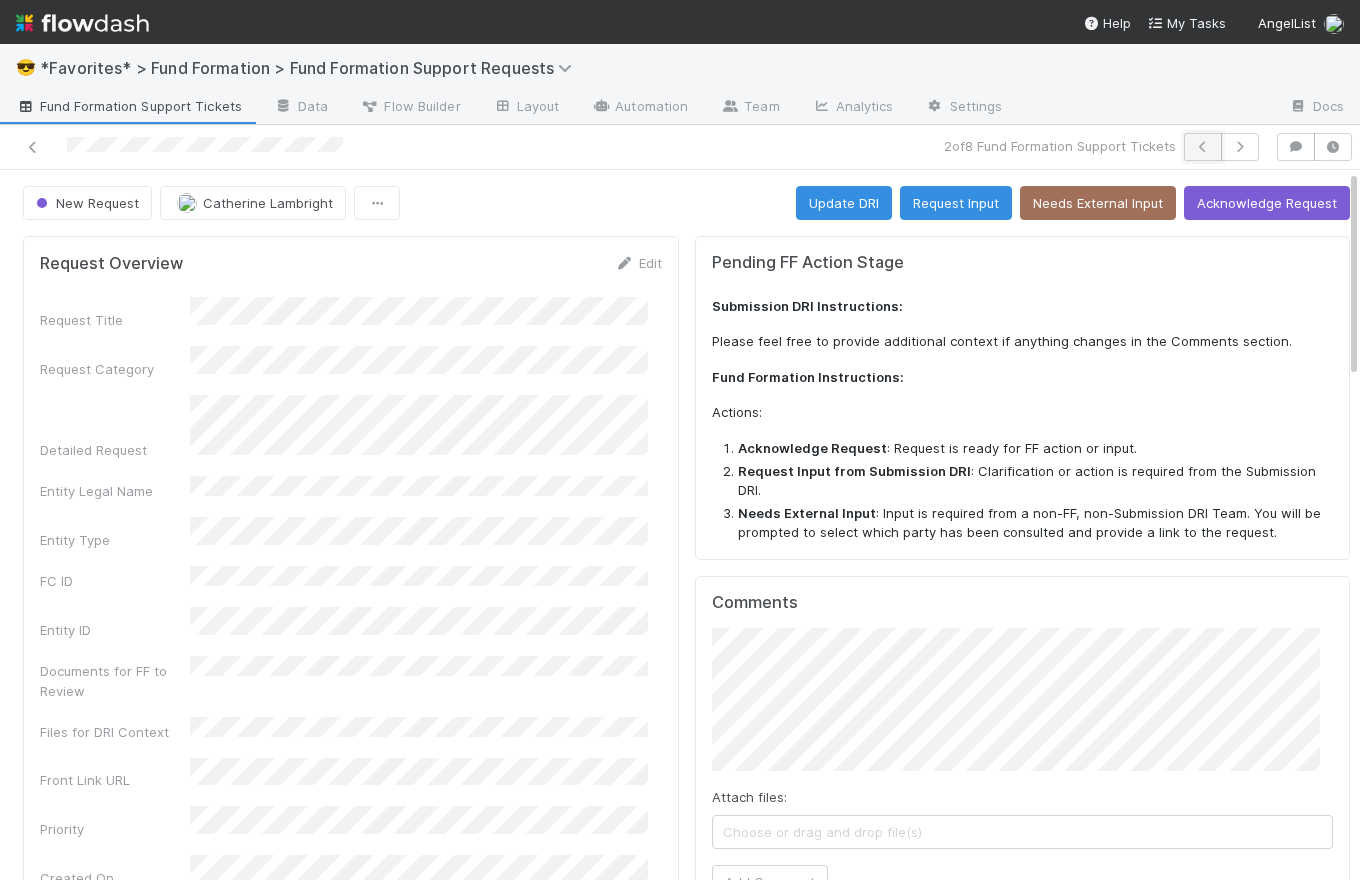 click at bounding box center [1203, 147] 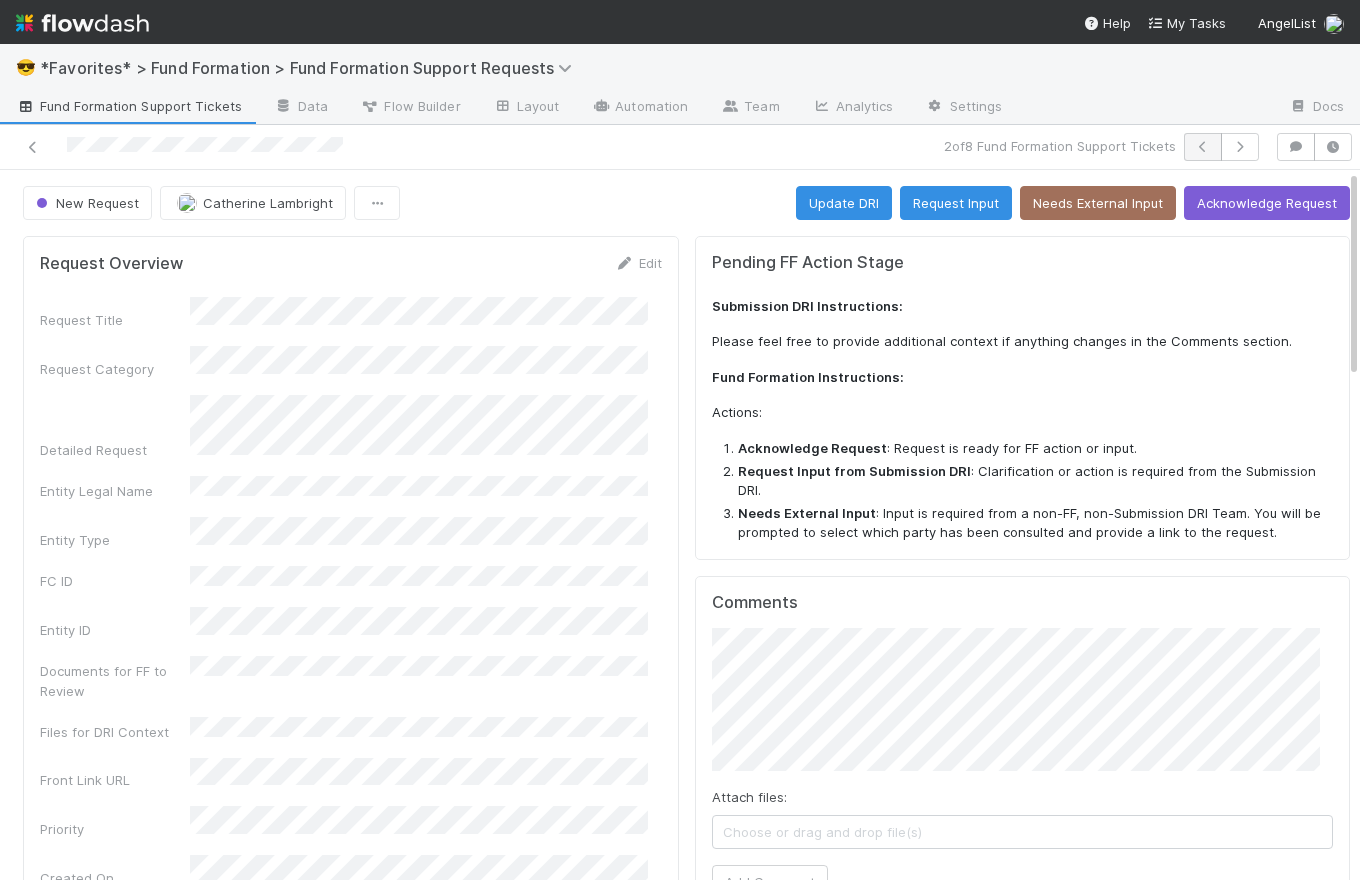 scroll, scrollTop: 0, scrollLeft: 0, axis: both 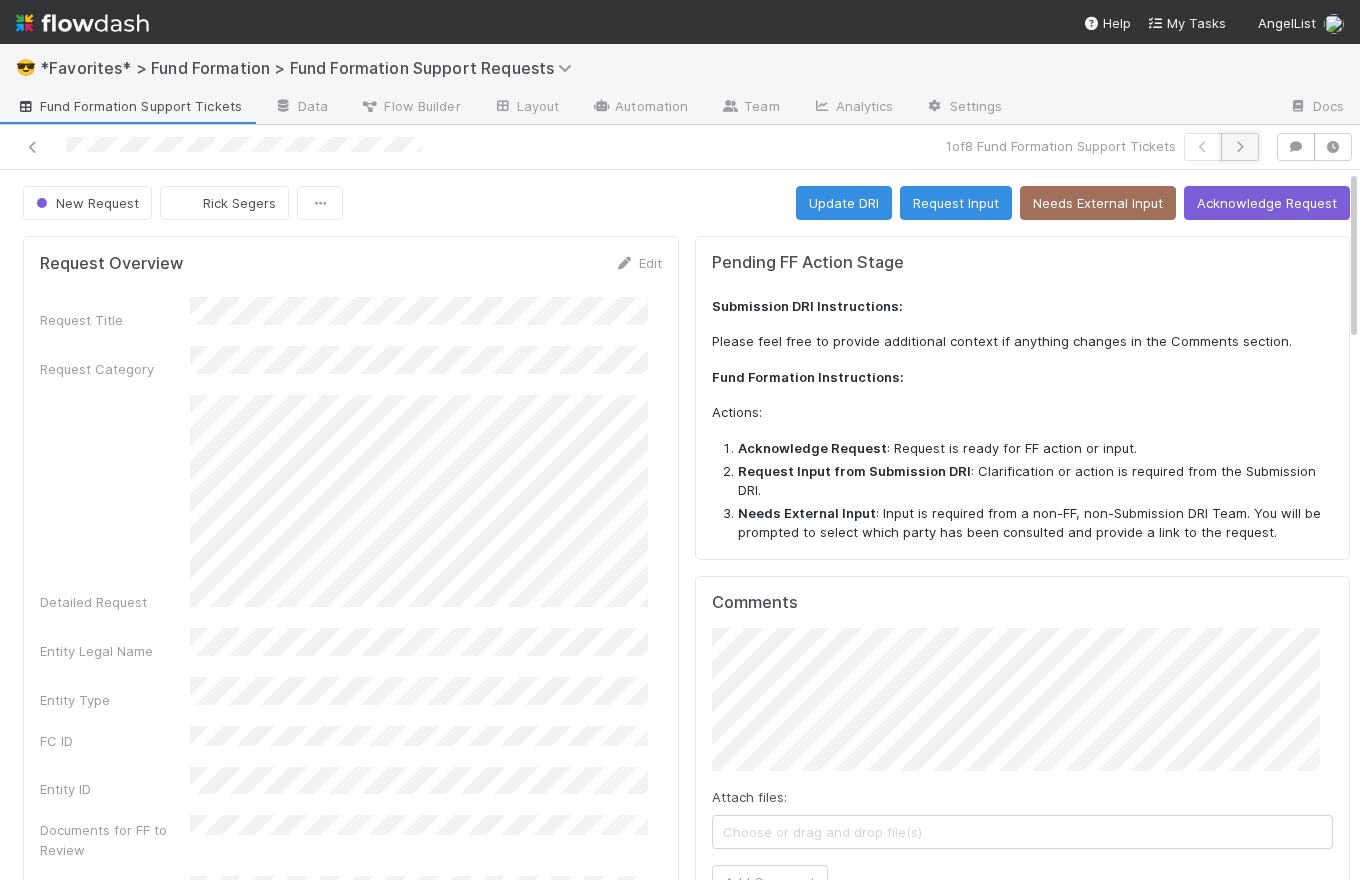 click at bounding box center [1240, 147] 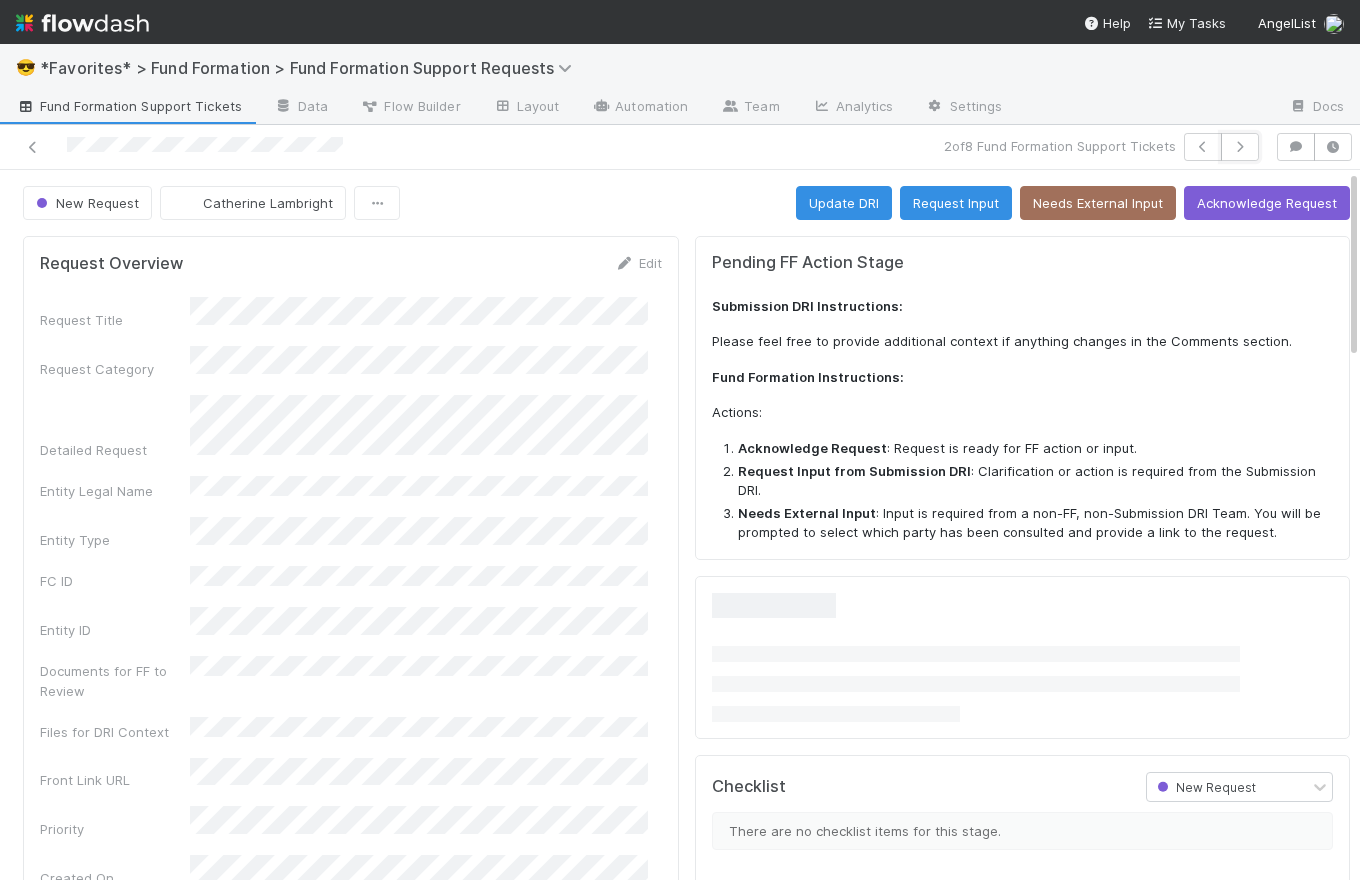 click at bounding box center [1240, 147] 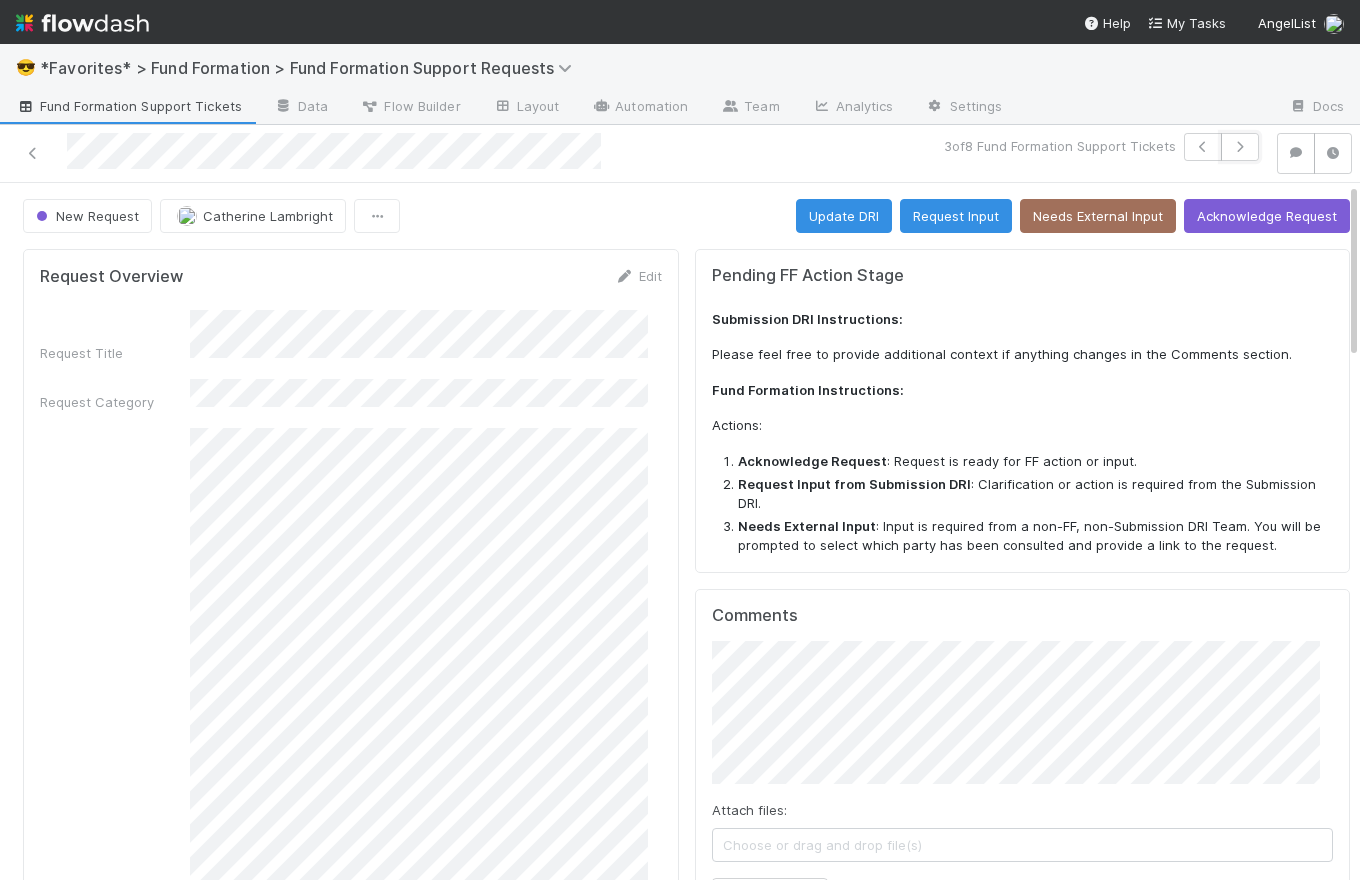 click at bounding box center [1240, 147] 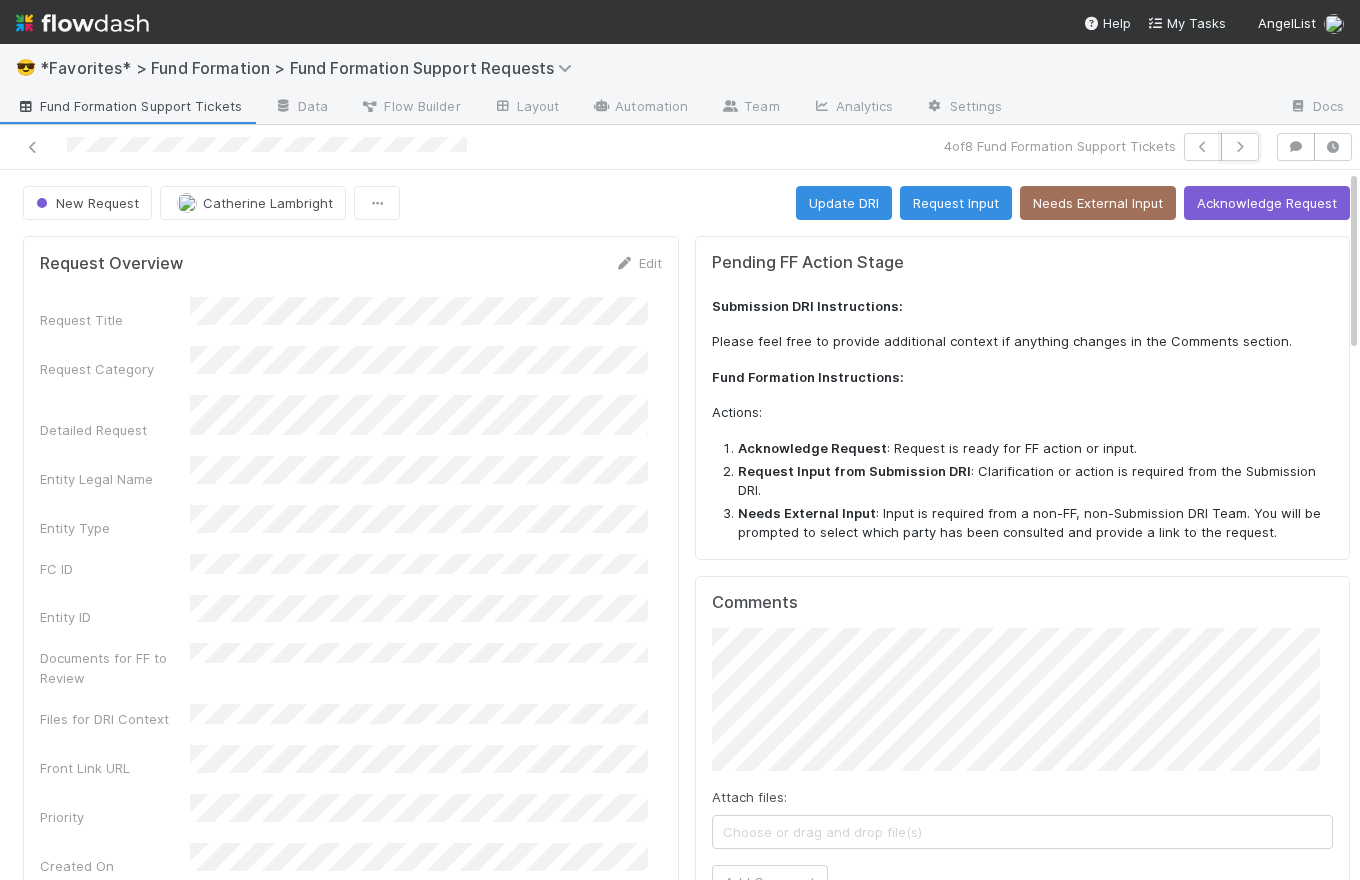 click at bounding box center (1240, 147) 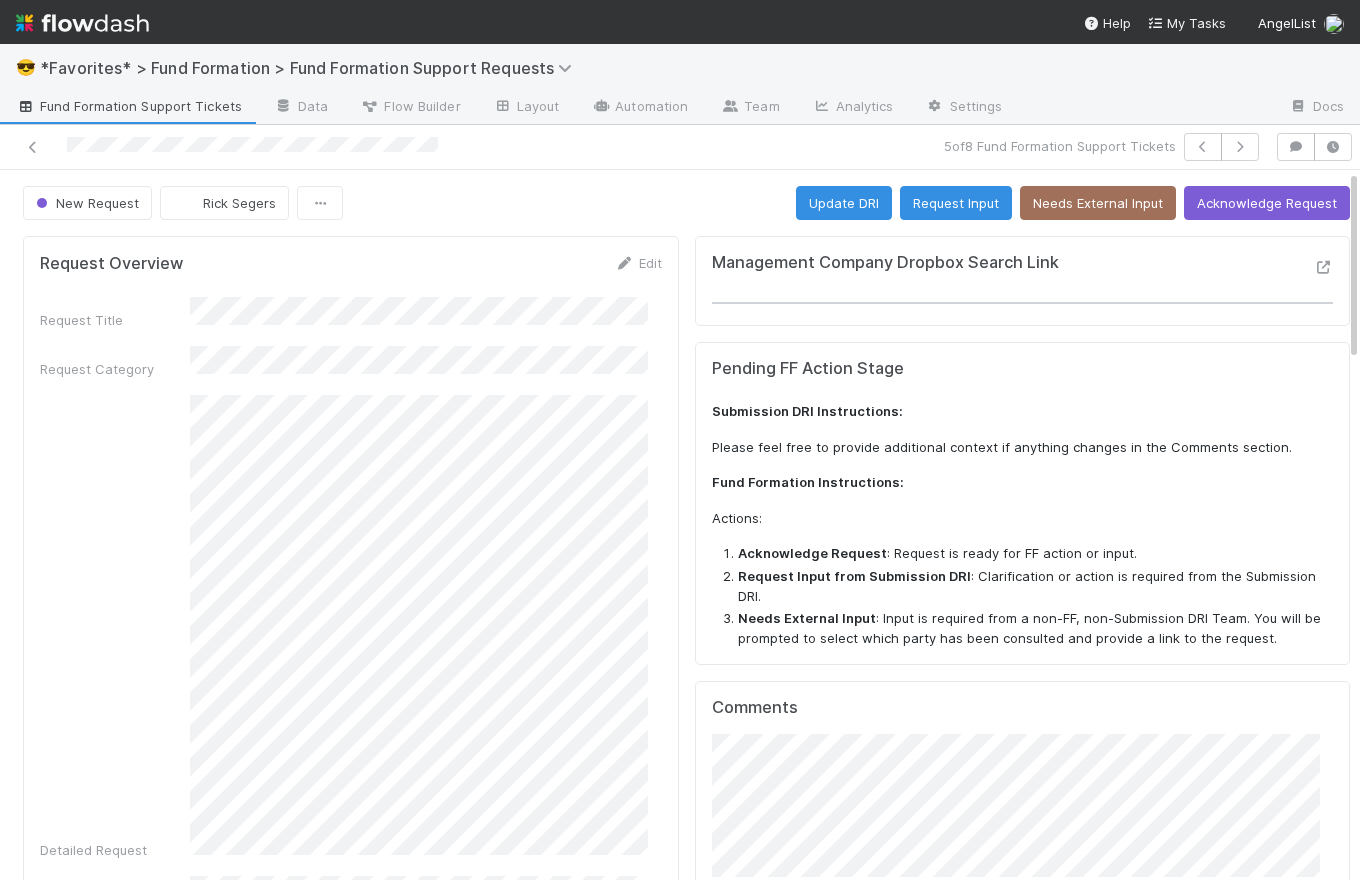 click on "Fund Formation Support Tickets" at bounding box center (129, 106) 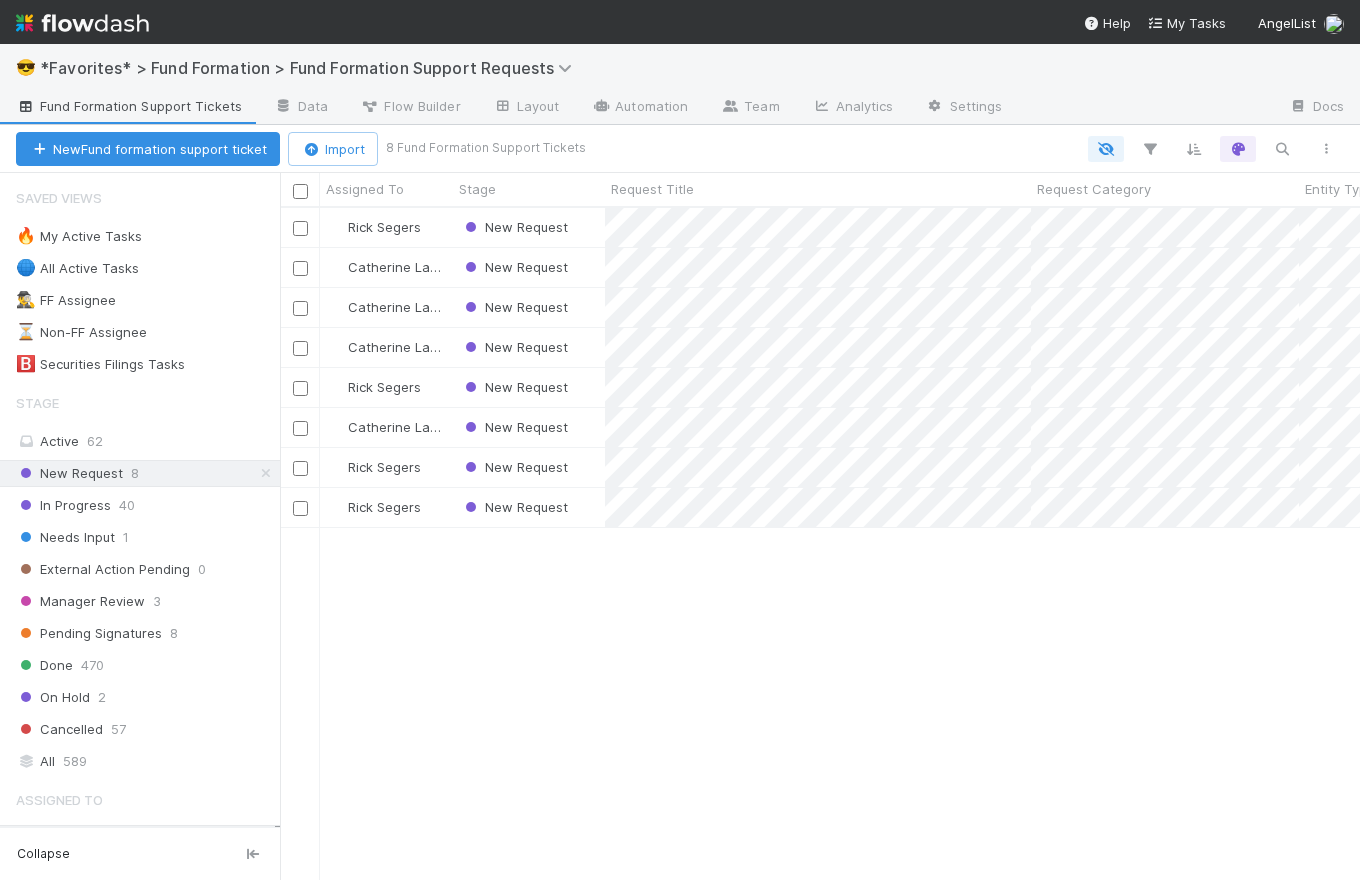 scroll, scrollTop: 15, scrollLeft: 14, axis: both 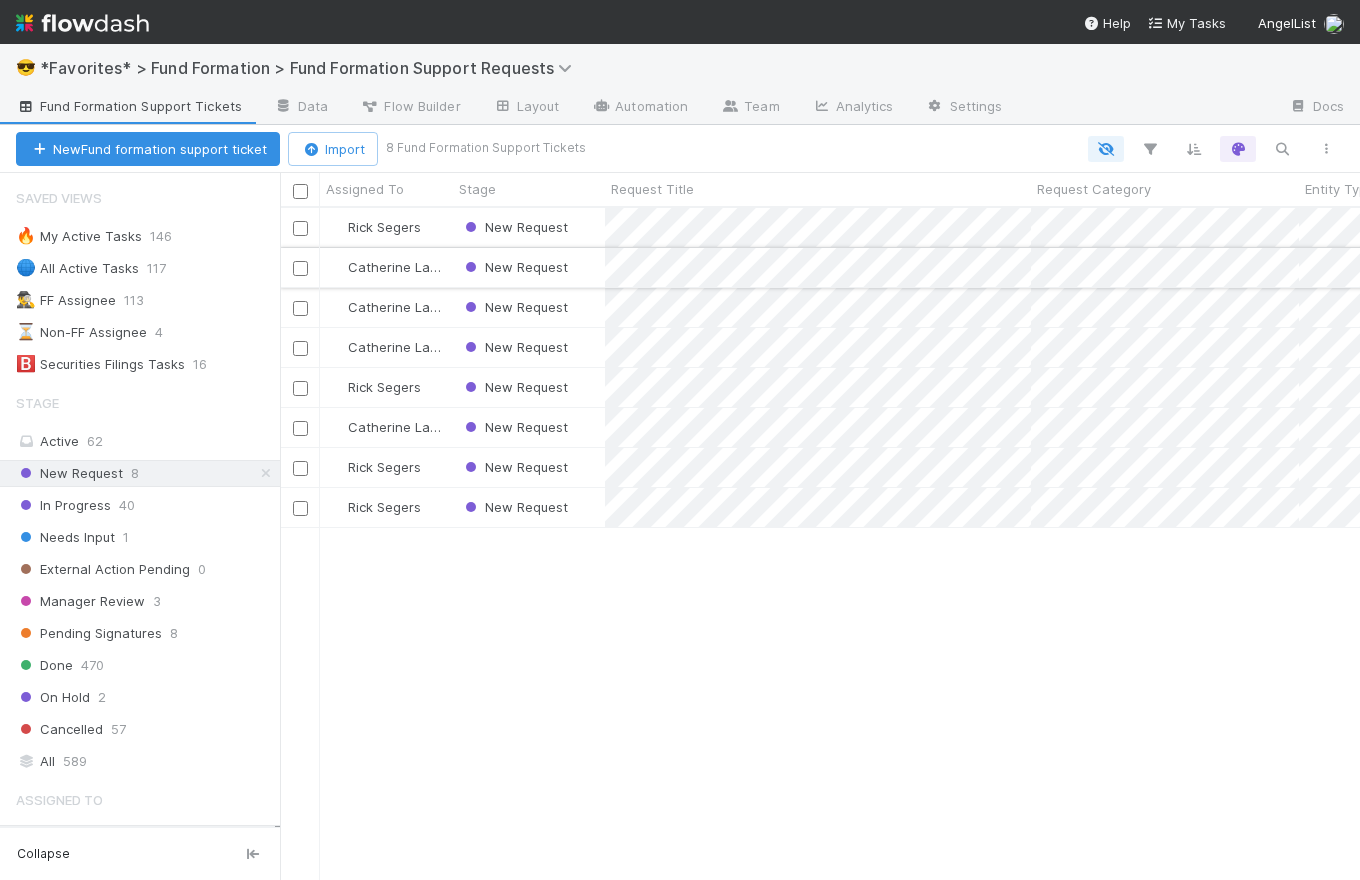 click on "New Request" at bounding box center (529, 267) 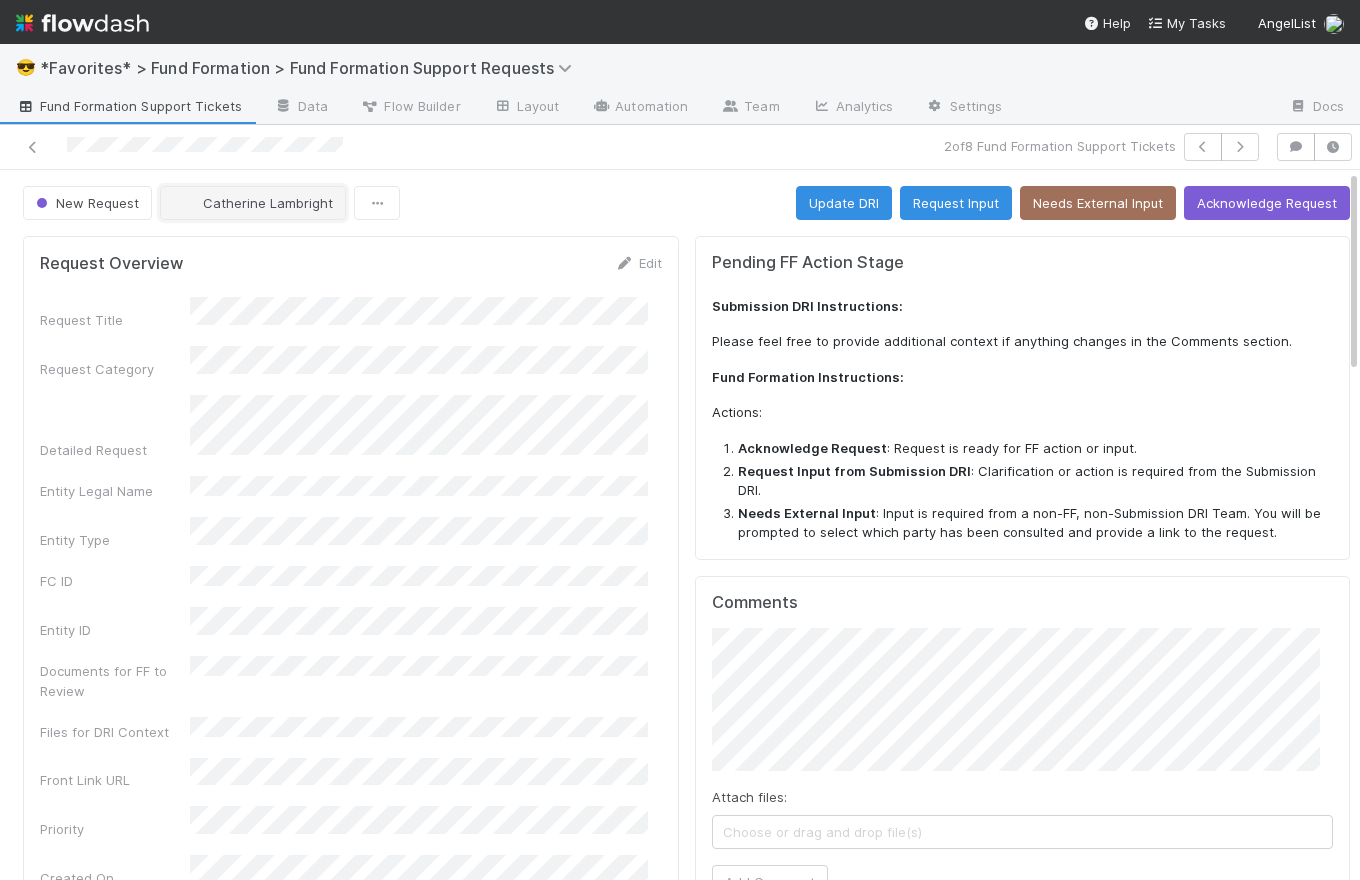 click on "Catherine  Lambright" at bounding box center [268, 203] 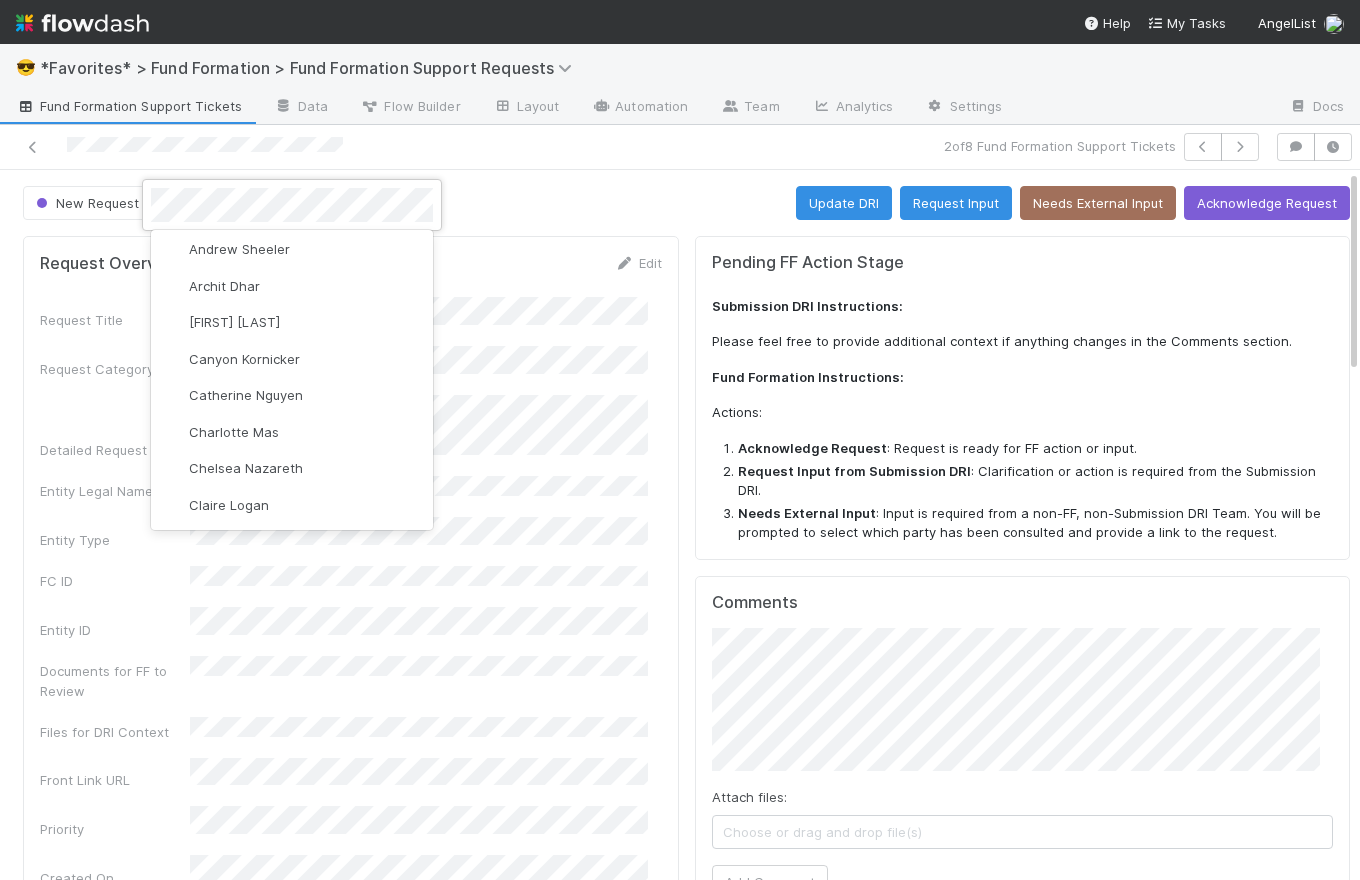 scroll, scrollTop: 0, scrollLeft: 0, axis: both 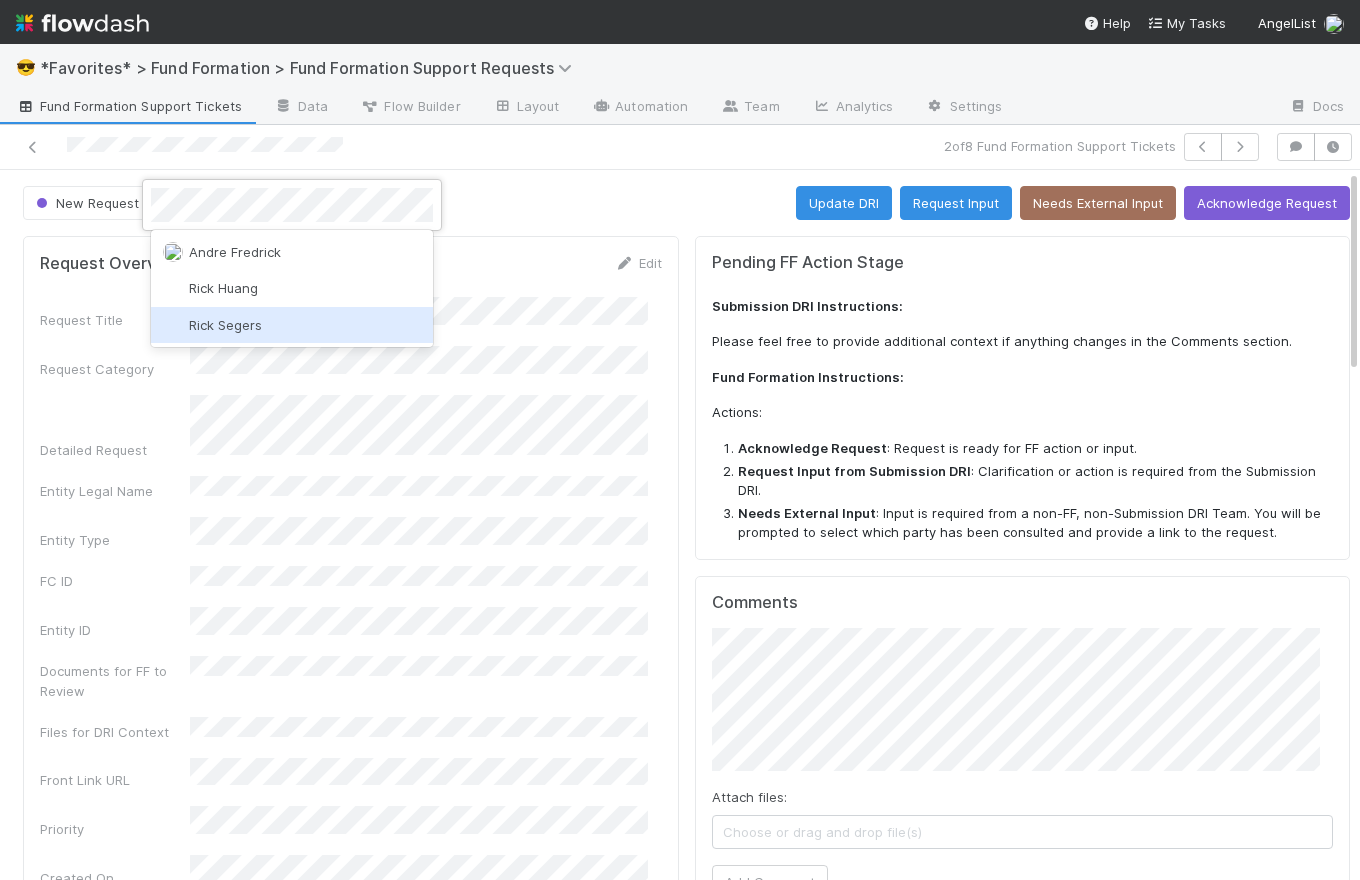 click on "Rick Segers" at bounding box center (292, 325) 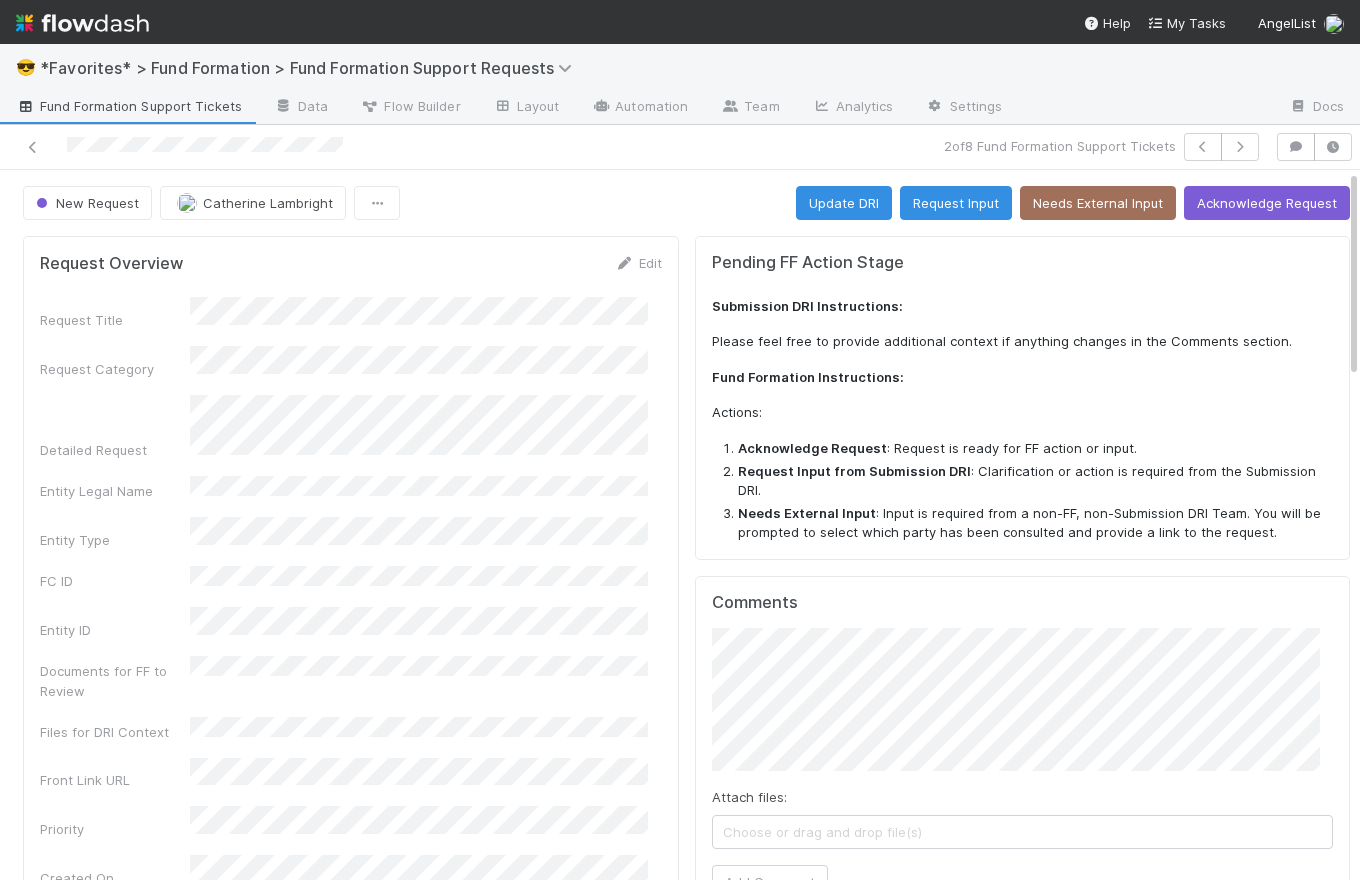 click on "New Request Catherine  Lambright  Update DRI Request Input Needs External Input Acknowledge Request" at bounding box center (686, 203) 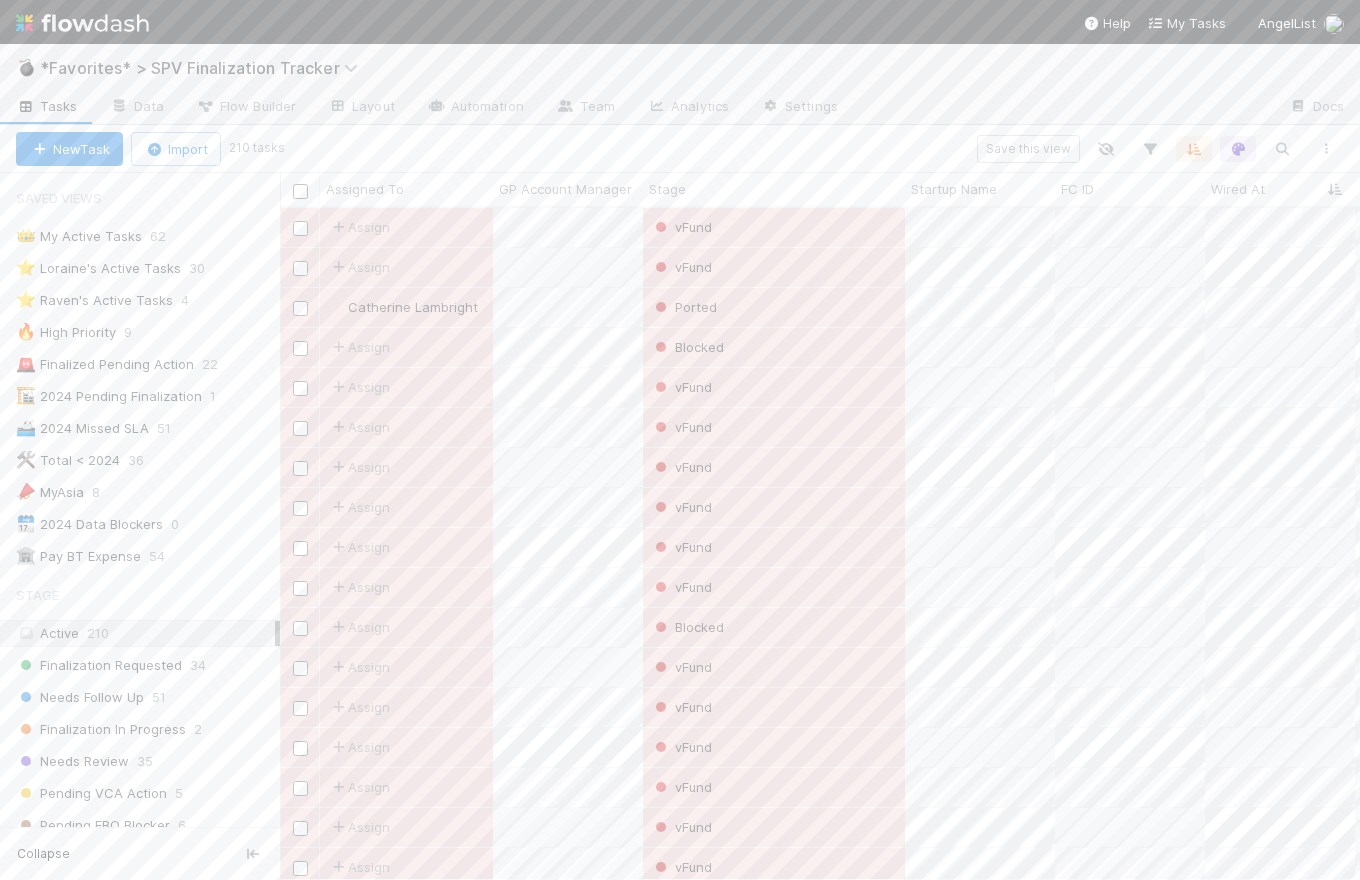 scroll, scrollTop: 0, scrollLeft: 0, axis: both 